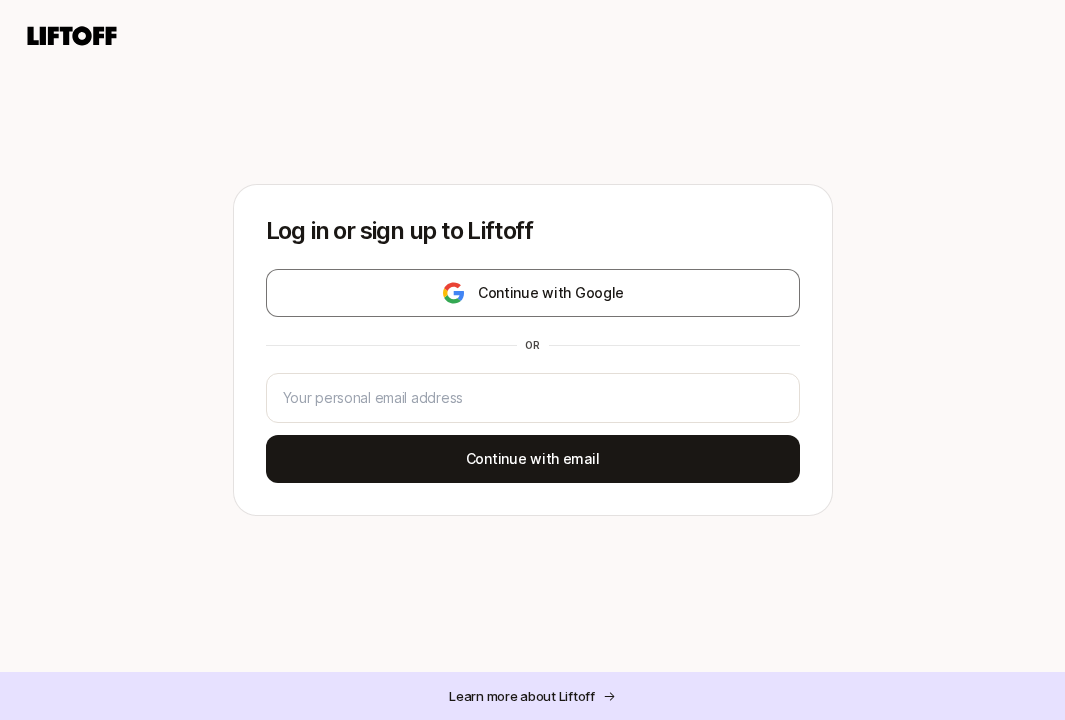 scroll, scrollTop: 0, scrollLeft: 0, axis: both 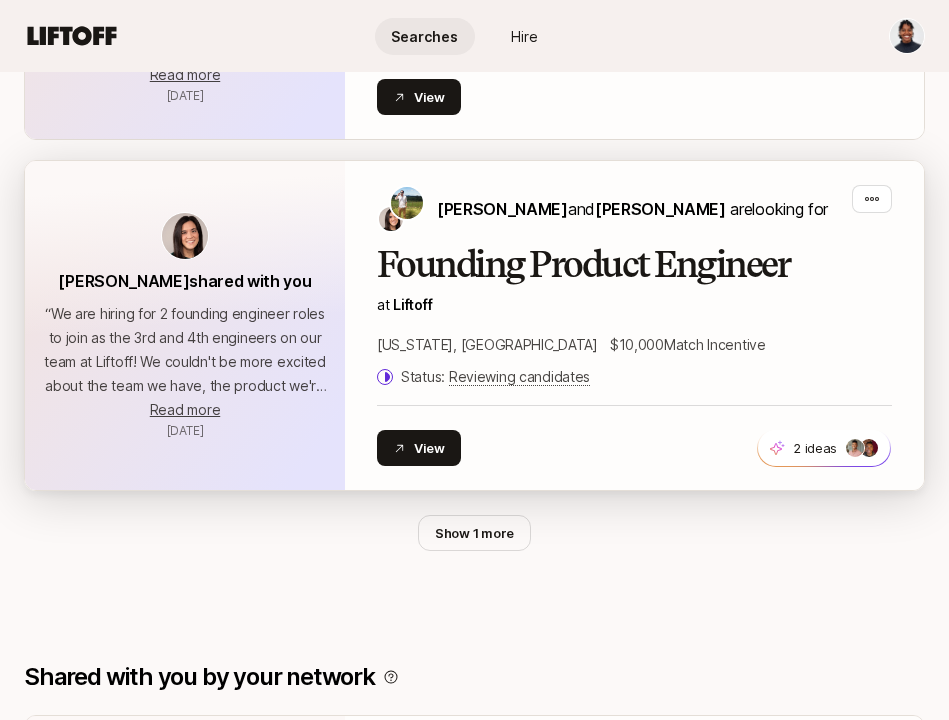 click on "Founding Product Engineer at   Liftoff [US_STATE], [GEOGRAPHIC_DATA] $10,000  Match Incentive Status:   Reviewing candidates" at bounding box center [634, 317] 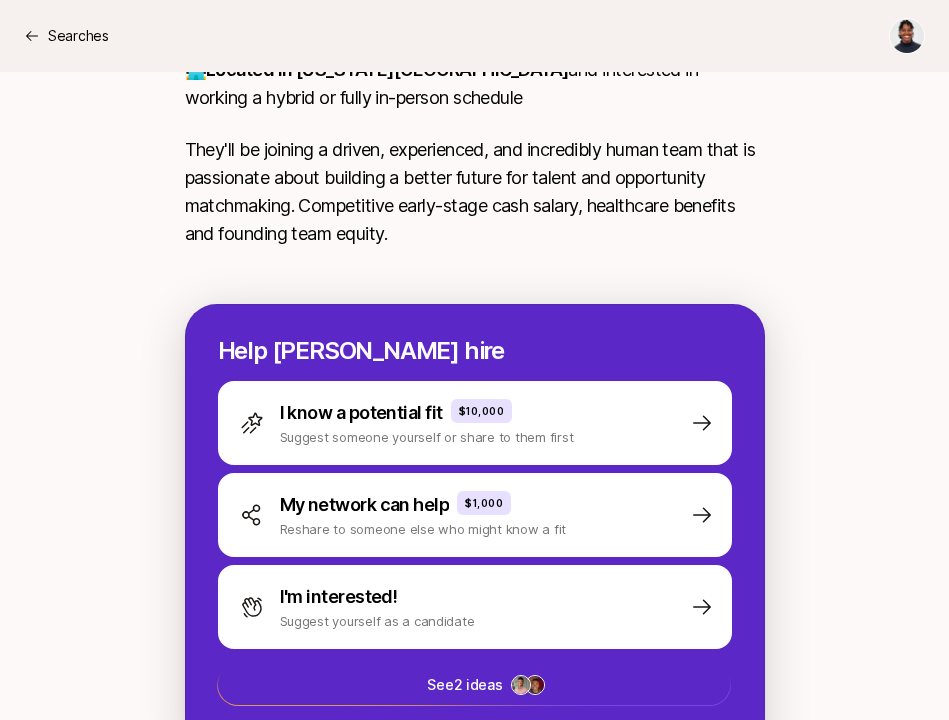 scroll, scrollTop: 1596, scrollLeft: 0, axis: vertical 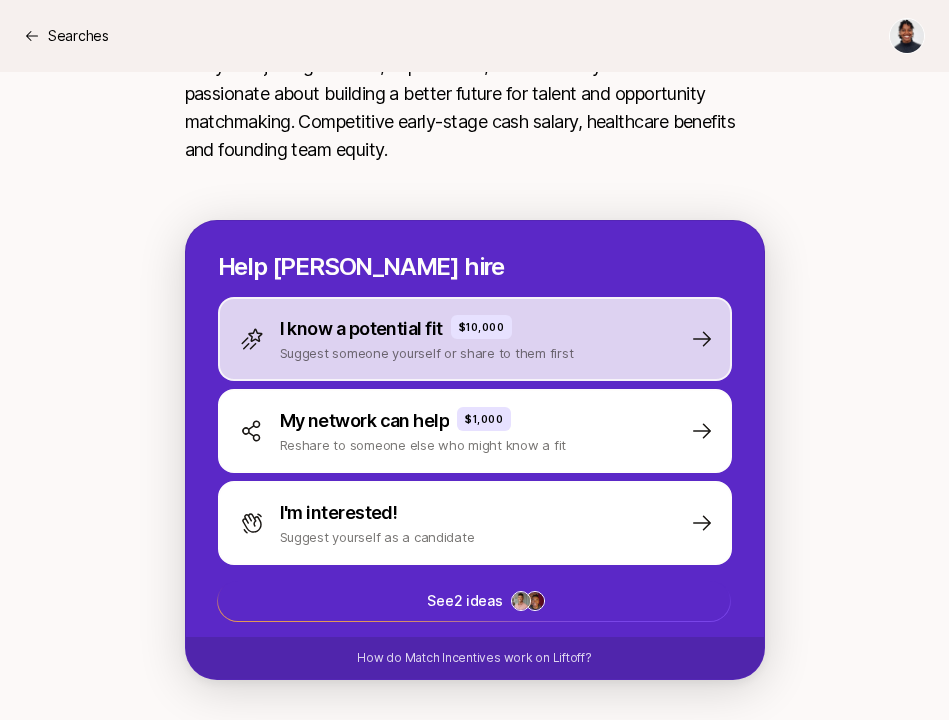 click on "I know a potential fit" at bounding box center [361, 329] 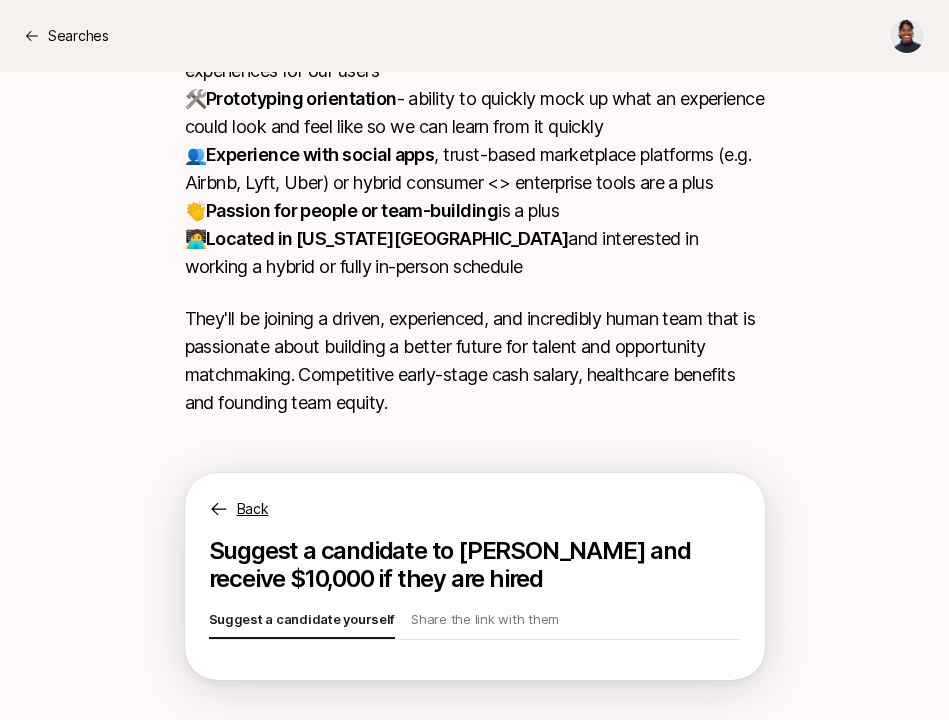 scroll, scrollTop: 1596, scrollLeft: 0, axis: vertical 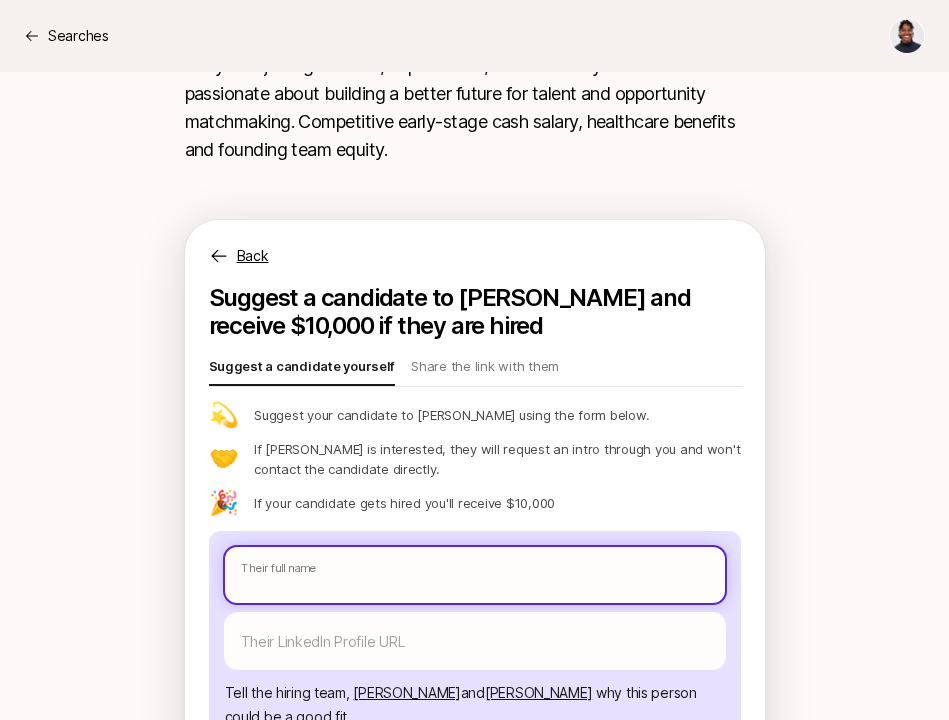 click at bounding box center (475, 575) 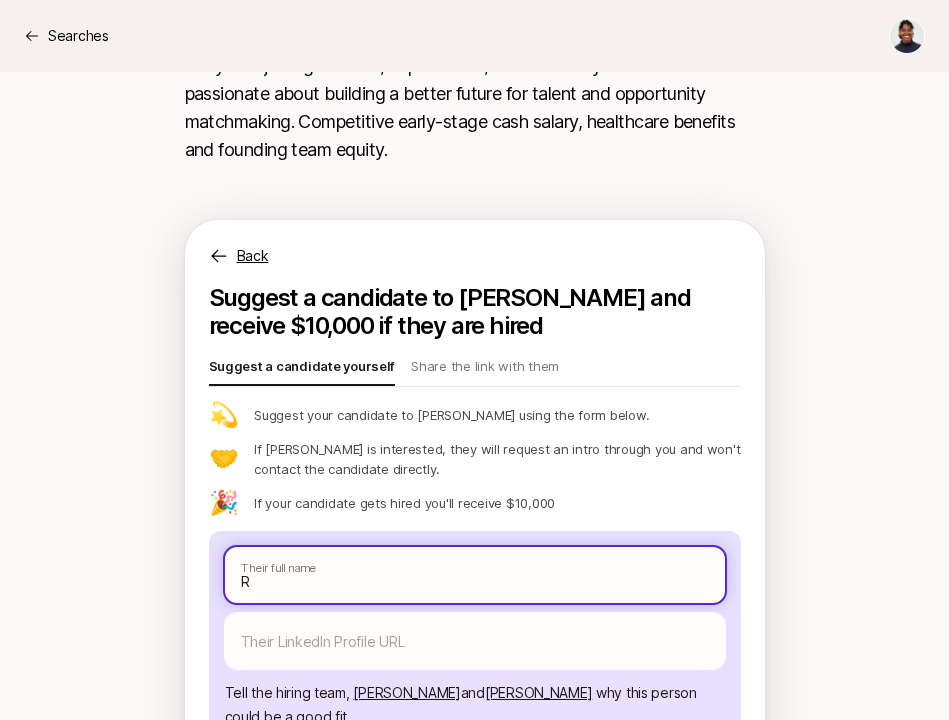 type on "x" 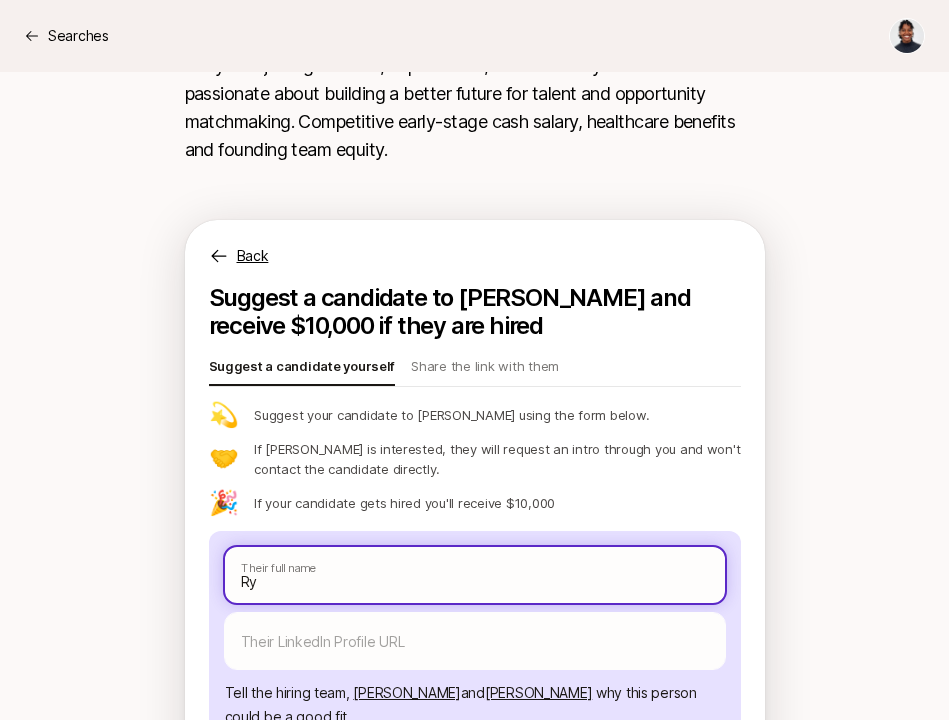 type on "x" 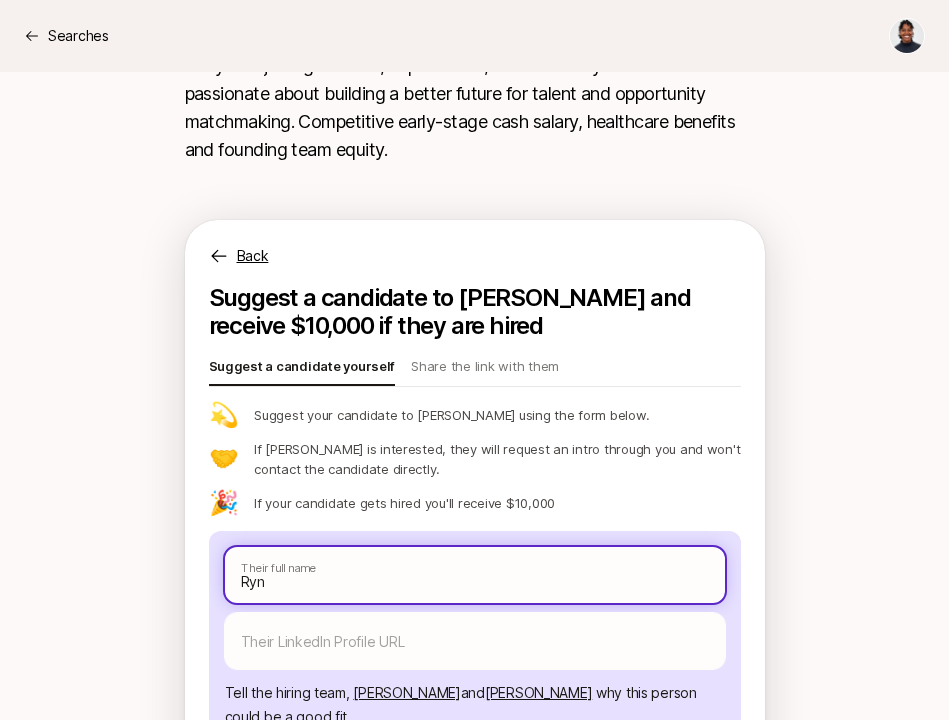 type on "x" 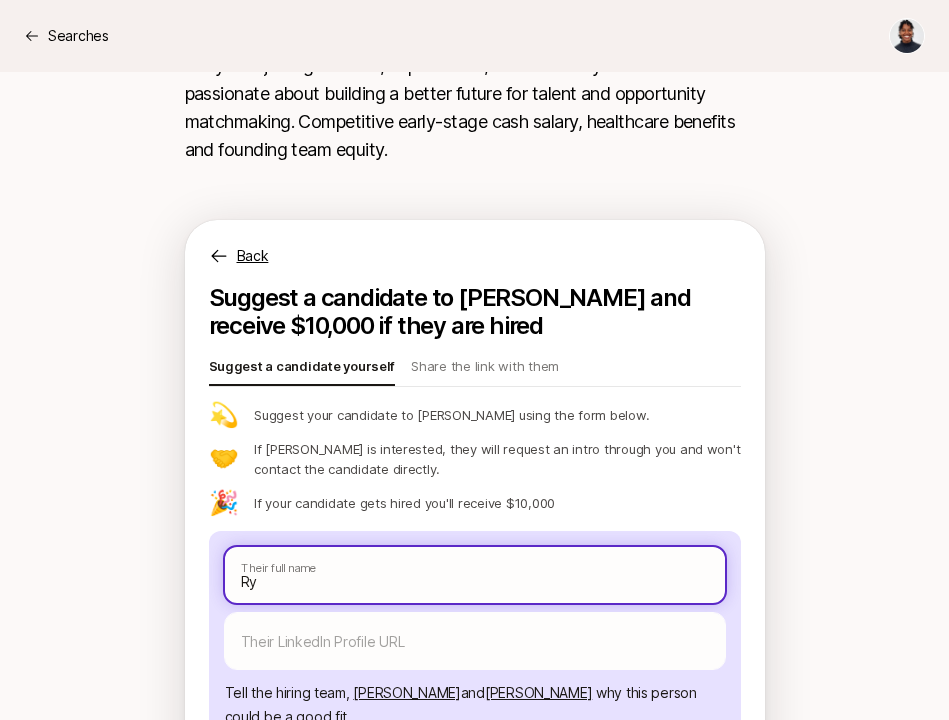 type on "x" 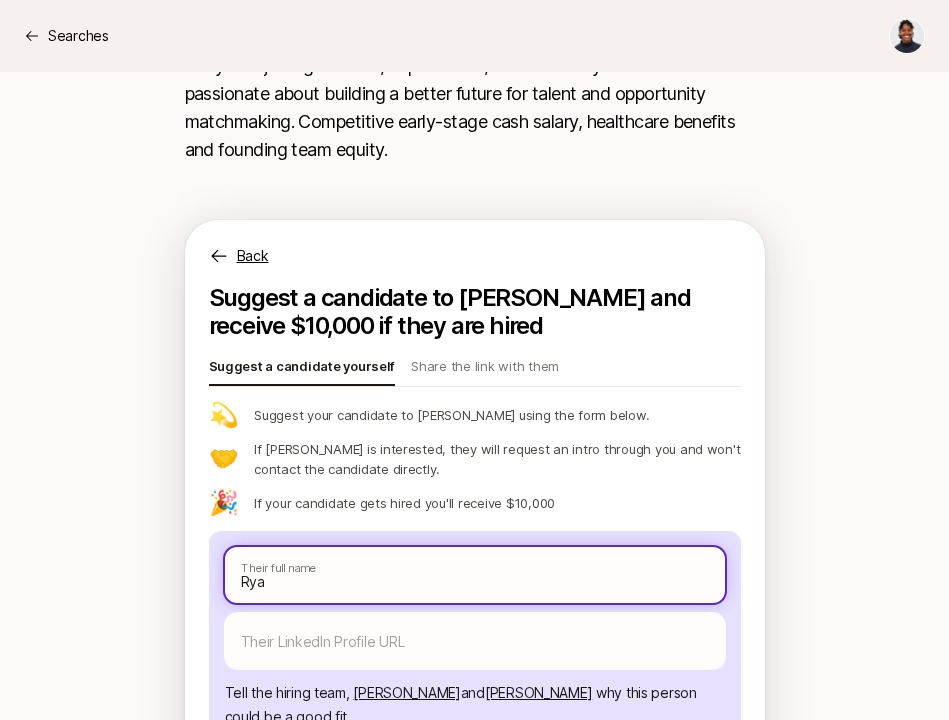 type on "x" 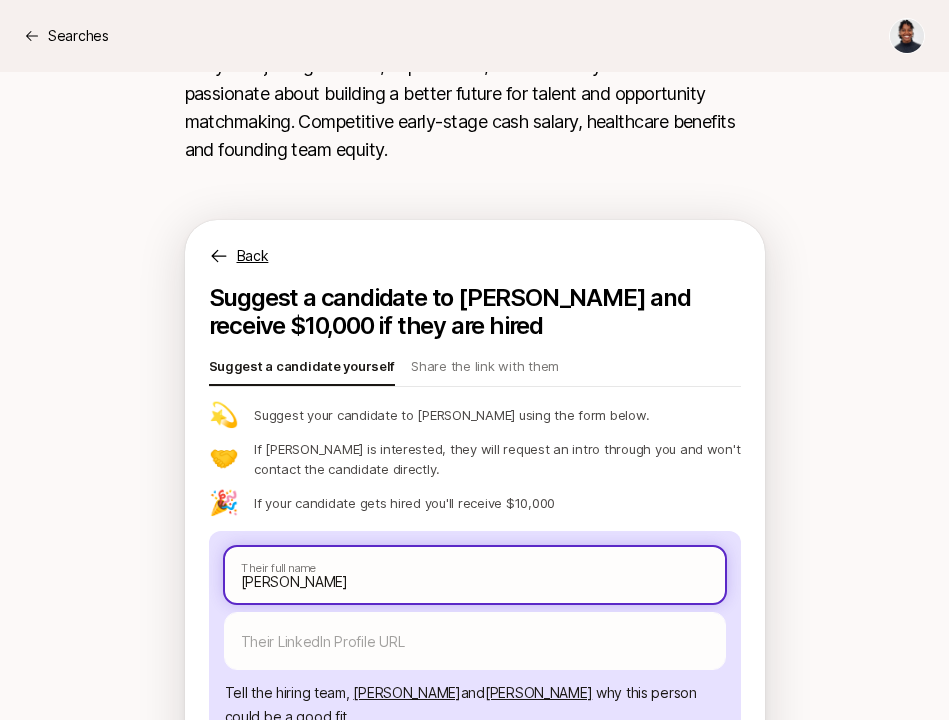 type on "x" 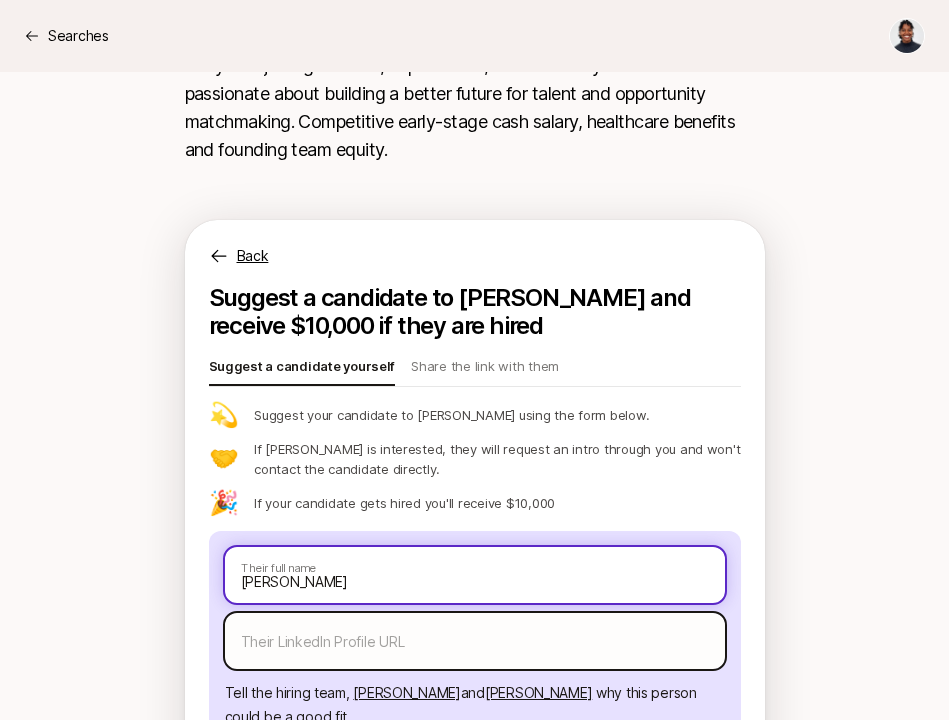 type on "[PERSON_NAME]" 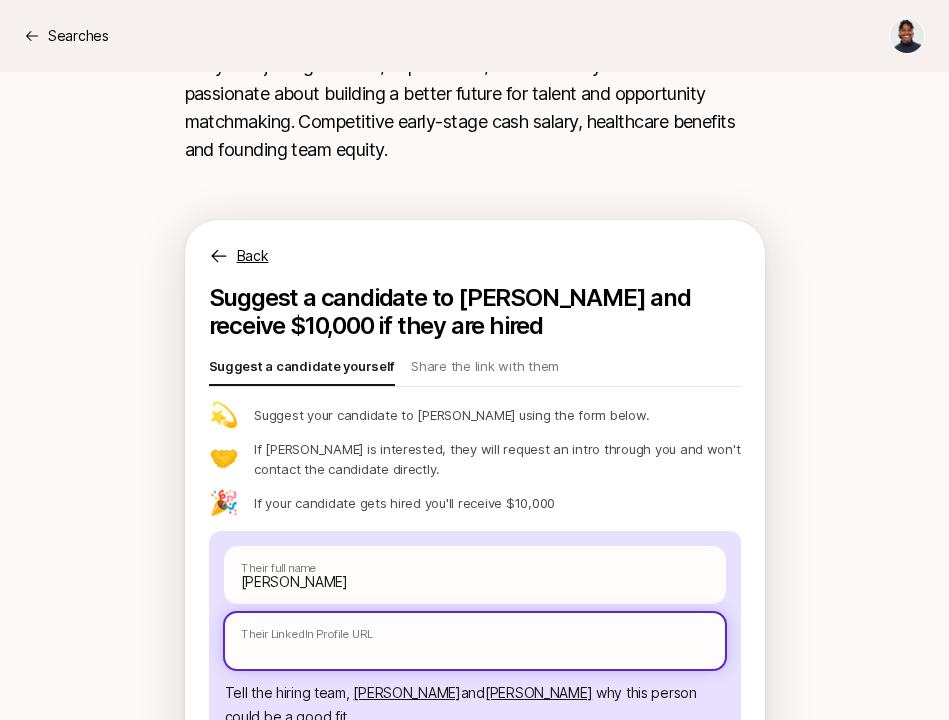 click at bounding box center (475, 641) 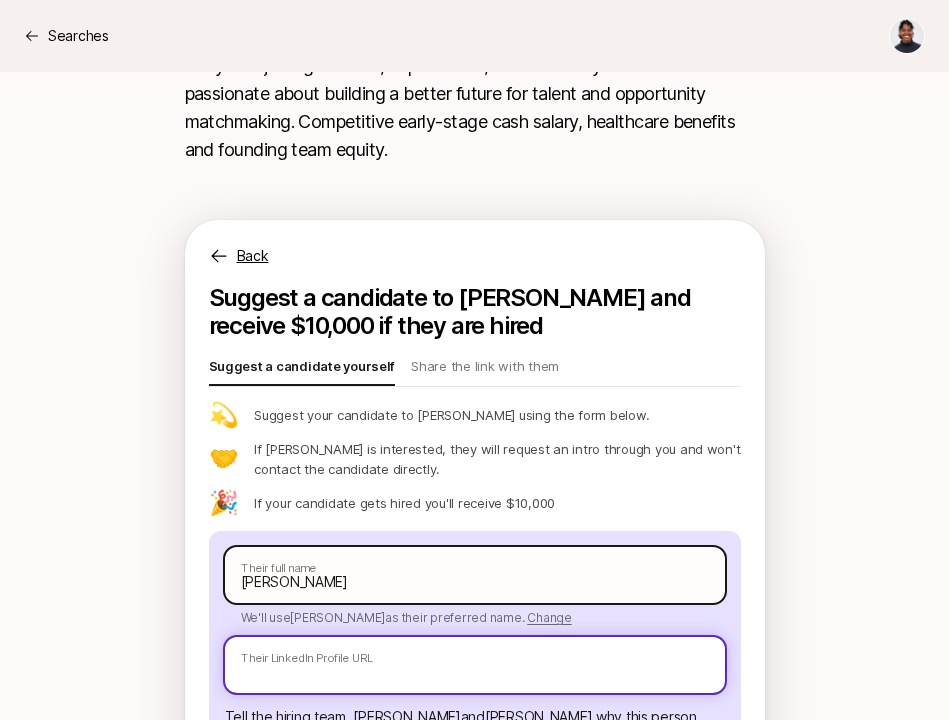paste on "[URL][DOMAIN_NAME][PERSON_NAME]" 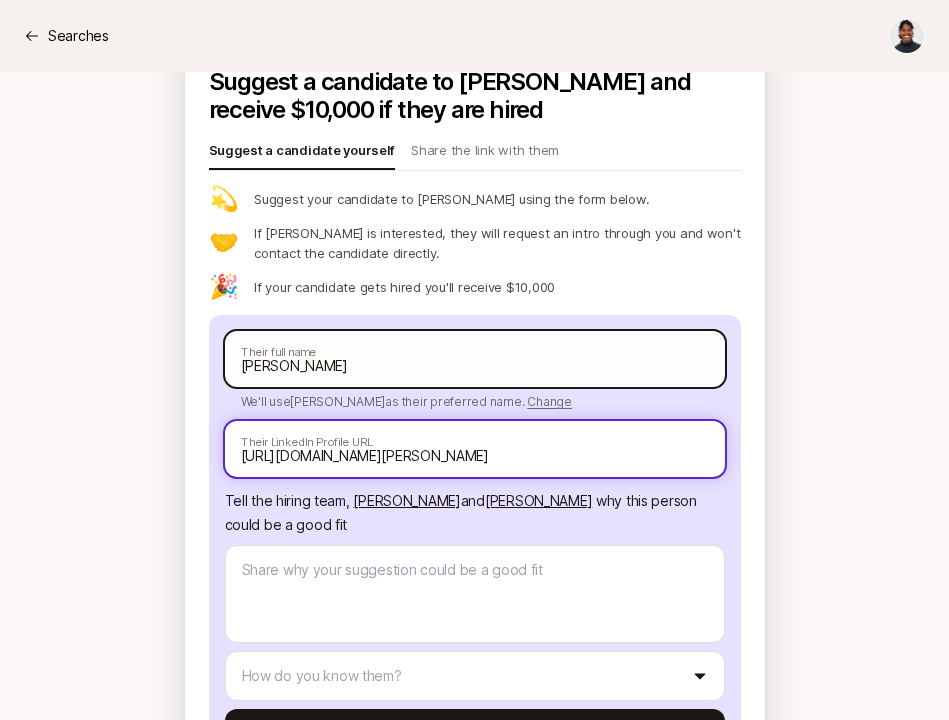 scroll, scrollTop: 1929, scrollLeft: 0, axis: vertical 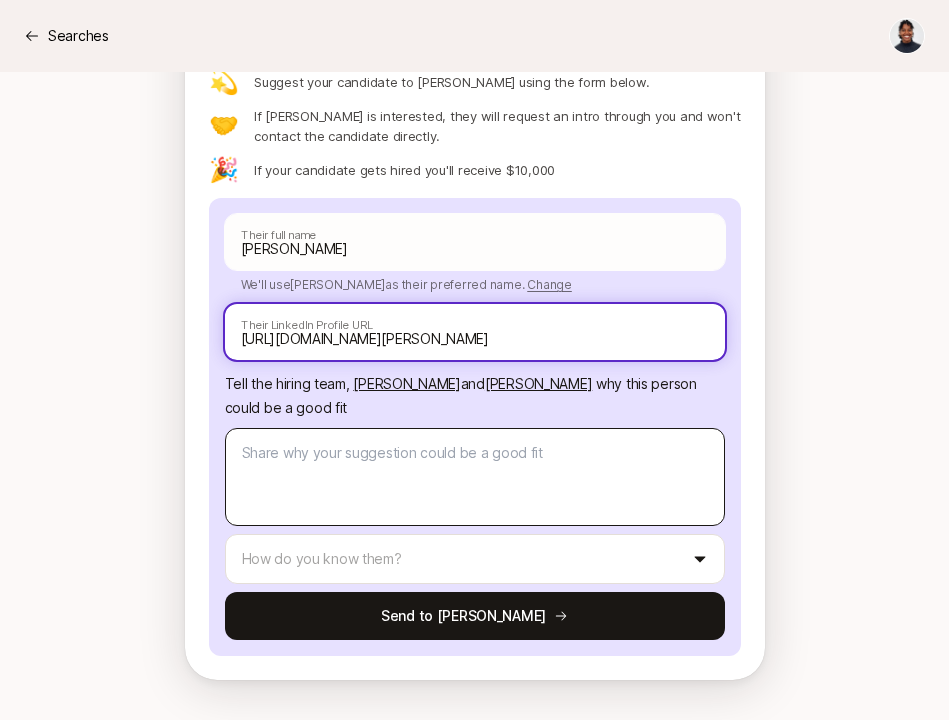 type on "[URL][DOMAIN_NAME][PERSON_NAME]" 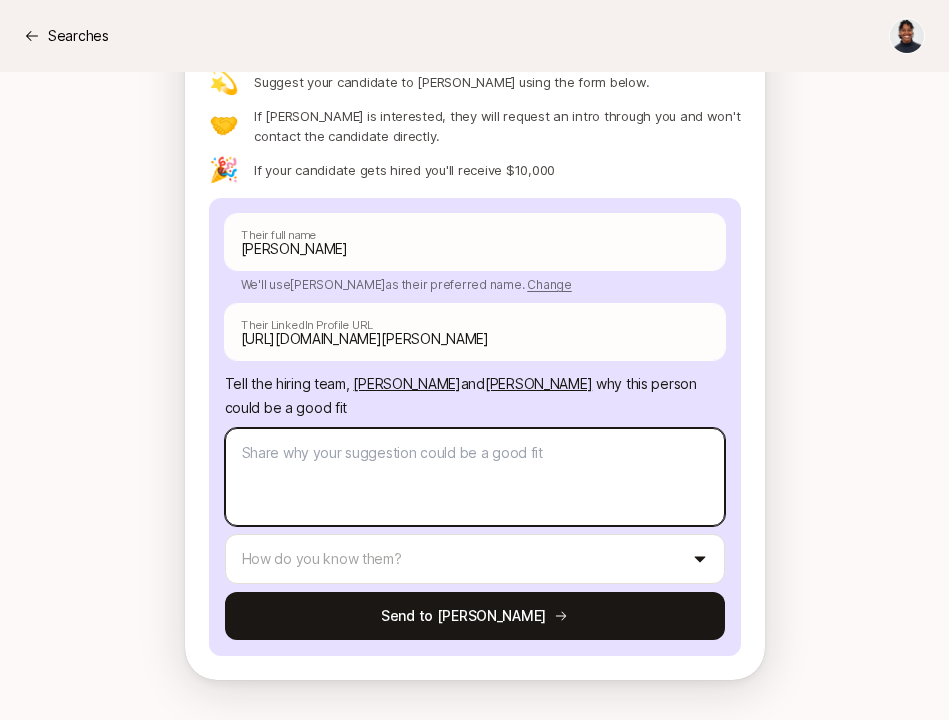 click at bounding box center [475, 477] 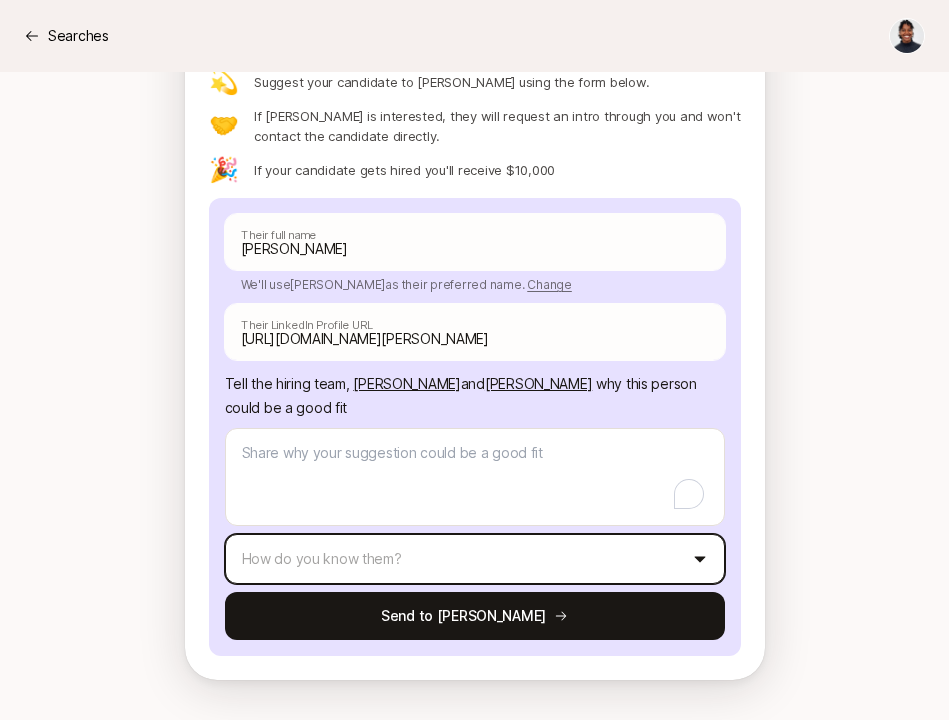 click on "Searches Searches [PERSON_NAME]   shared their Search  with you " We are hiring for 2 founding engineer roles to join as the 3rd and 4th engineers on our team at Liftoff! We couldn't be more excited about the team we have, the product we're building, and the opportunity to fundamentally change... "   Read more " We are hiring for 2 founding engineer roles to join as the 3rd and 4th engineers on our team at Liftoff! We couldn't be more excited about the team we have, the product we're building, and the opportunity to fundamentally change... "   Read more [PERSON_NAME]  and  [PERSON_NAME]   are  looking for Founding Product Engineer at Liftoff $10,000  Match Incentive Status:   Reviewing candidates Help [PERSON_NAME] hire I know a potential fit $10,000 Suggest someone yourself or share to them first My network can help $1,000 Reshare to someone else who might know a fit I'm interested! Suggest yourself as a candidate See  2   ideas How do Match Incentives work on Liftoff? [US_STATE], [GEOGRAPHIC_DATA] View details
Back 💫" at bounding box center [474, -1569] 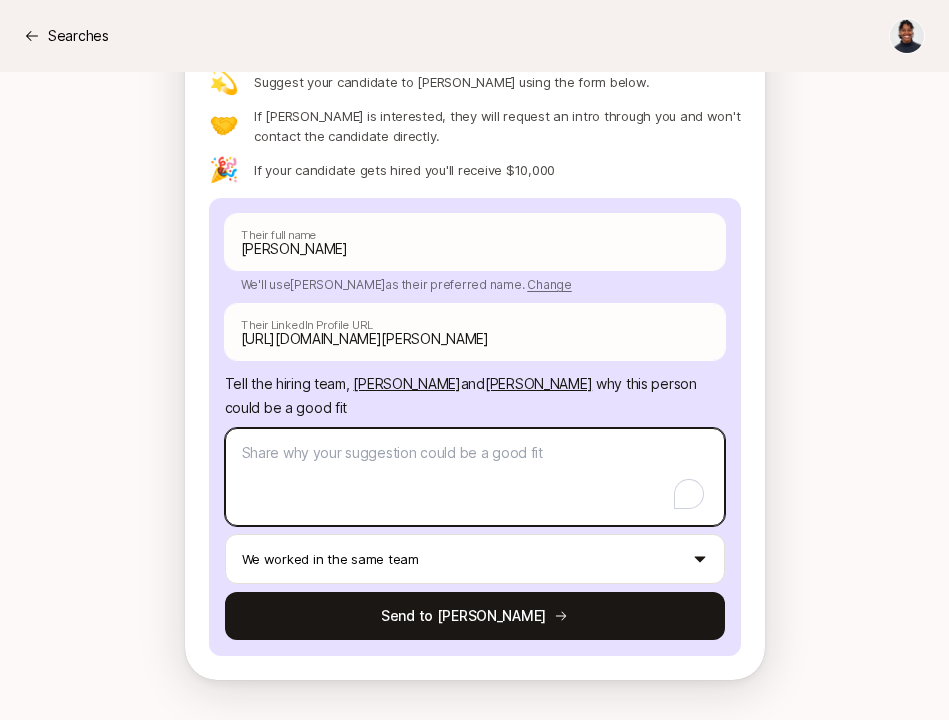 click at bounding box center (475, 477) 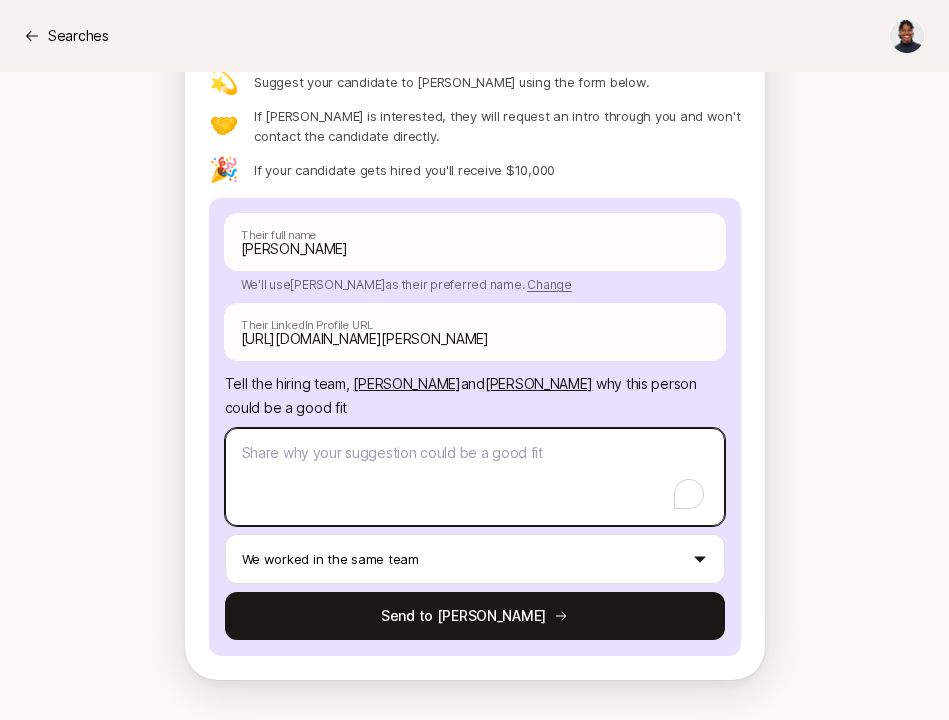 click at bounding box center [475, 477] 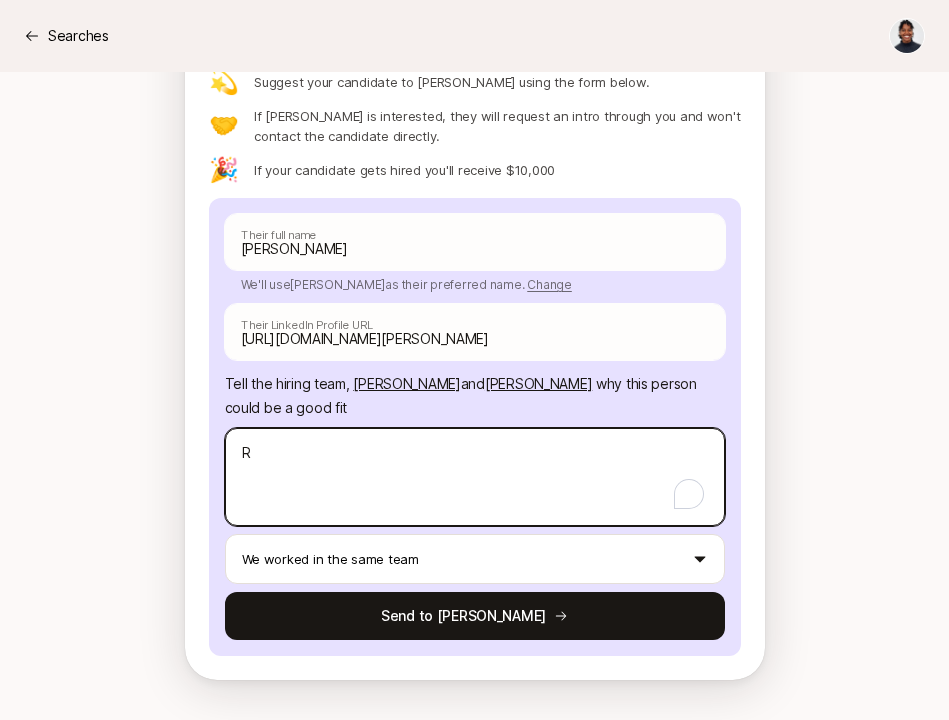 type on "x" 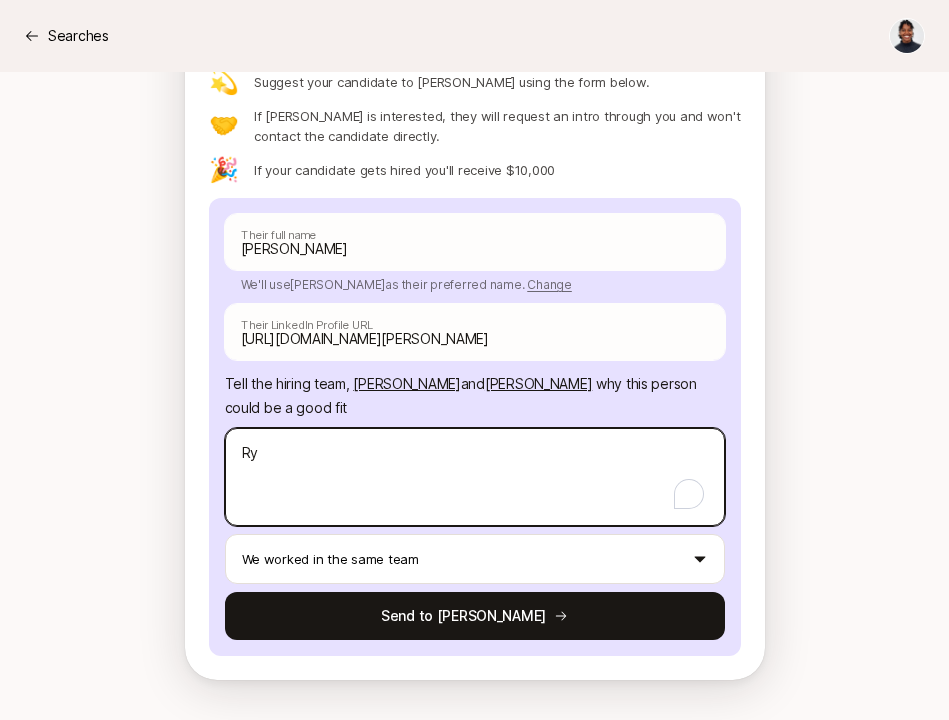 type on "x" 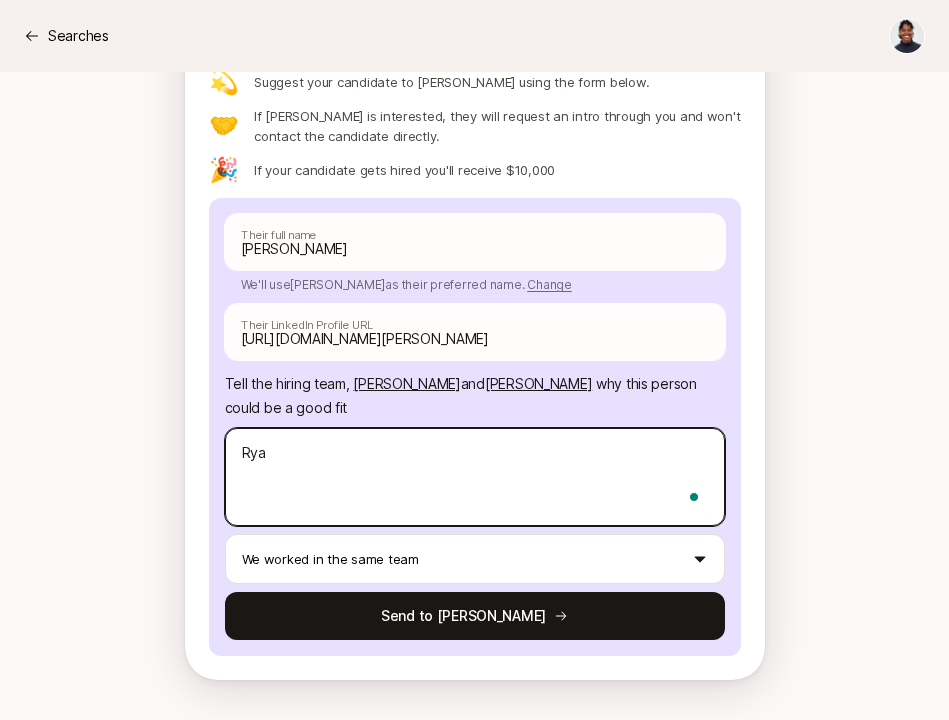 type on "x" 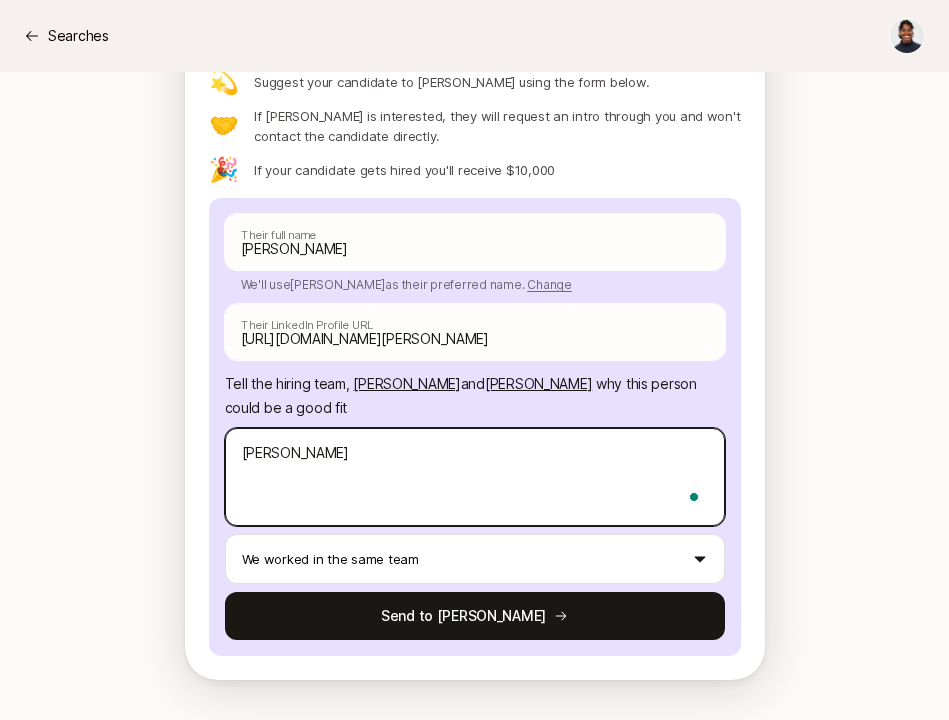 type on "x" 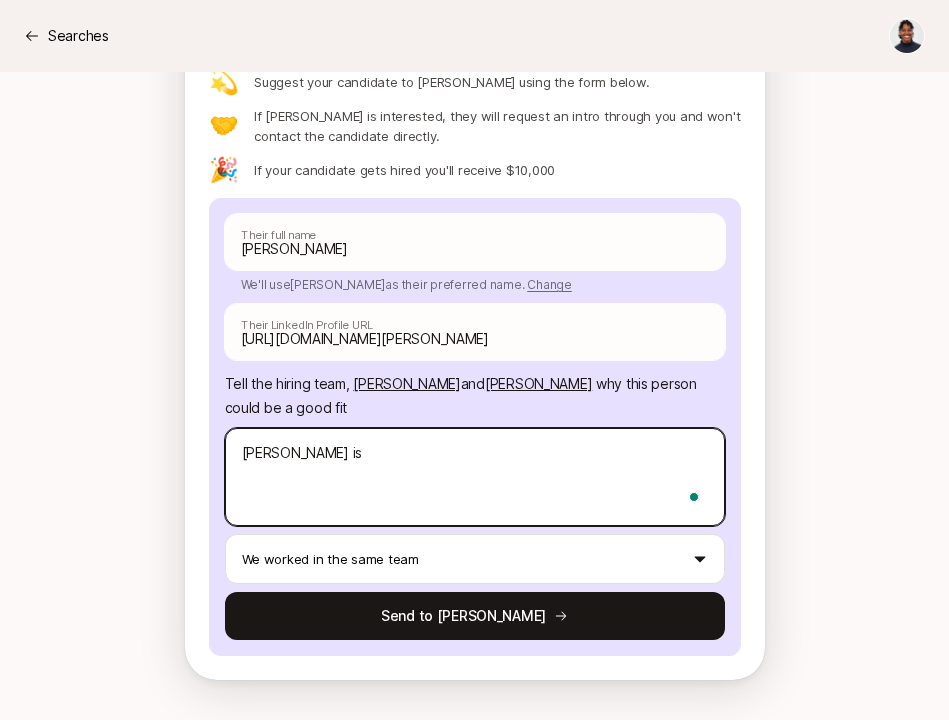 type on "[PERSON_NAME] is" 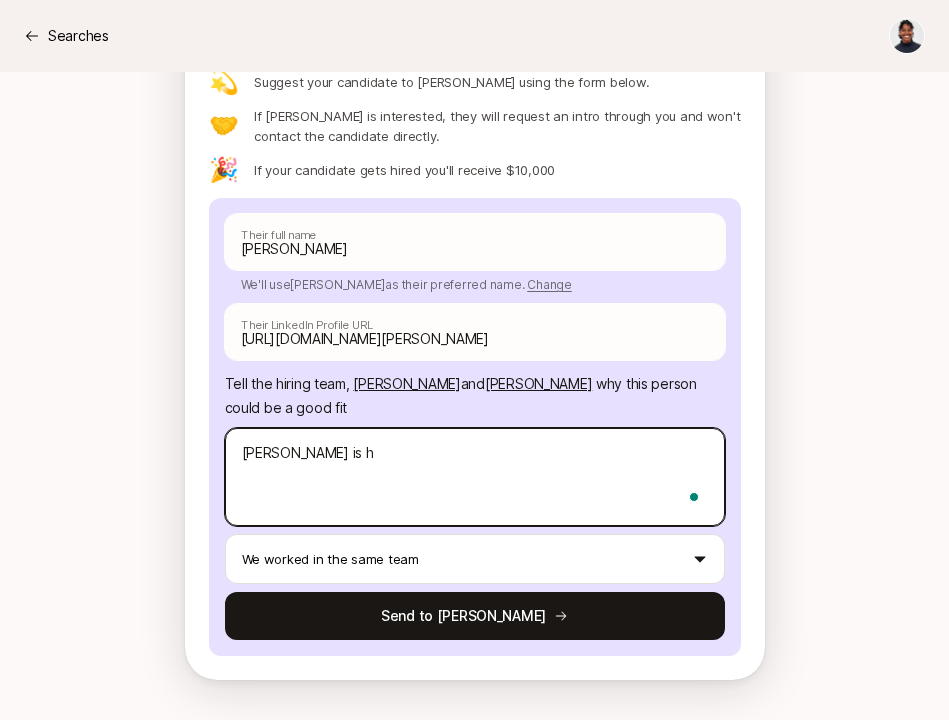 type on "x" 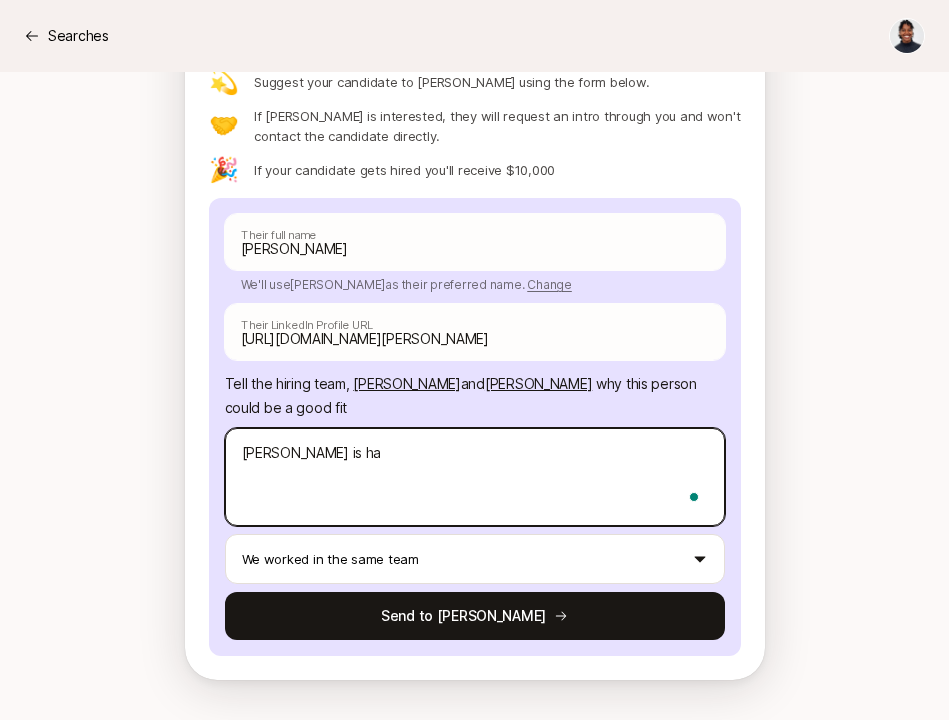 type on "x" 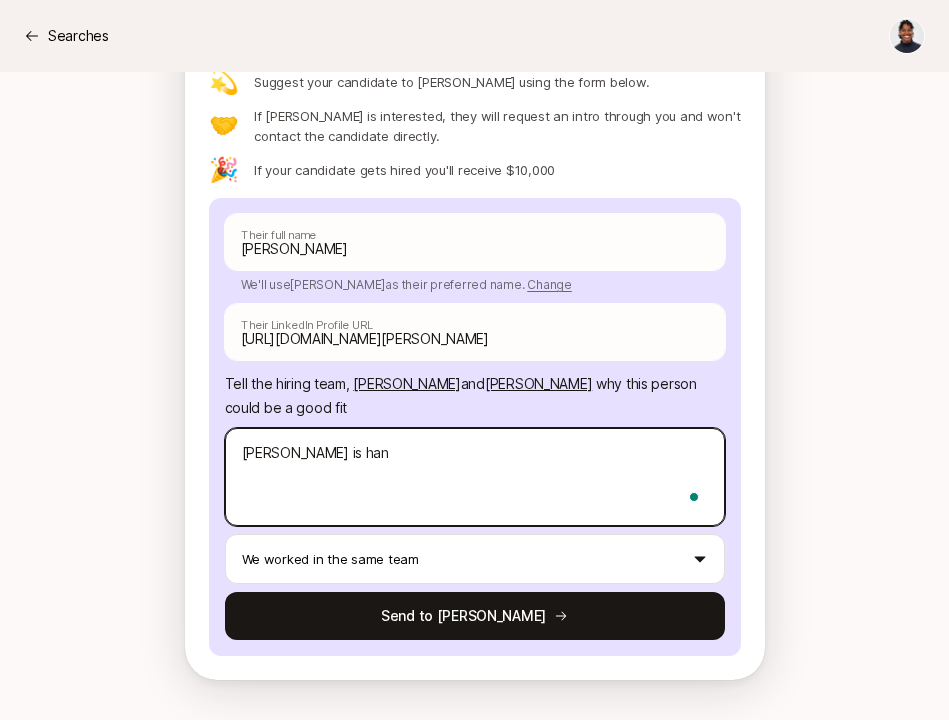 type on "x" 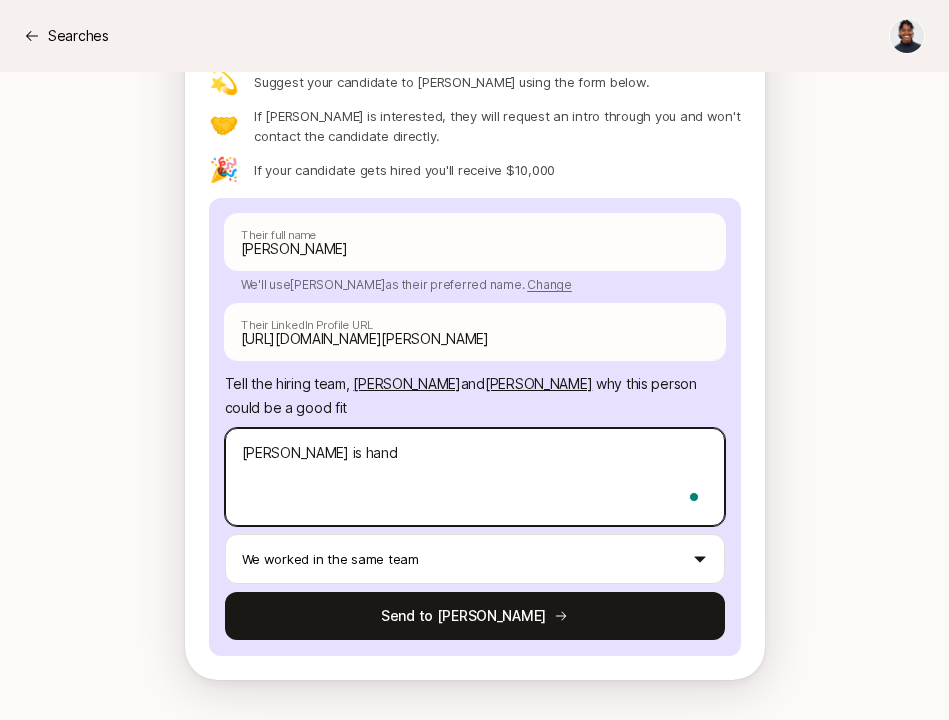 type on "[PERSON_NAME] is hands" 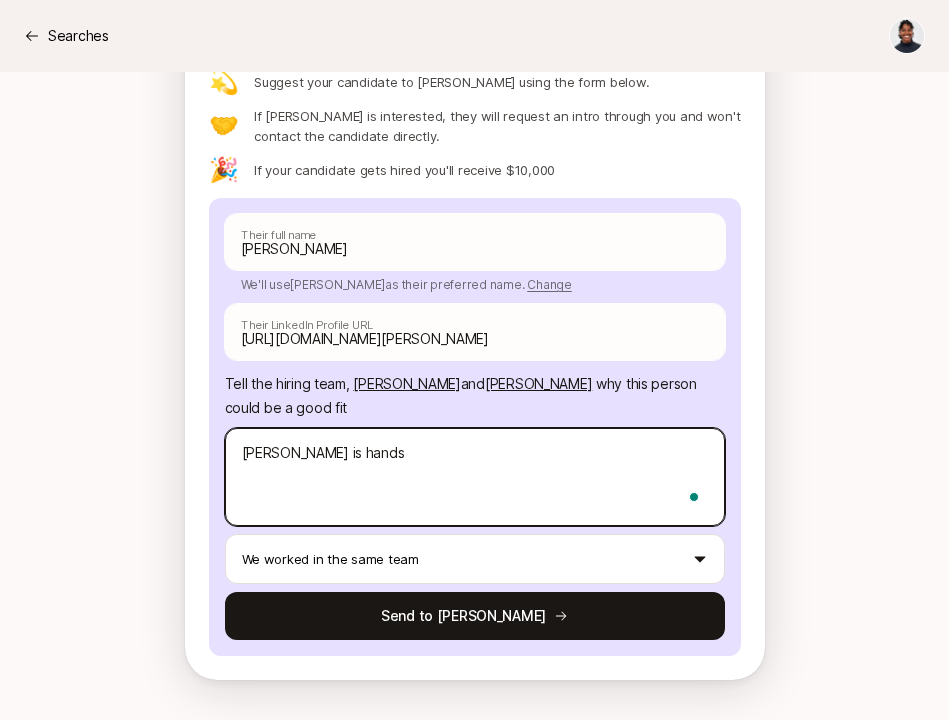 type on "x" 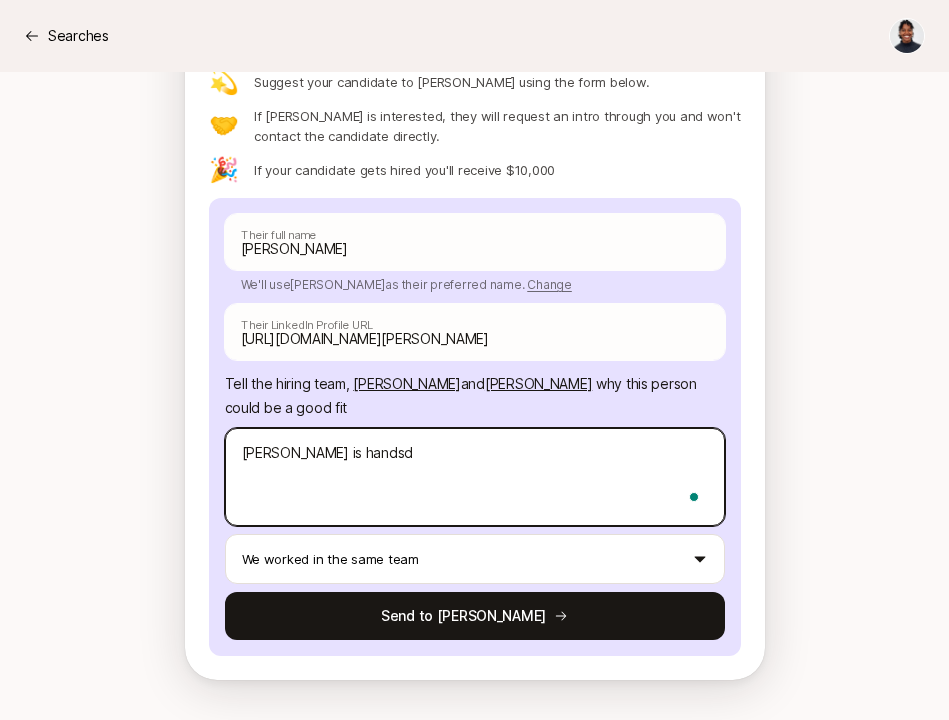 type on "x" 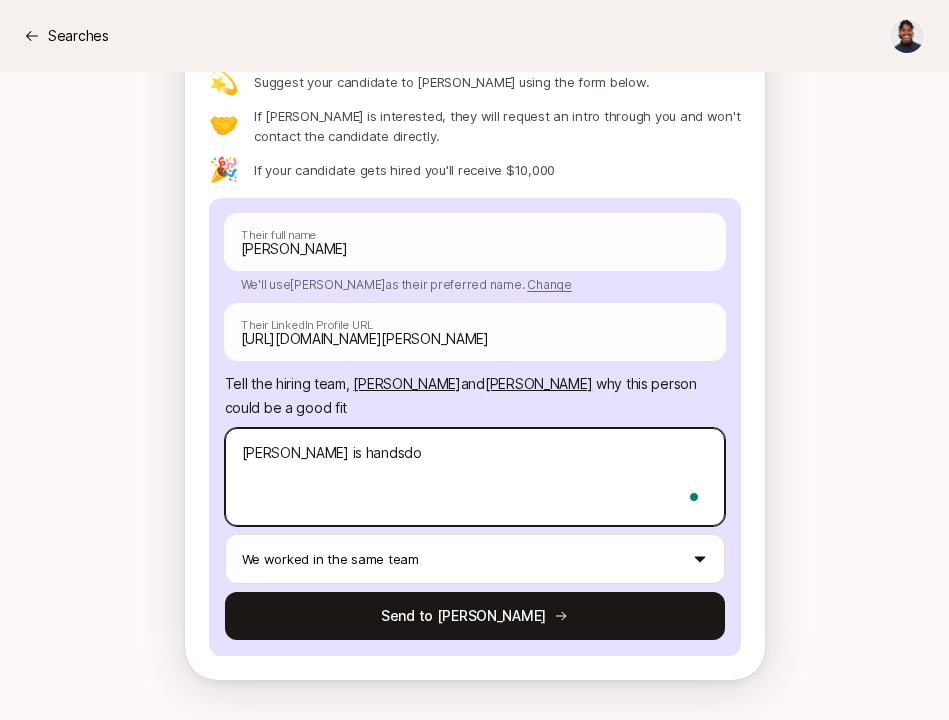 type on "x" 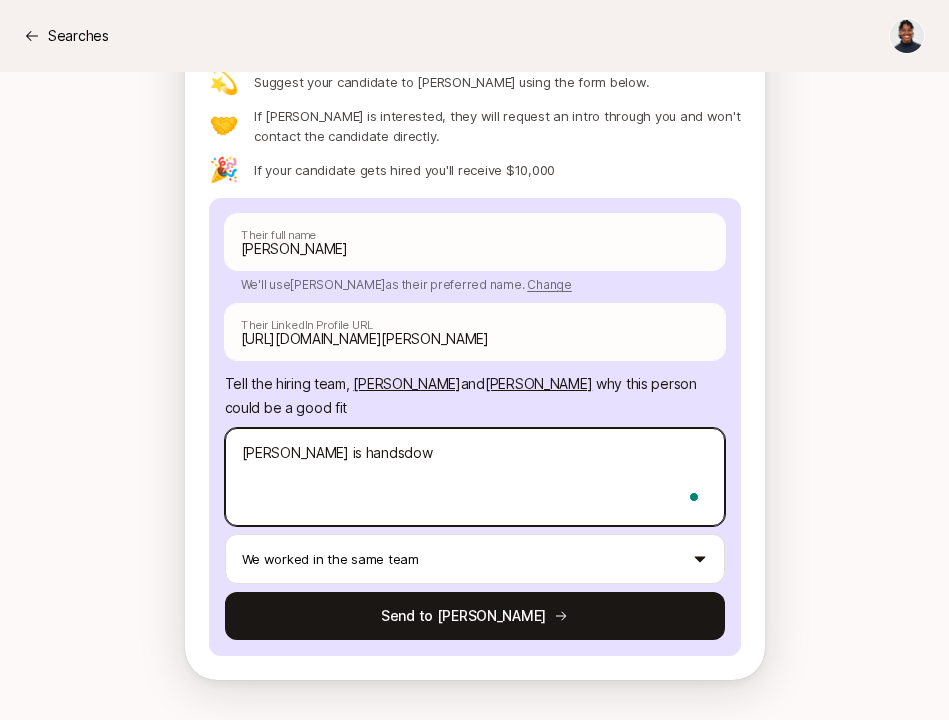type on "x" 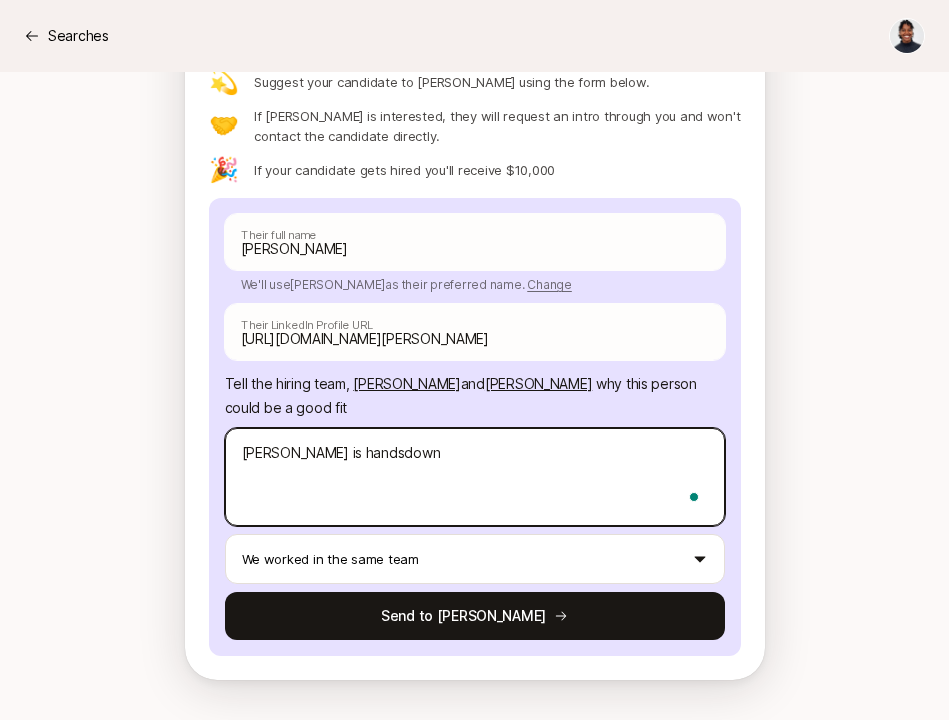 type on "[PERSON_NAME] is handsdown" 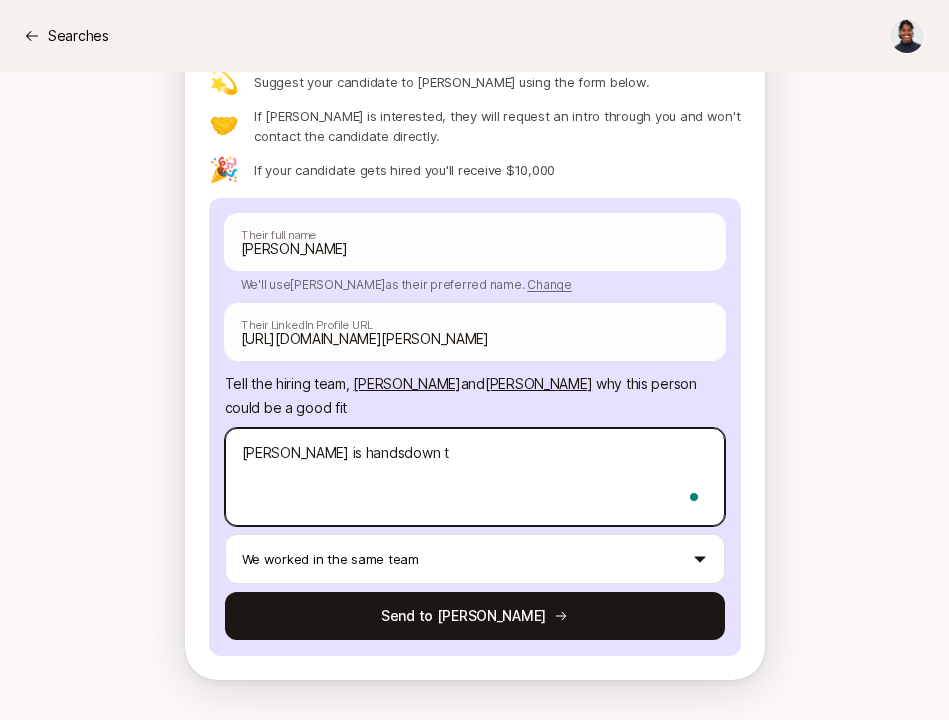 type on "x" 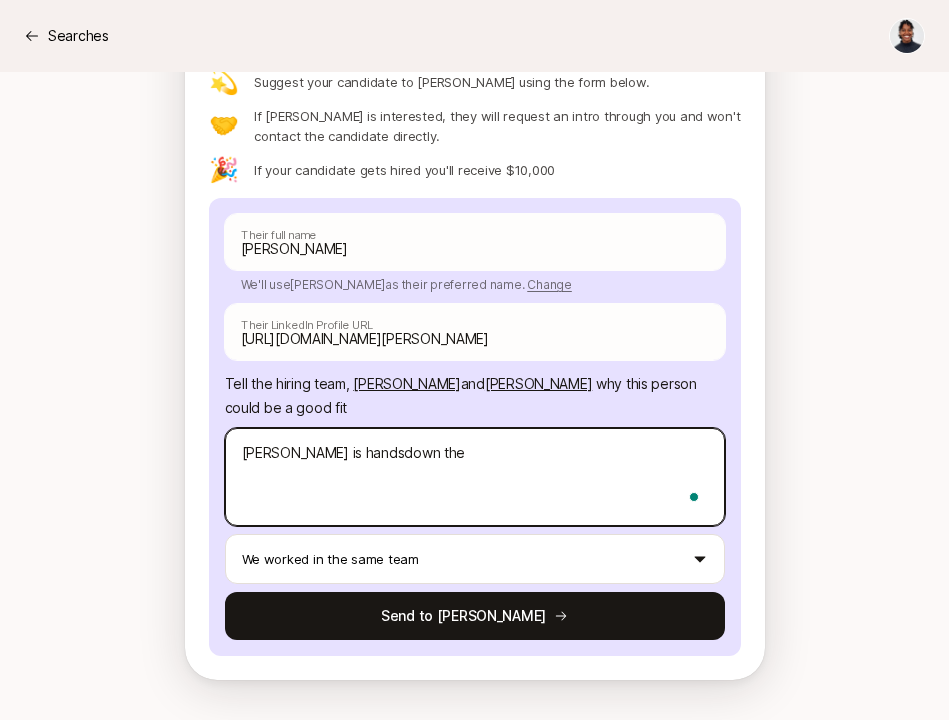 type on "x" 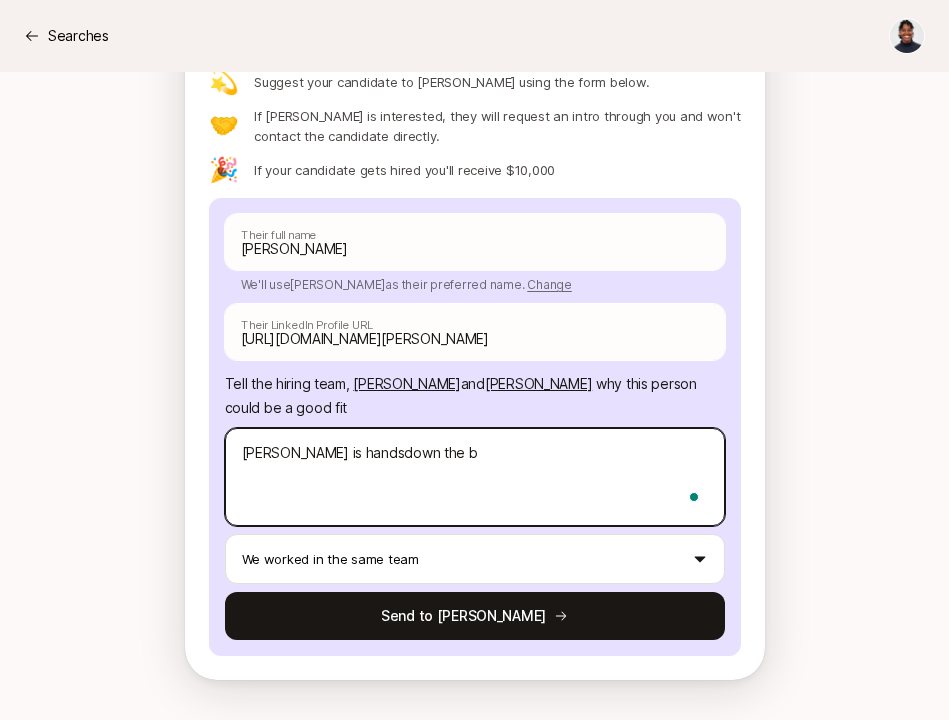 type on "x" 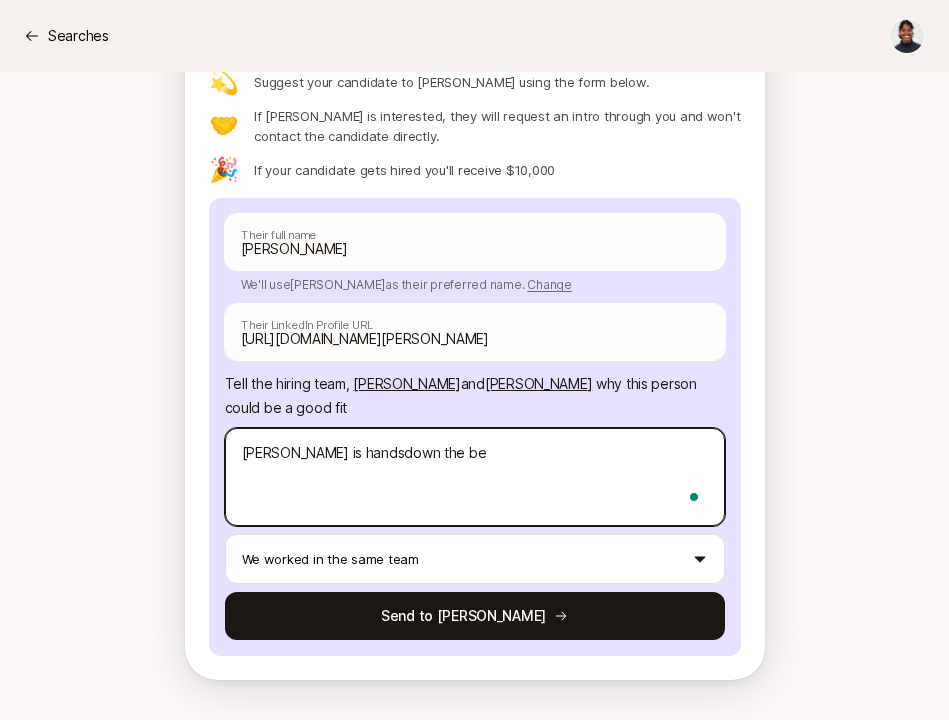 type on "x" 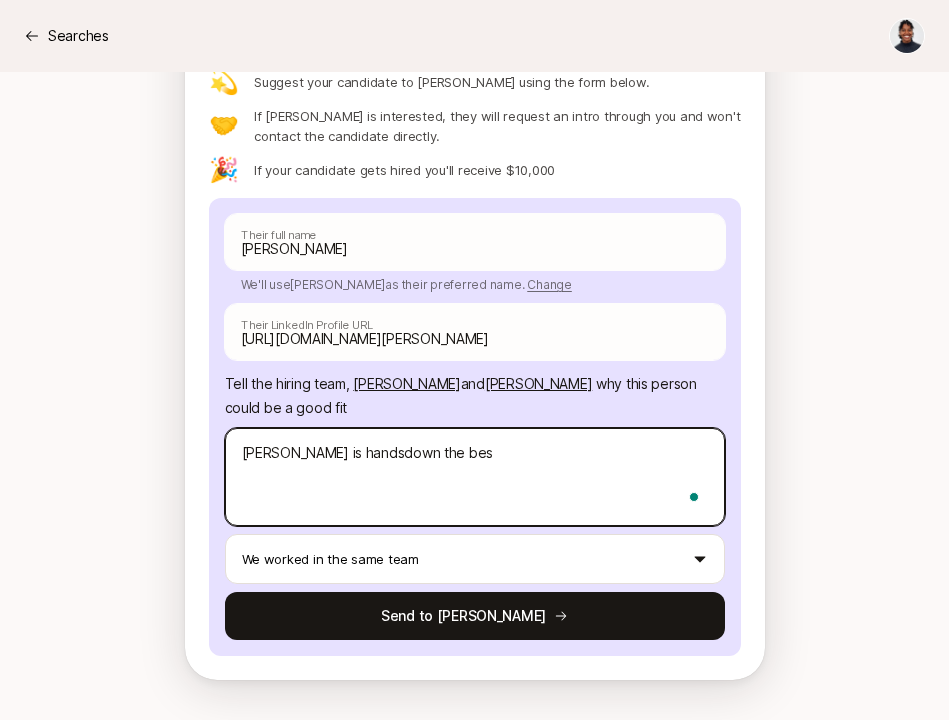 type on "x" 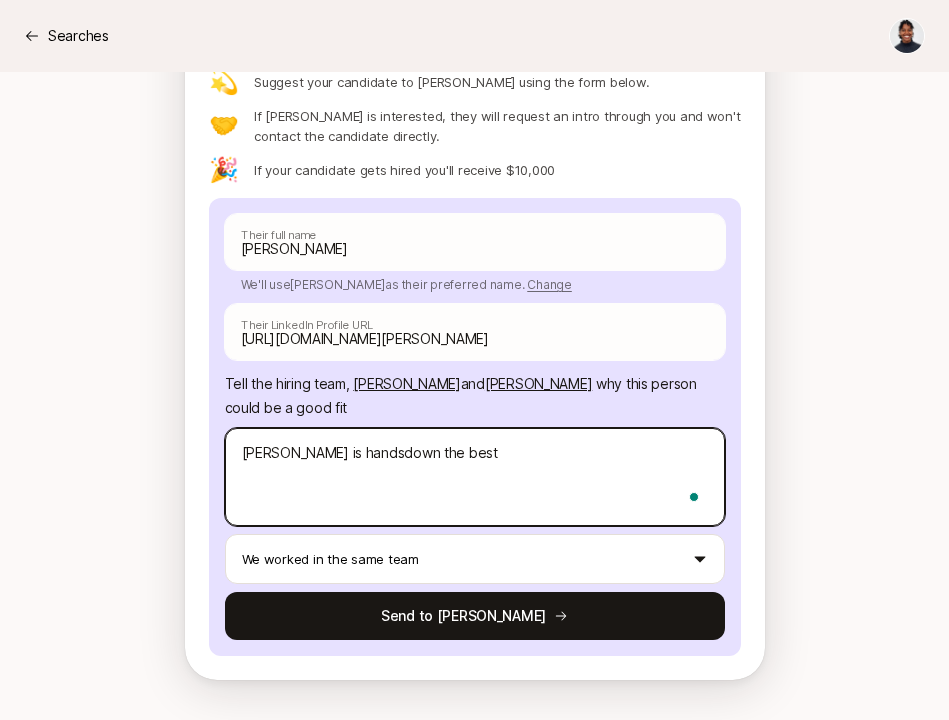 type on "x" 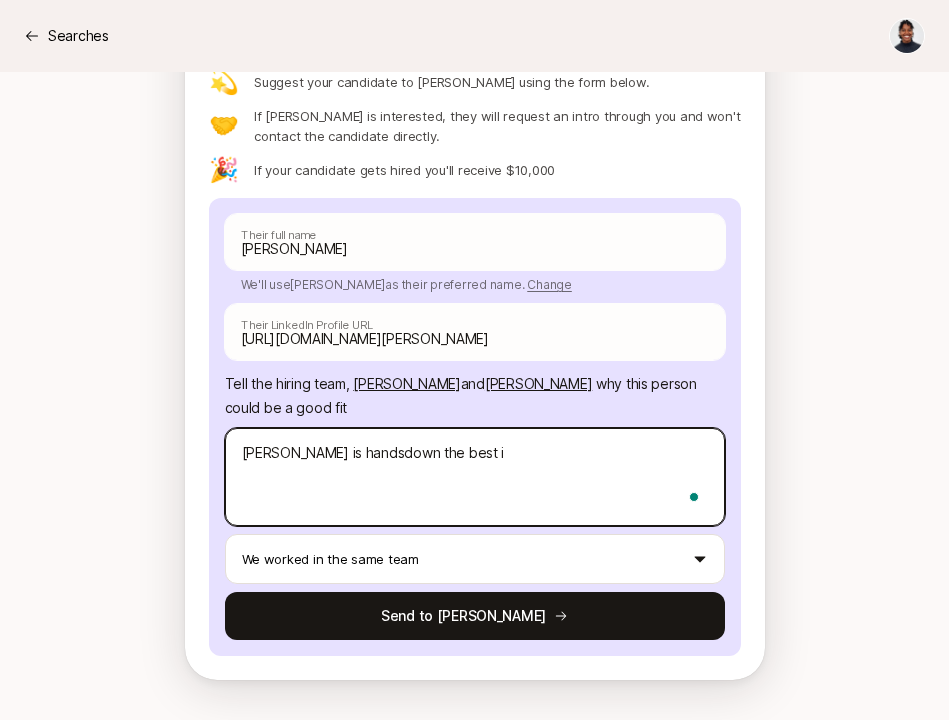type on "x" 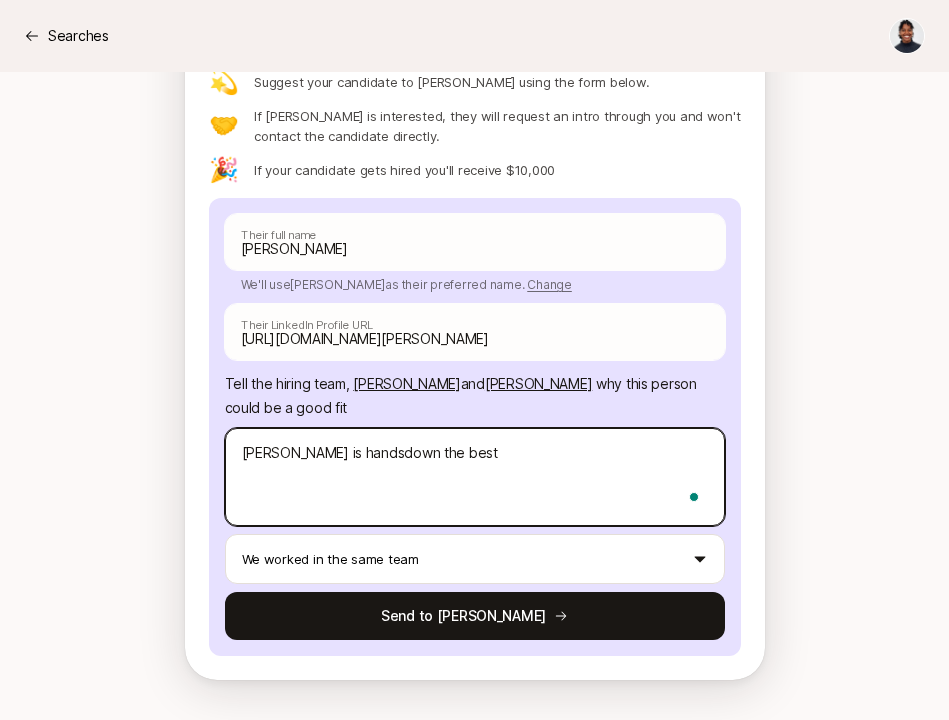 type on "x" 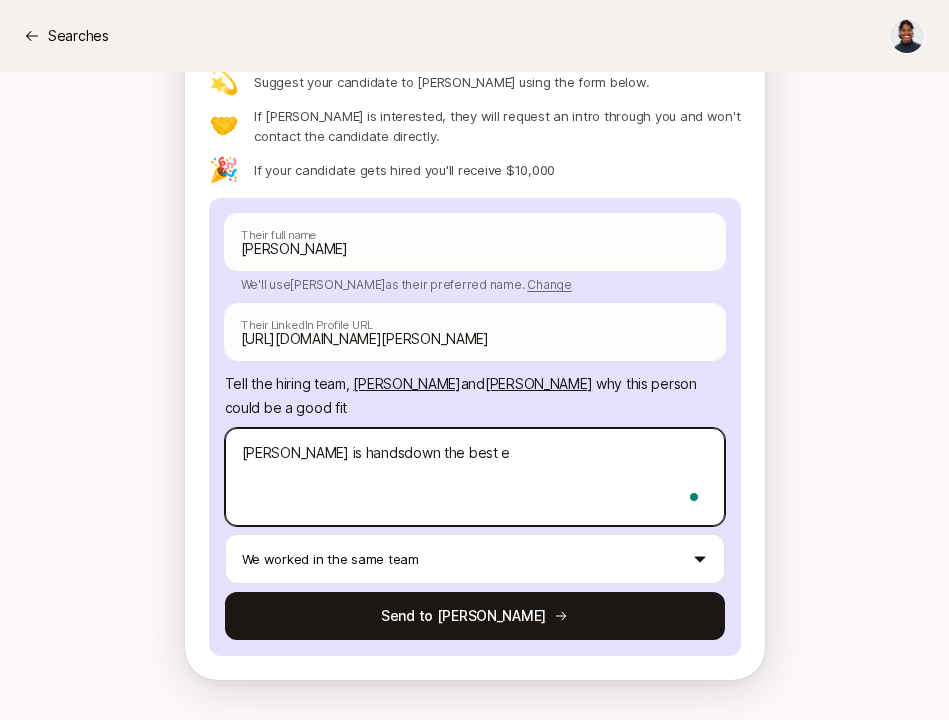 type on "x" 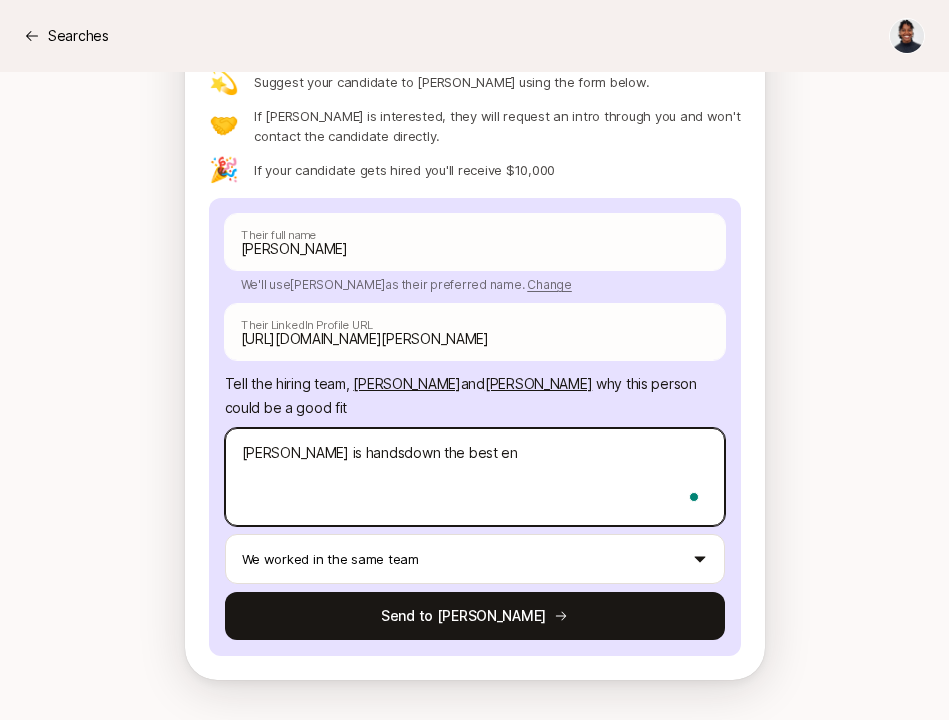 type on "x" 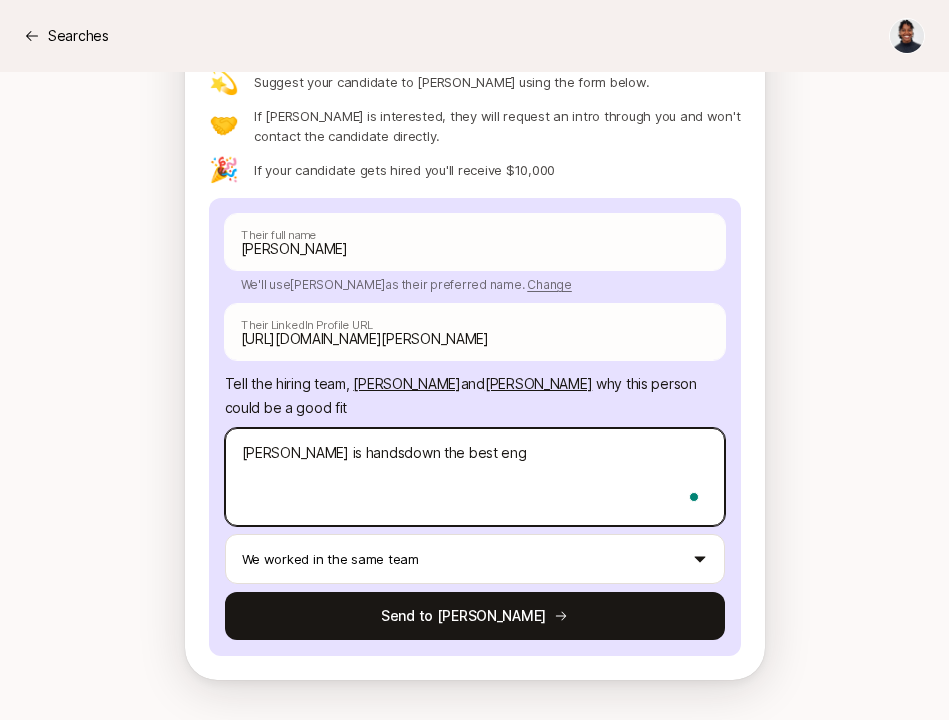 type on "x" 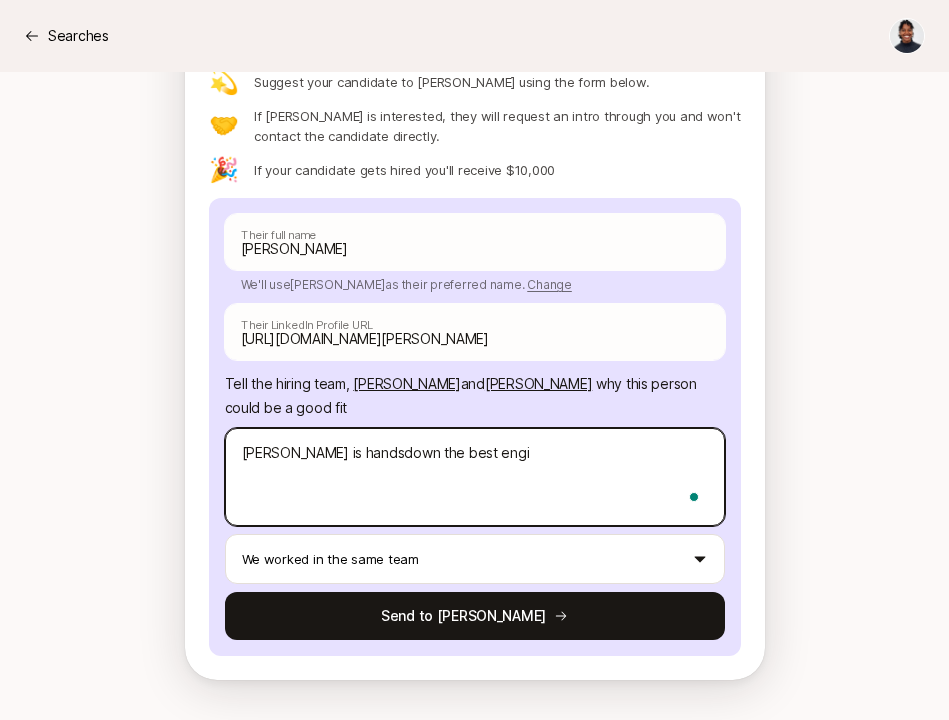 type on "x" 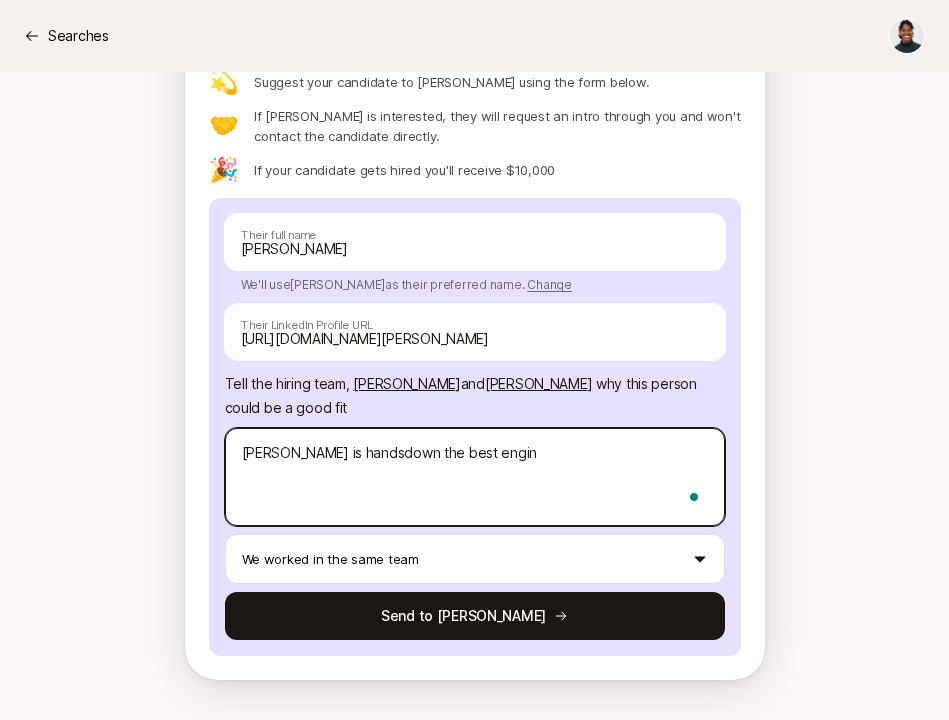 type on "x" 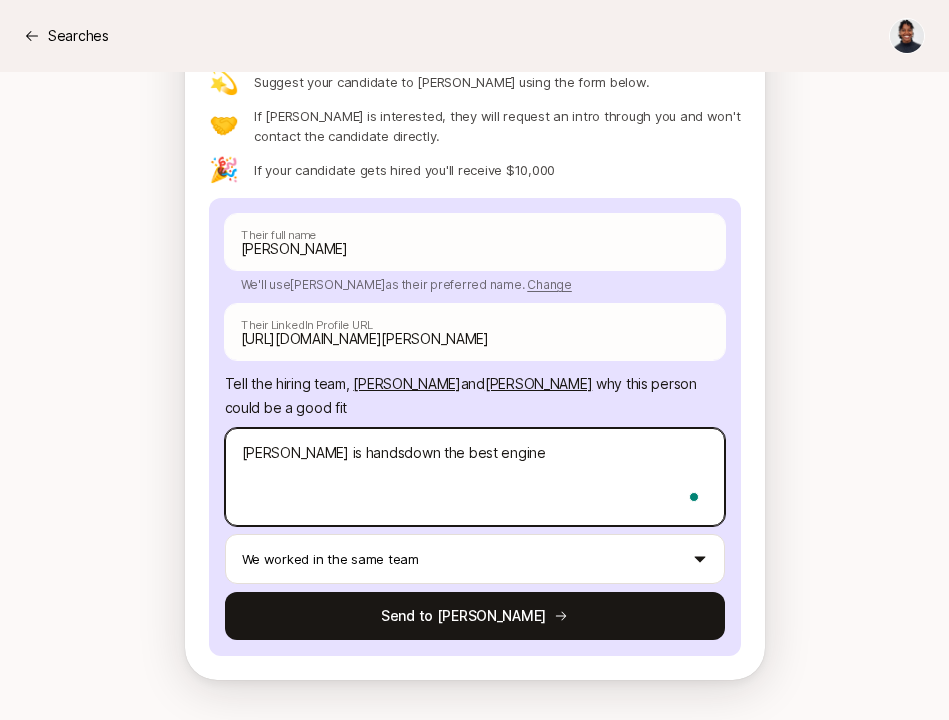 type on "x" 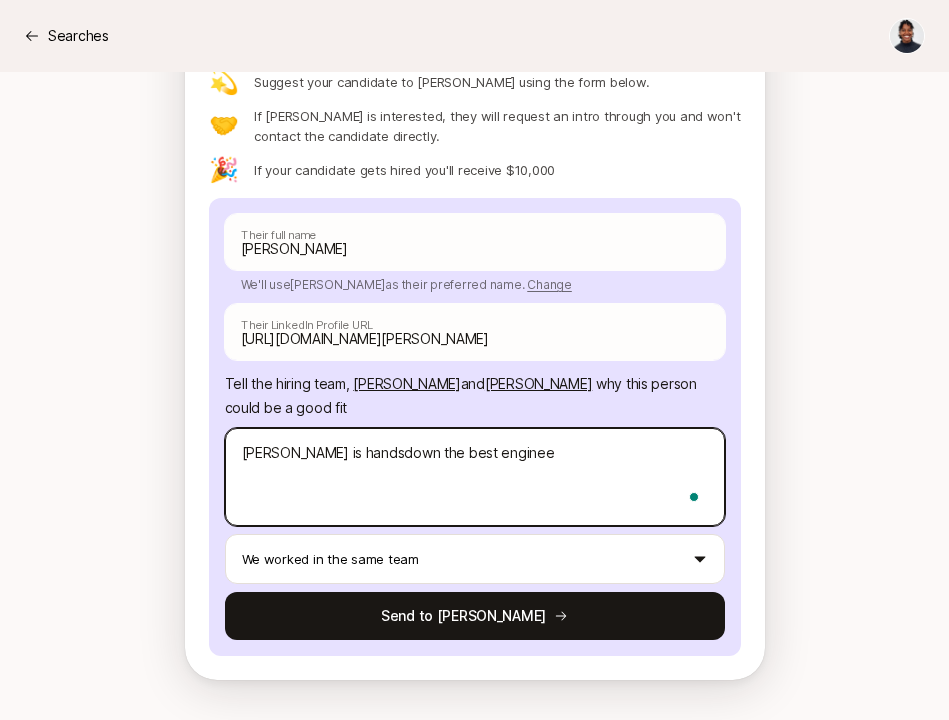 type on "x" 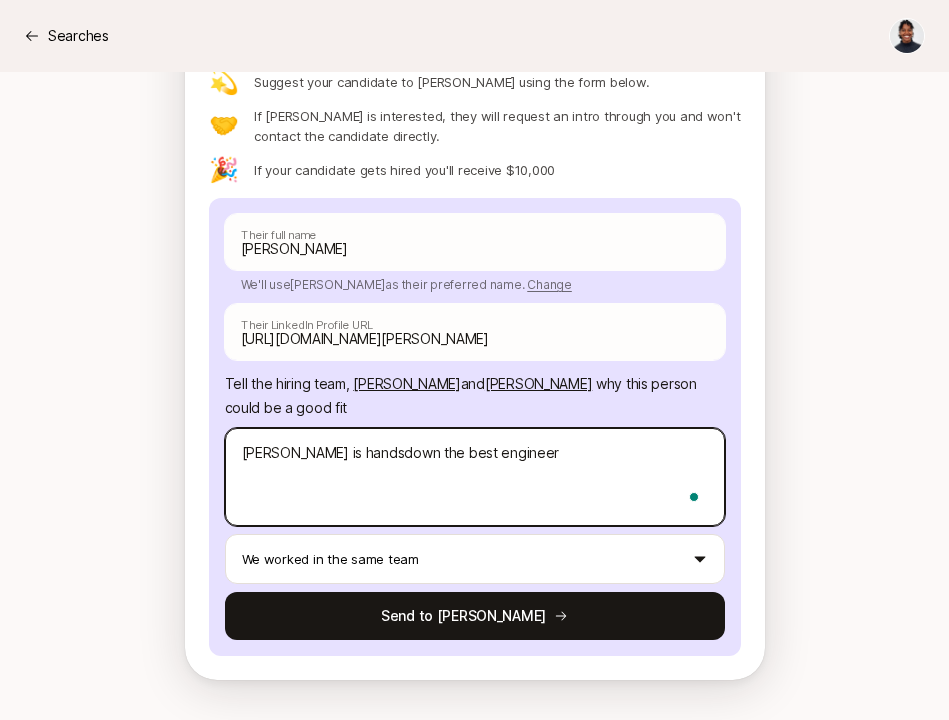 type on "x" 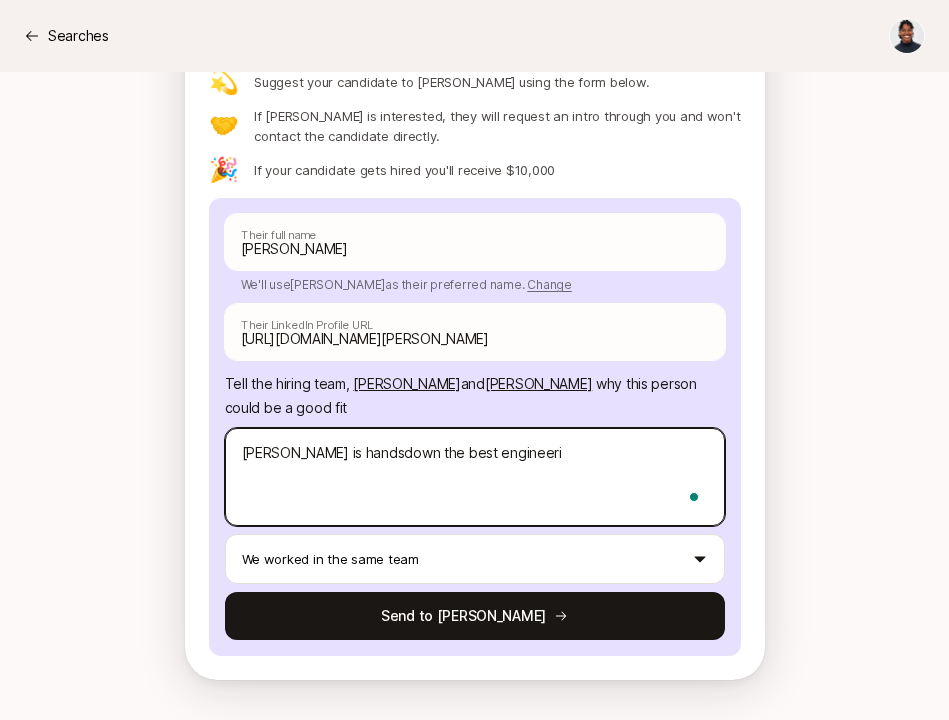 type on "x" 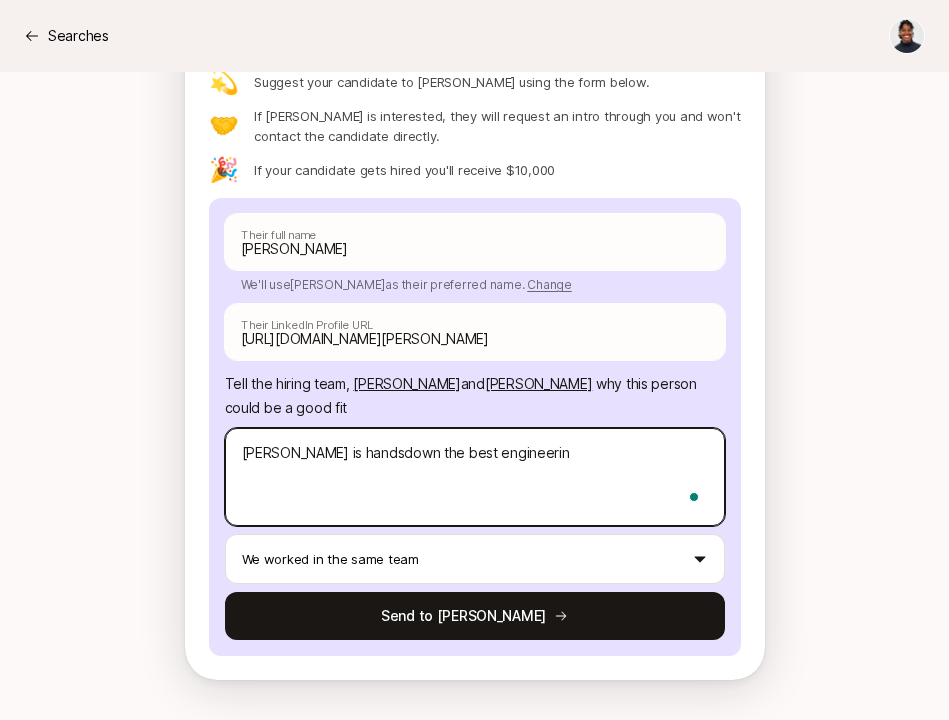 type on "[PERSON_NAME] is handsdown the best engineering" 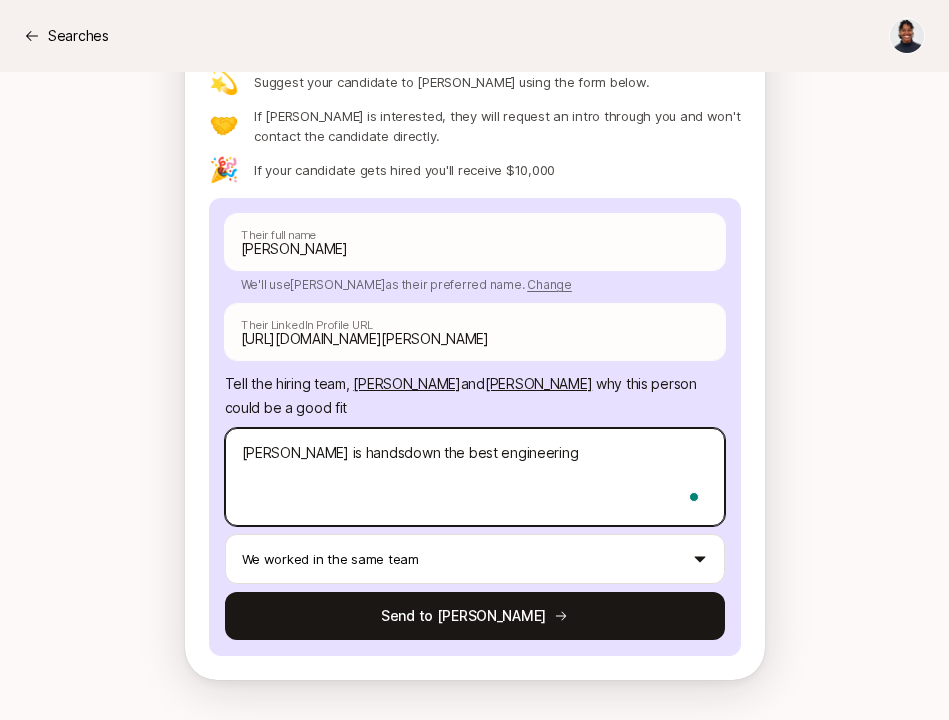 type on "x" 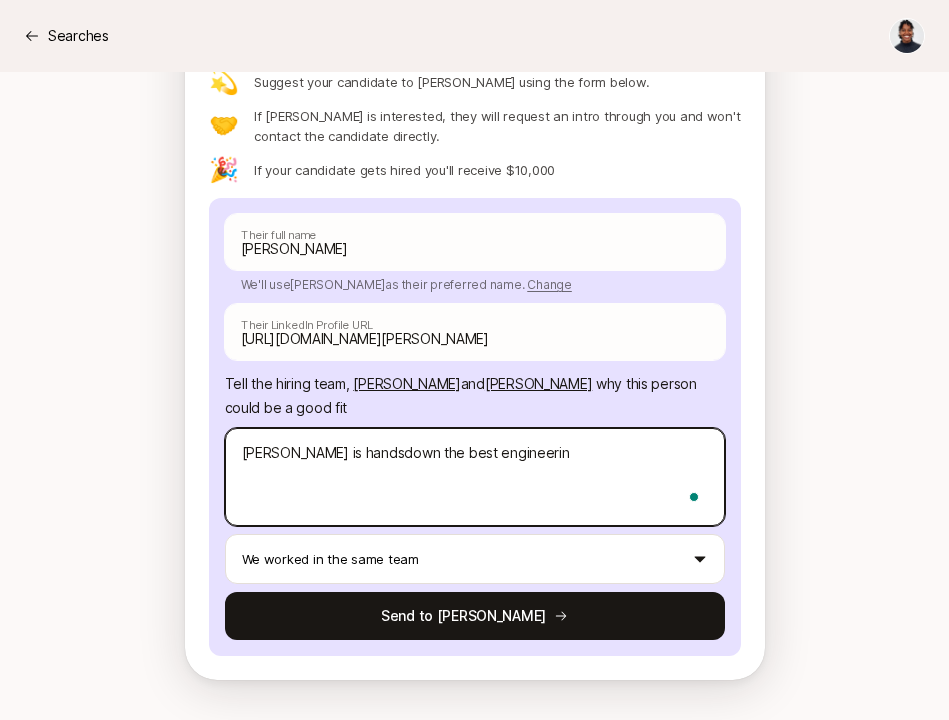 type on "x" 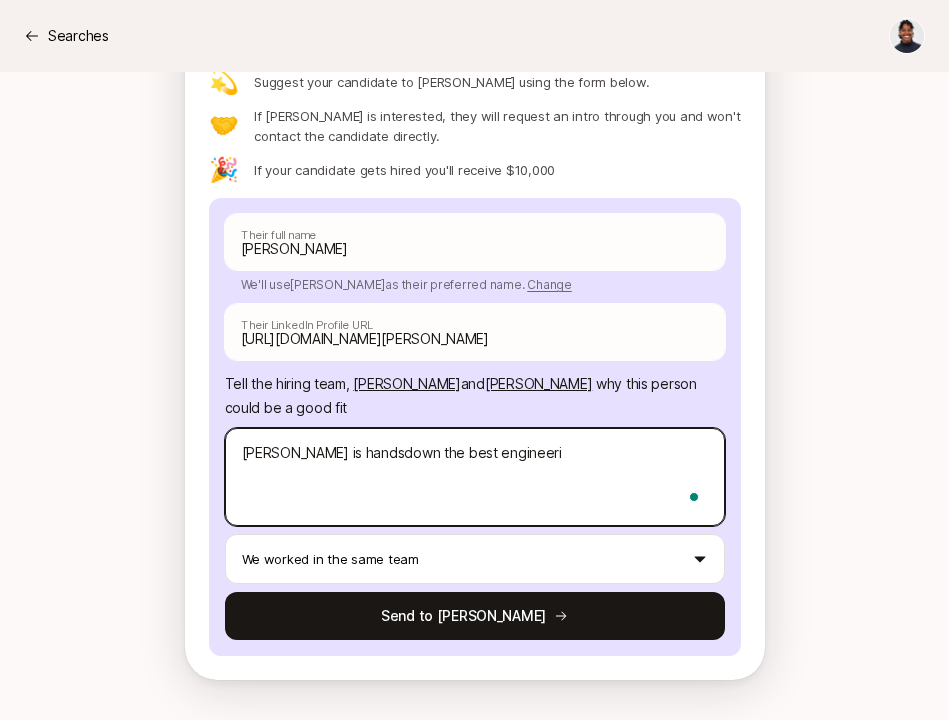 type on "x" 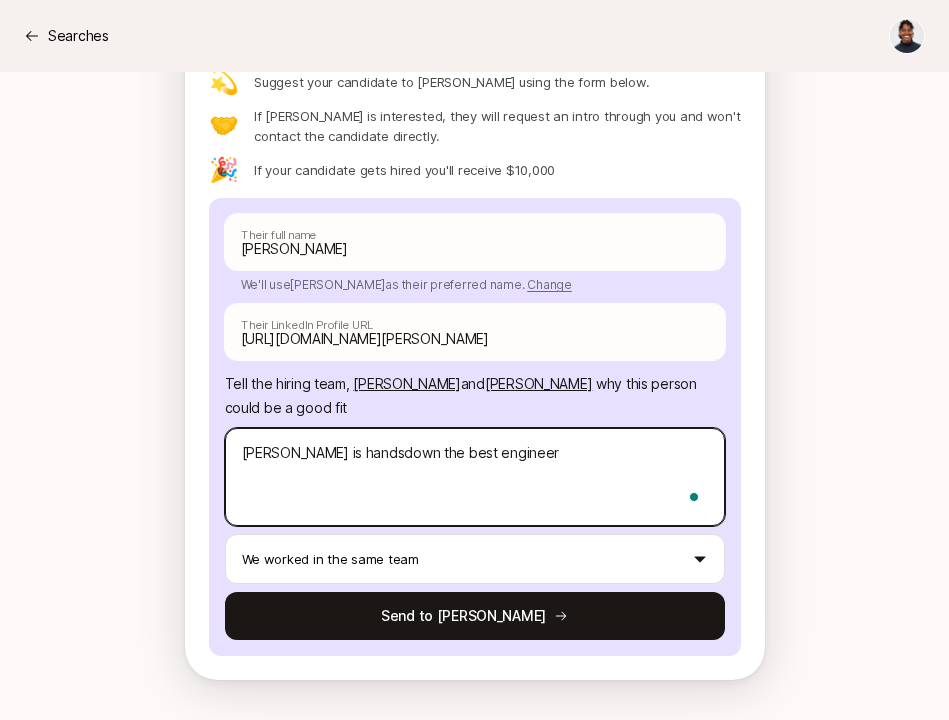 type on "x" 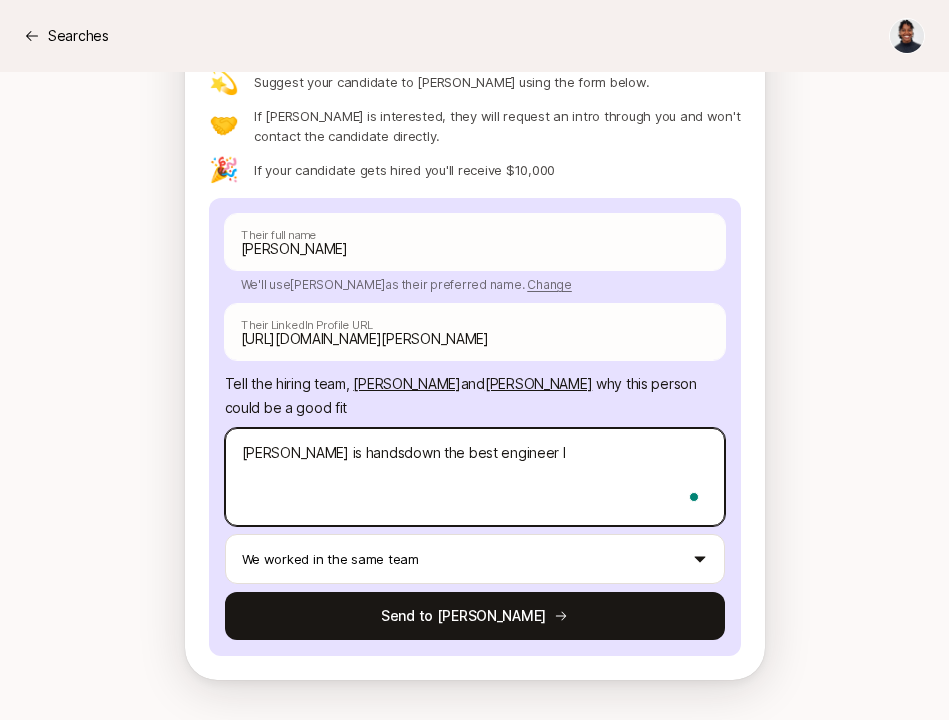 type on "x" 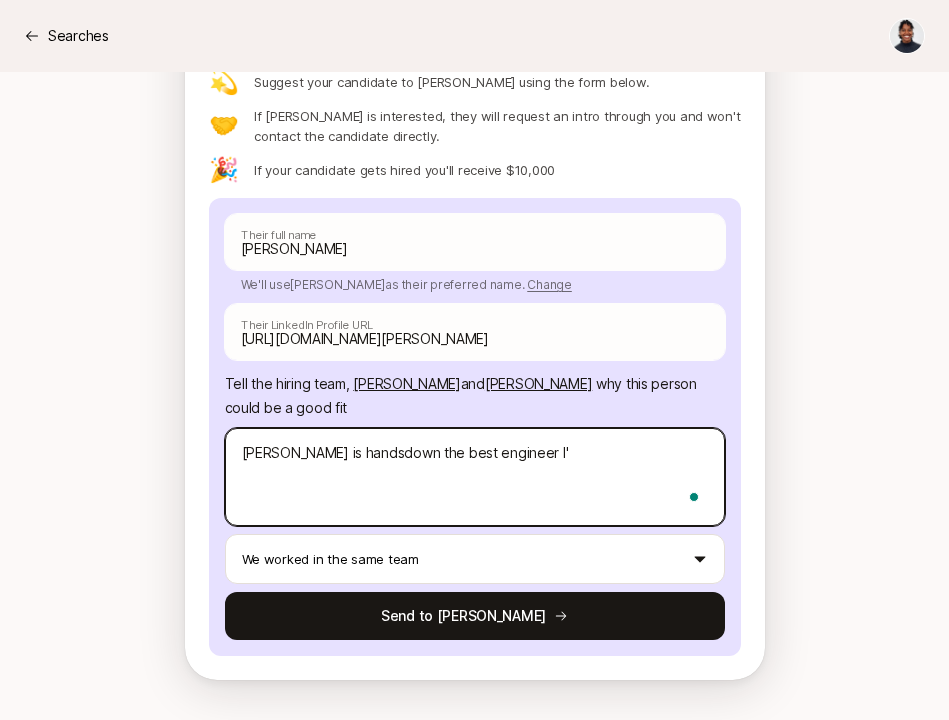 type on "x" 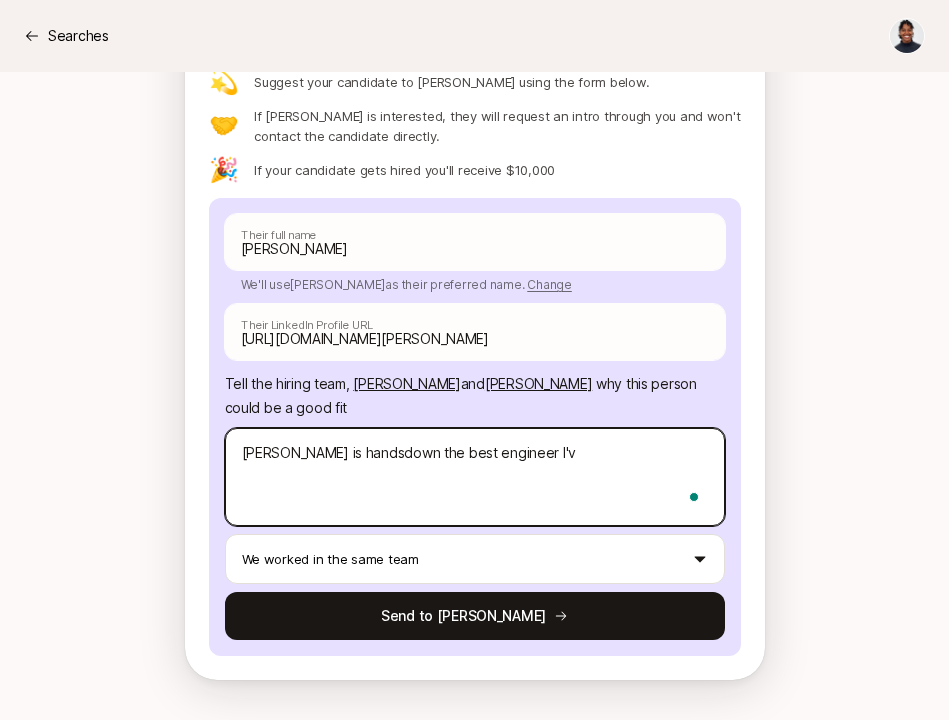 type on "x" 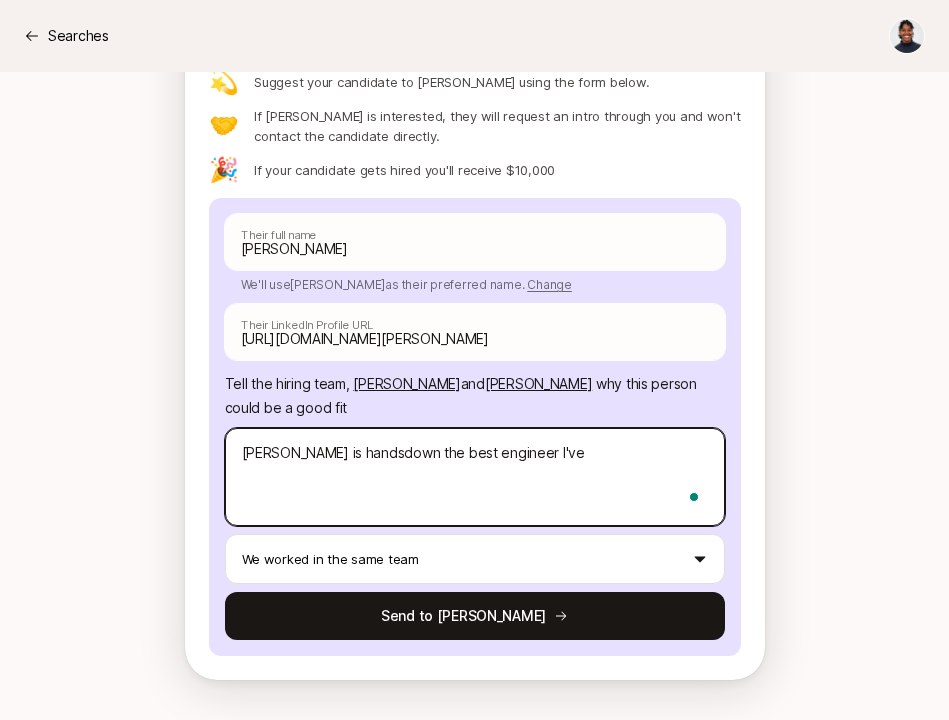 type on "x" 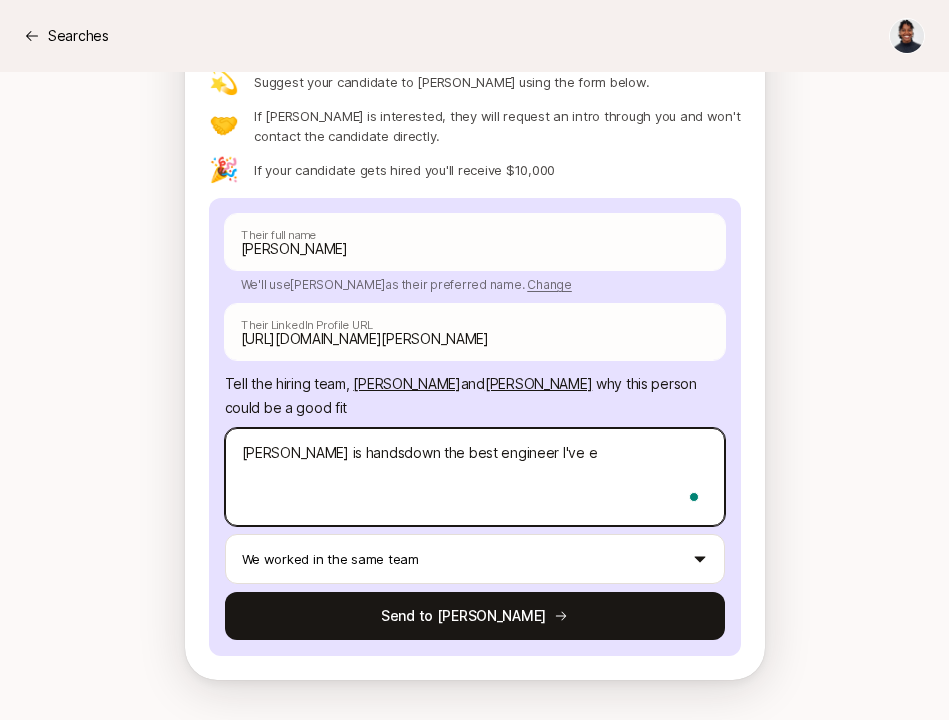 type on "x" 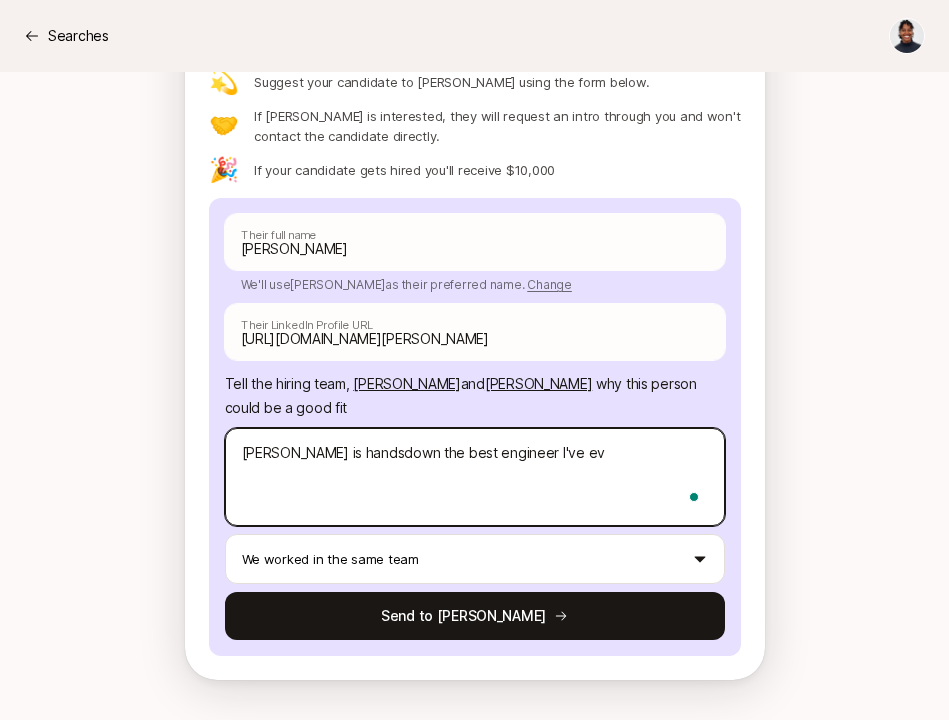 type on "x" 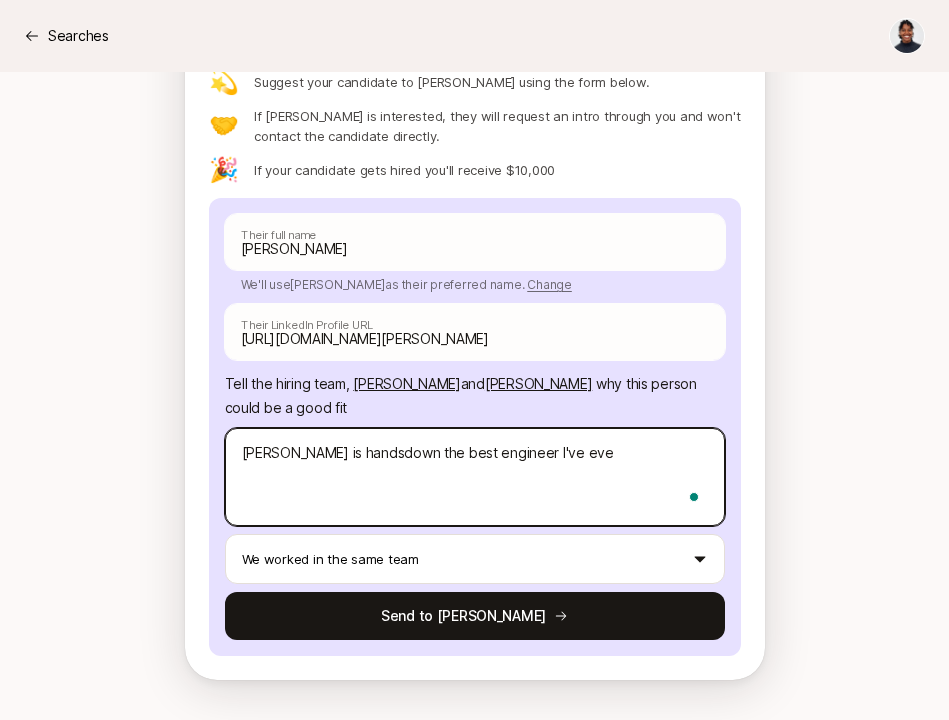 type on "x" 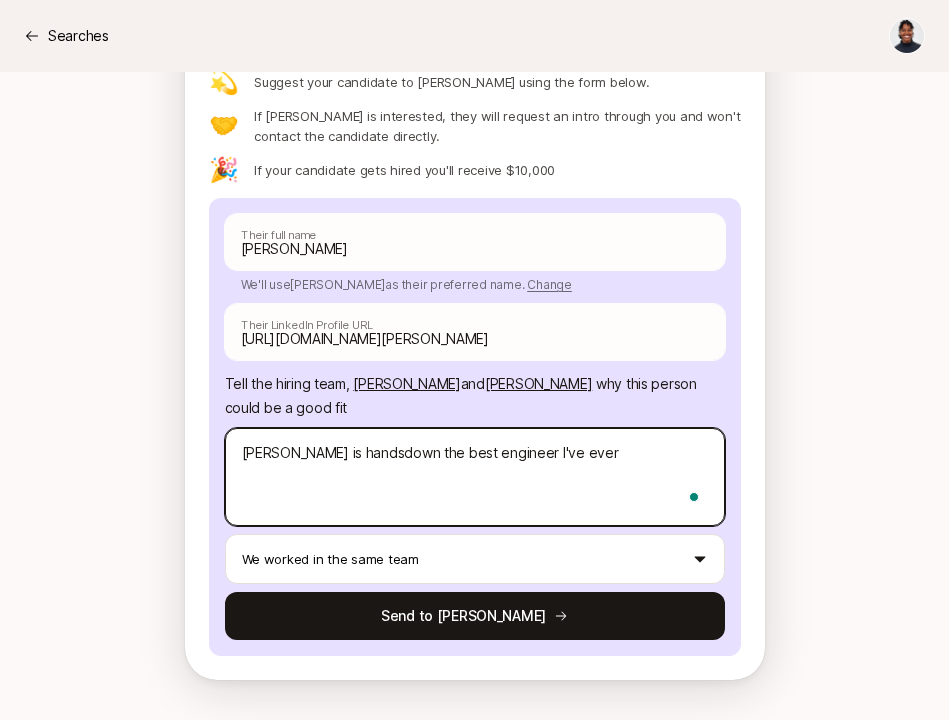 type on "x" 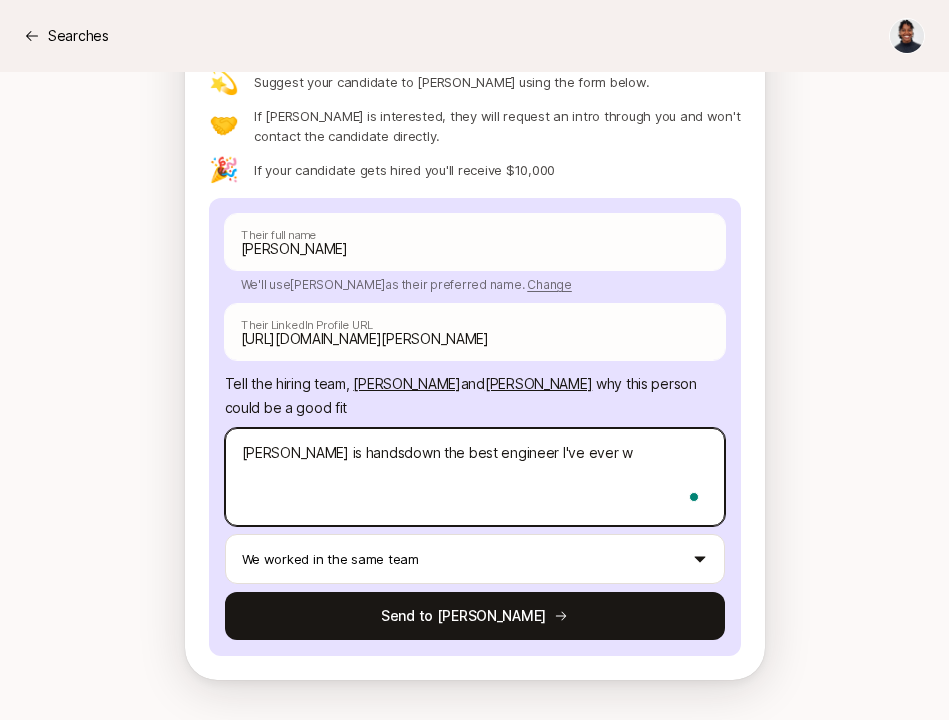 type on "x" 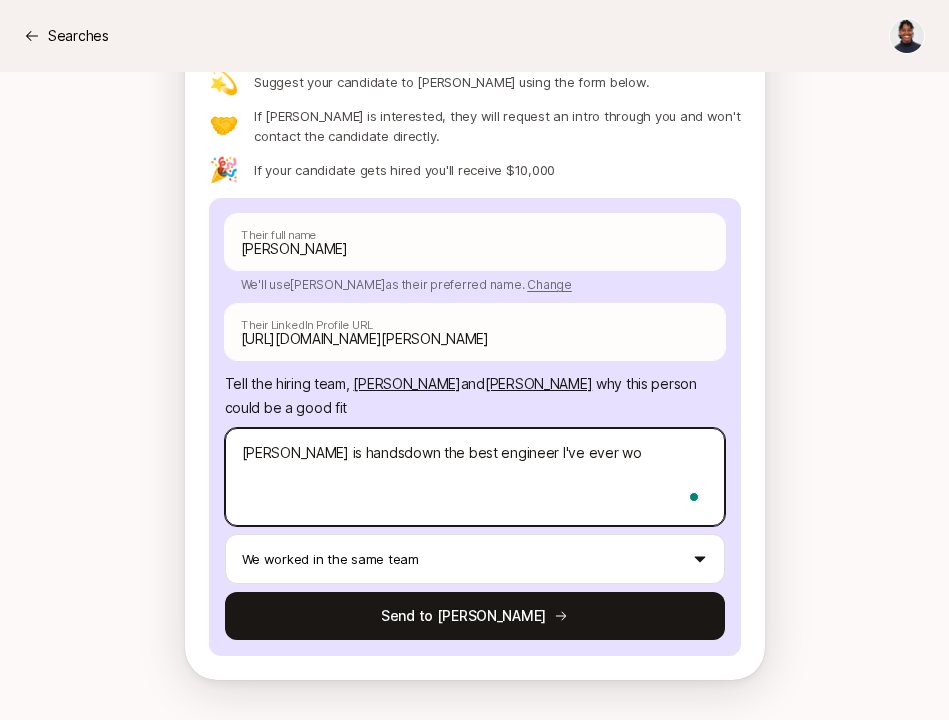 type on "x" 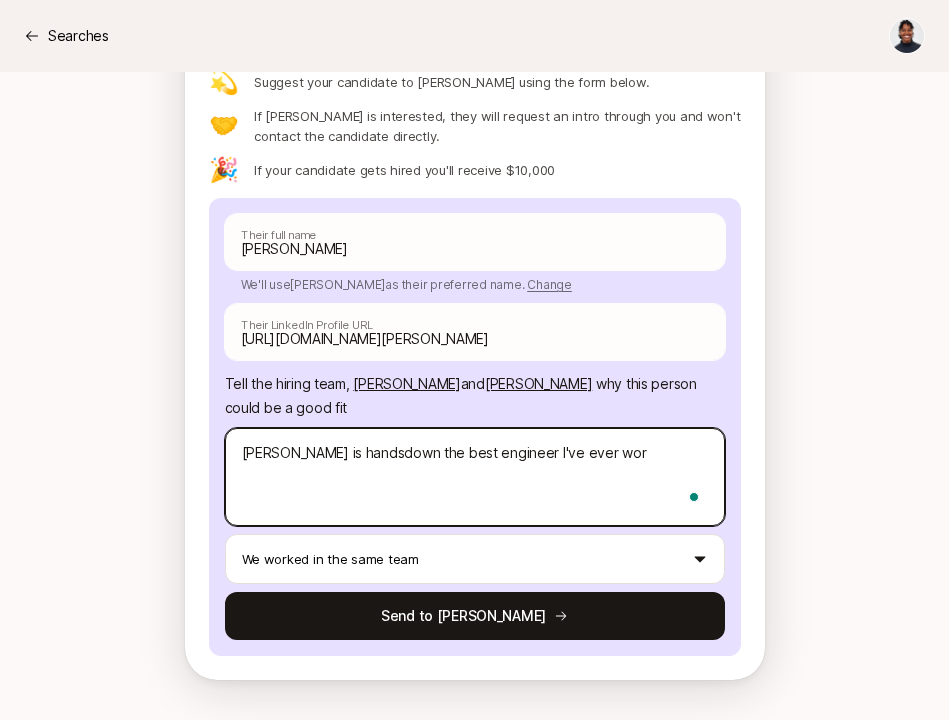 type on "x" 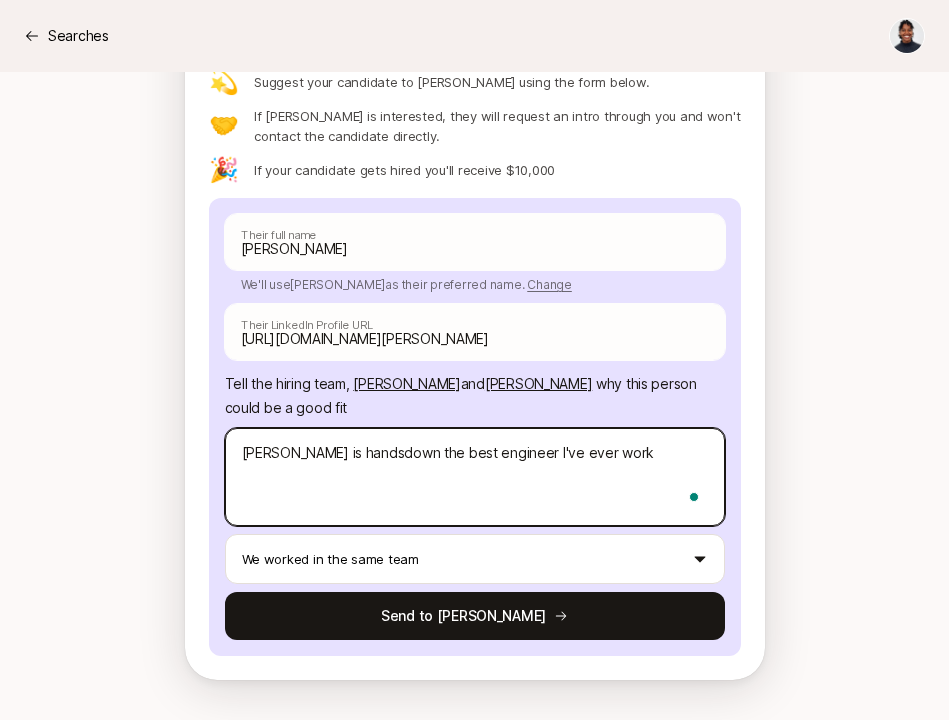 type on "[PERSON_NAME] is handsdown the best engineer I've ever worke" 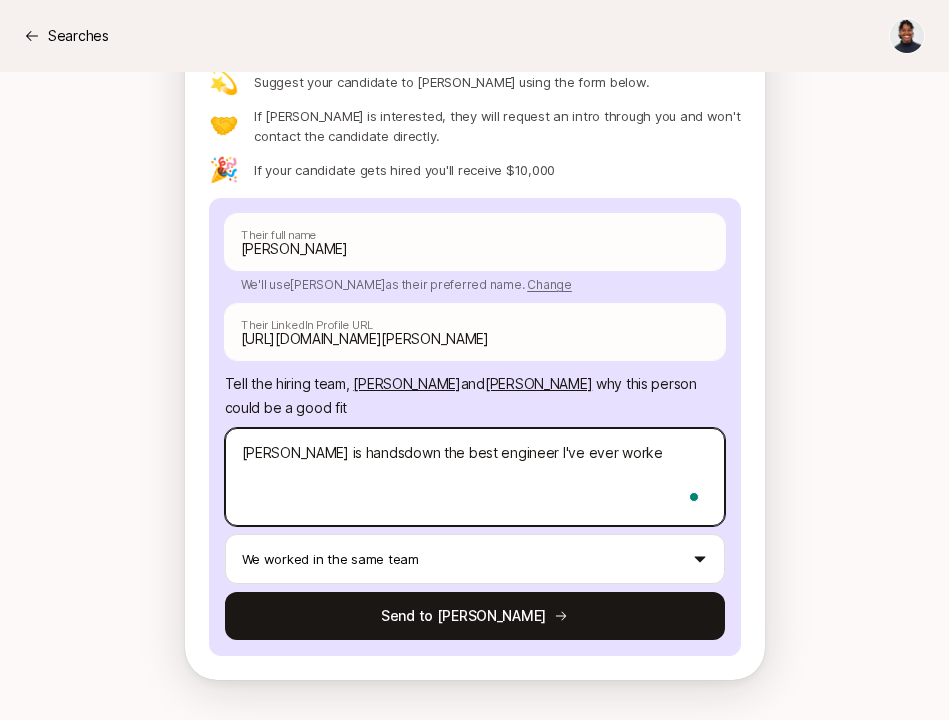 type on "x" 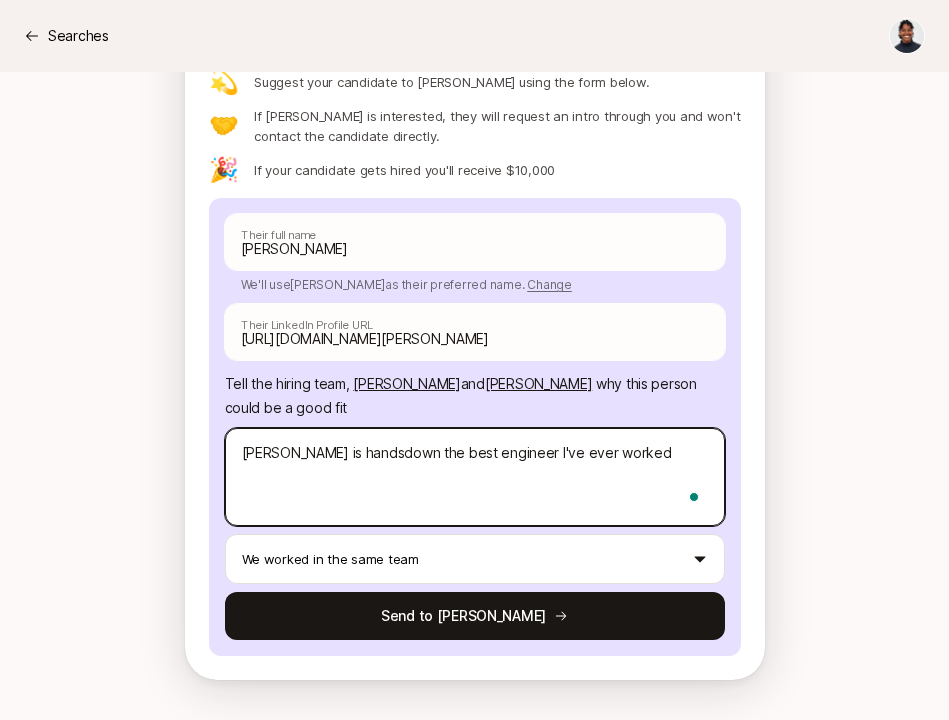 type on "x" 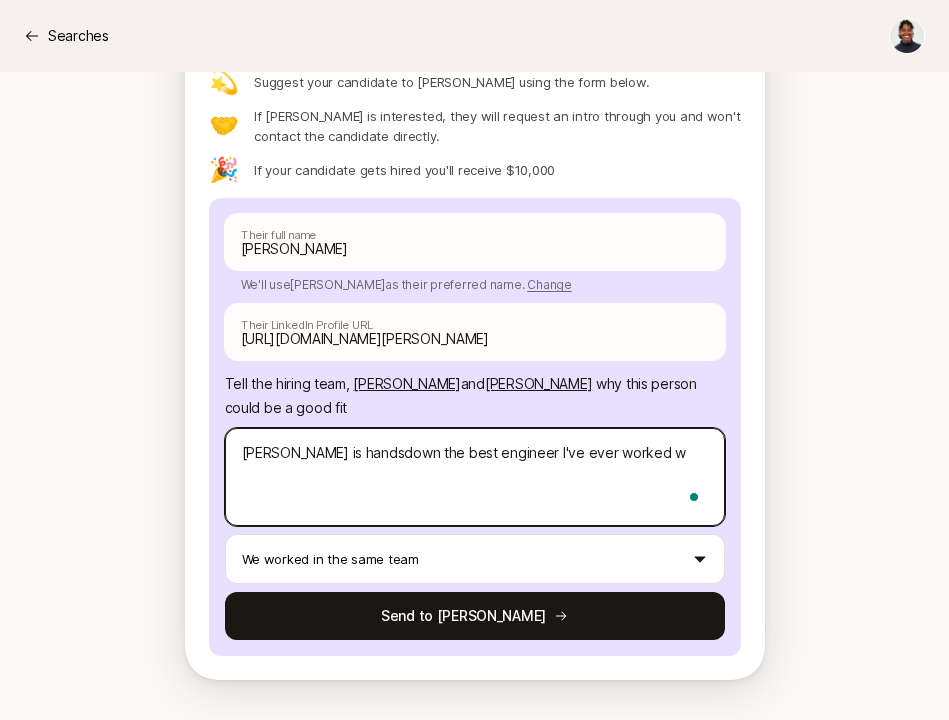 type on "[PERSON_NAME] is handsdown the best engineer I've ever worked wi" 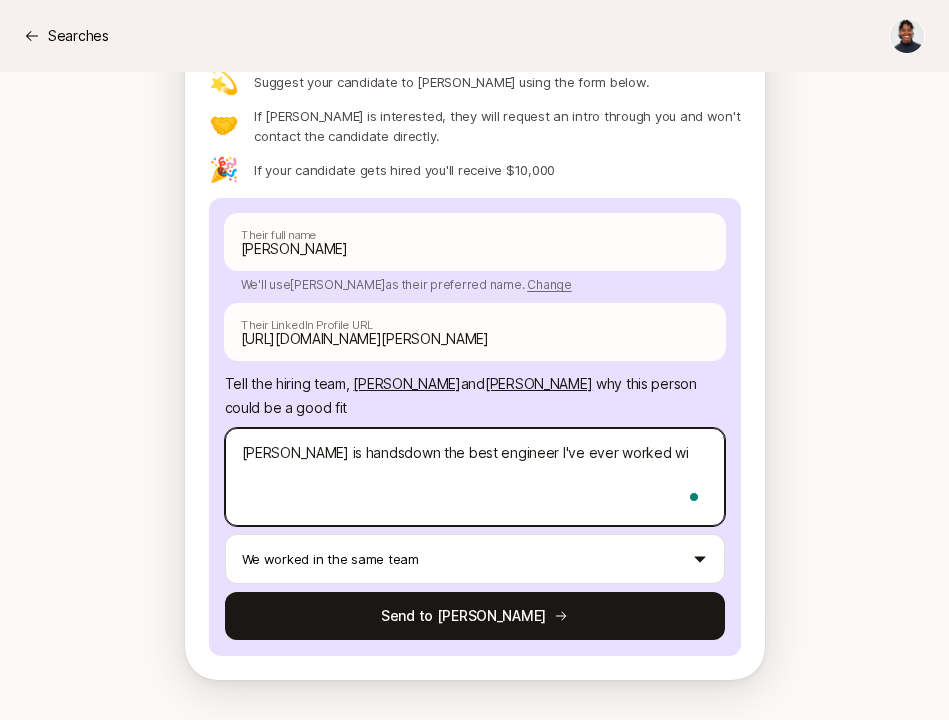 type on "x" 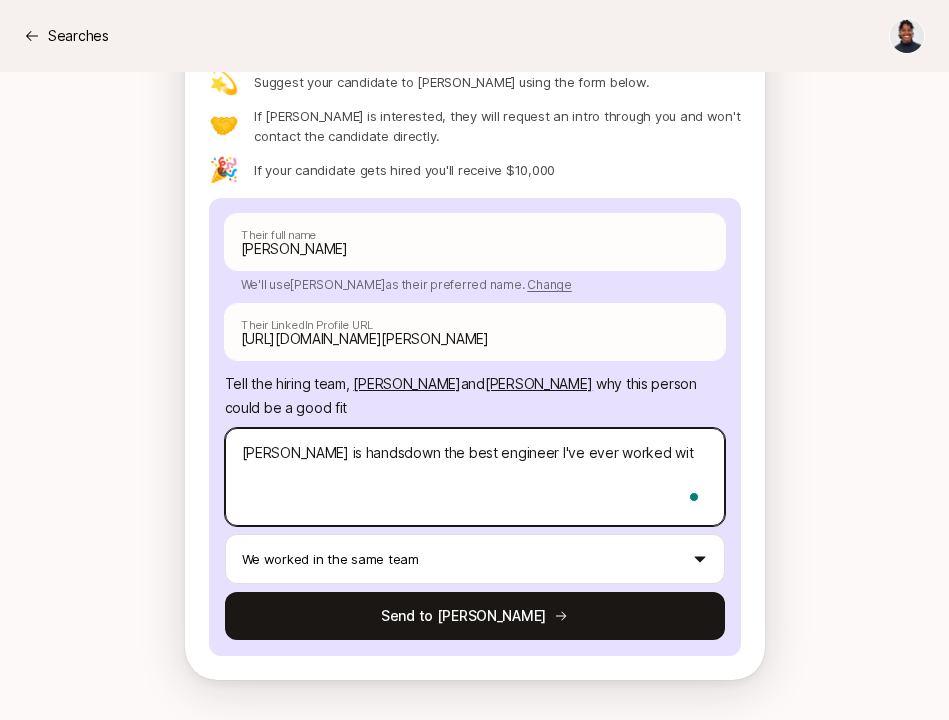 type on "x" 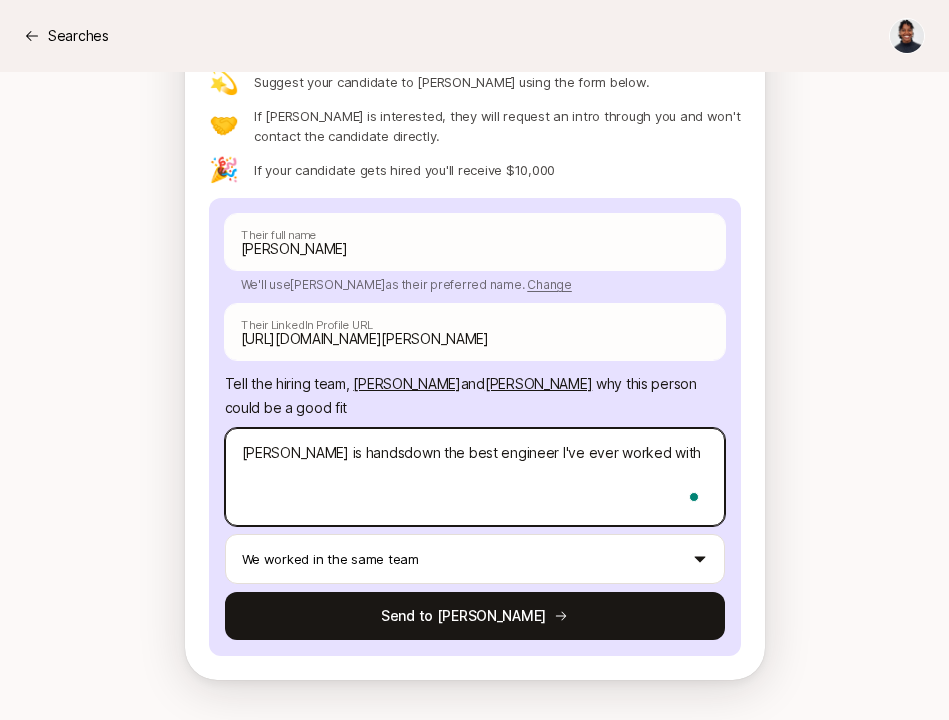 type on "x" 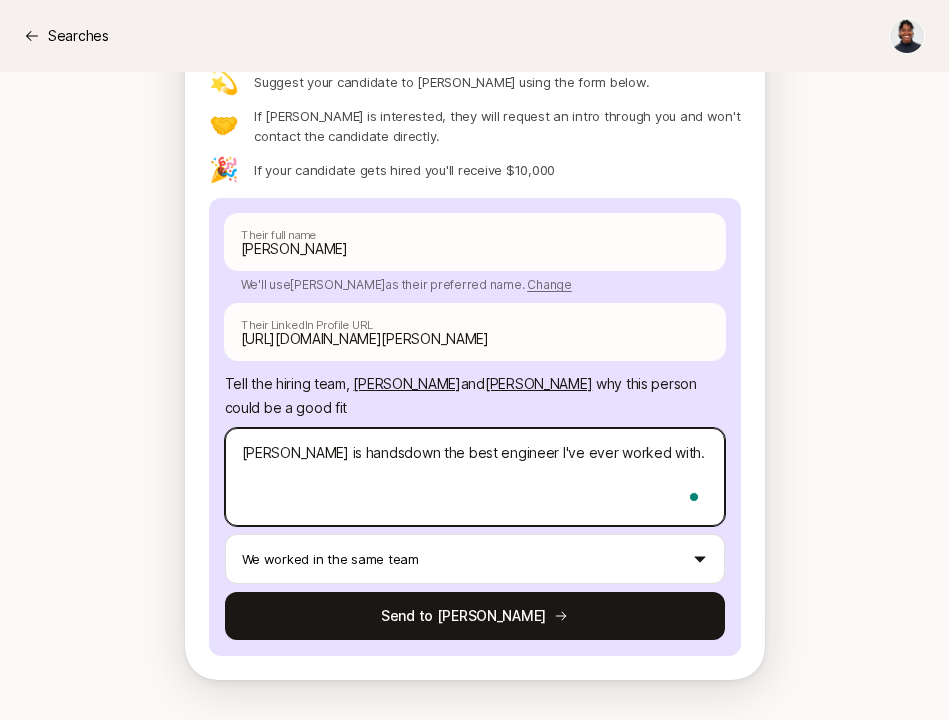 type on "x" 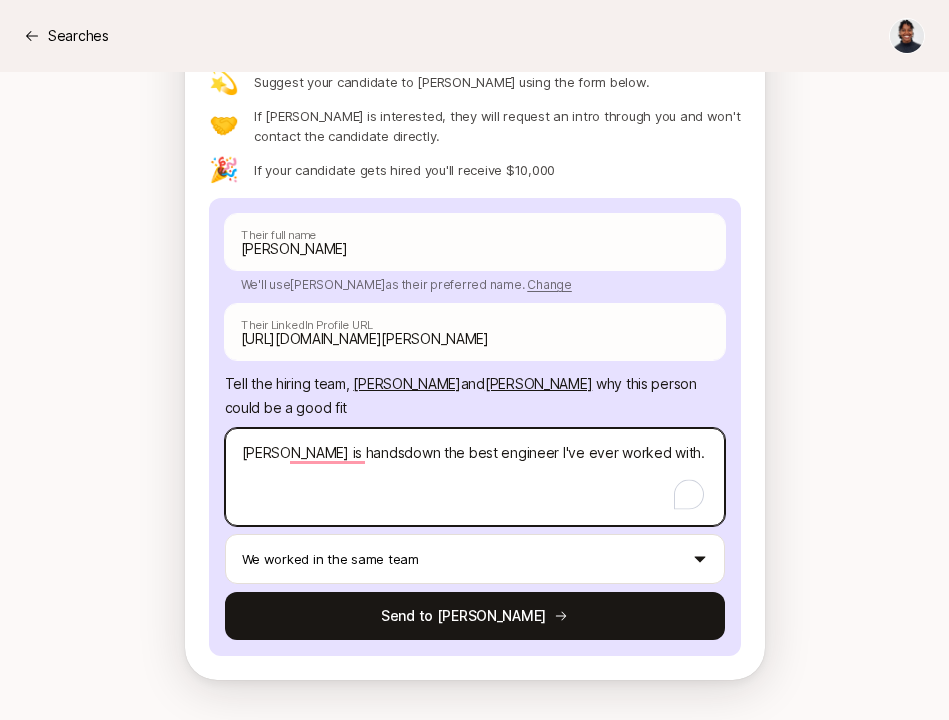 type on "x" 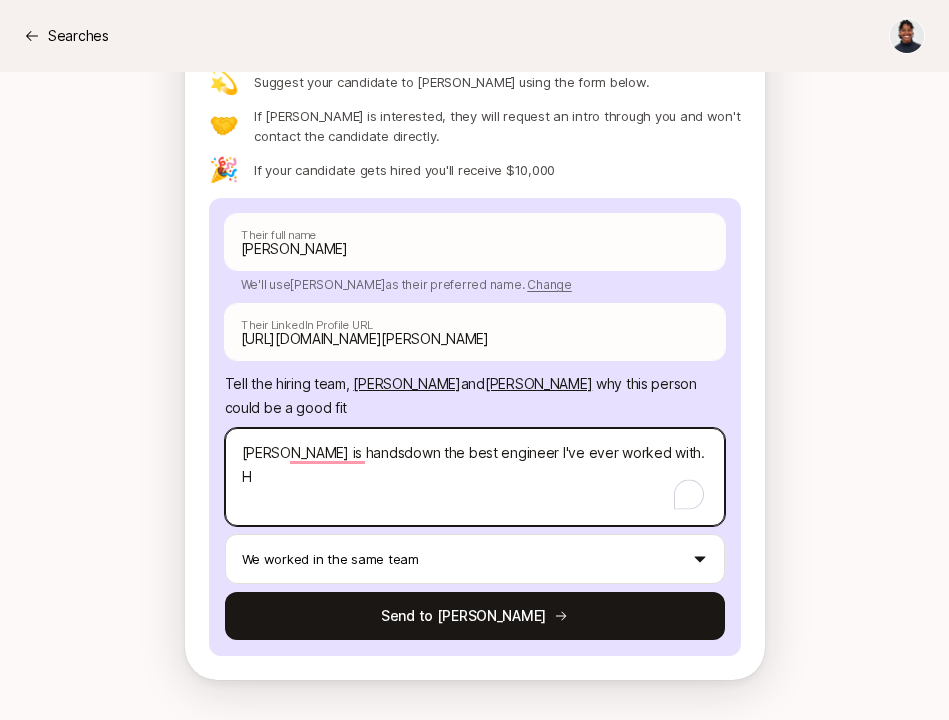 type on "x" 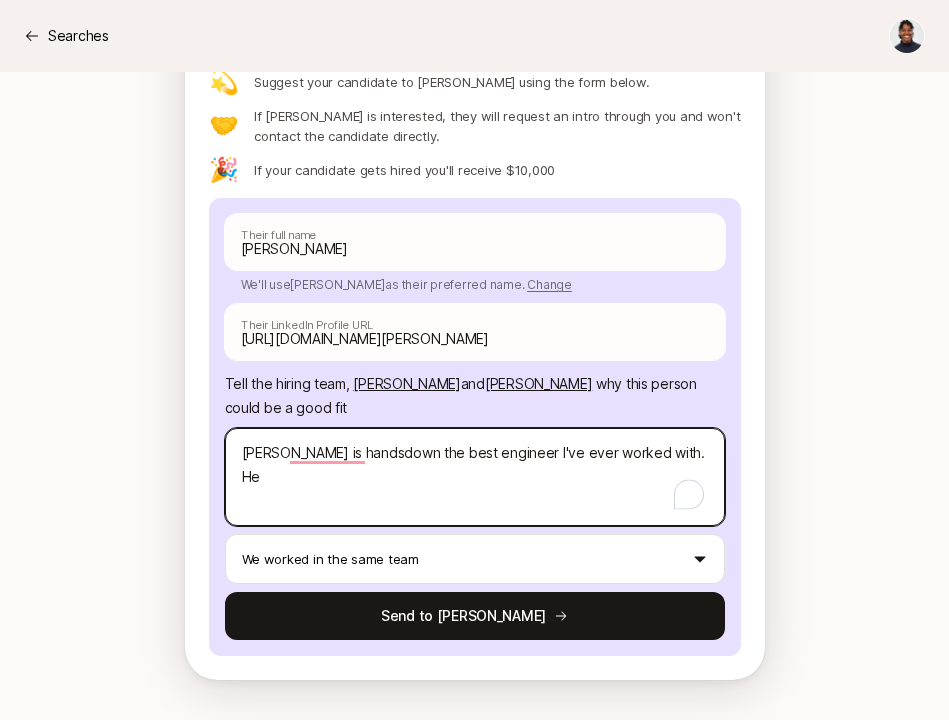 type on "x" 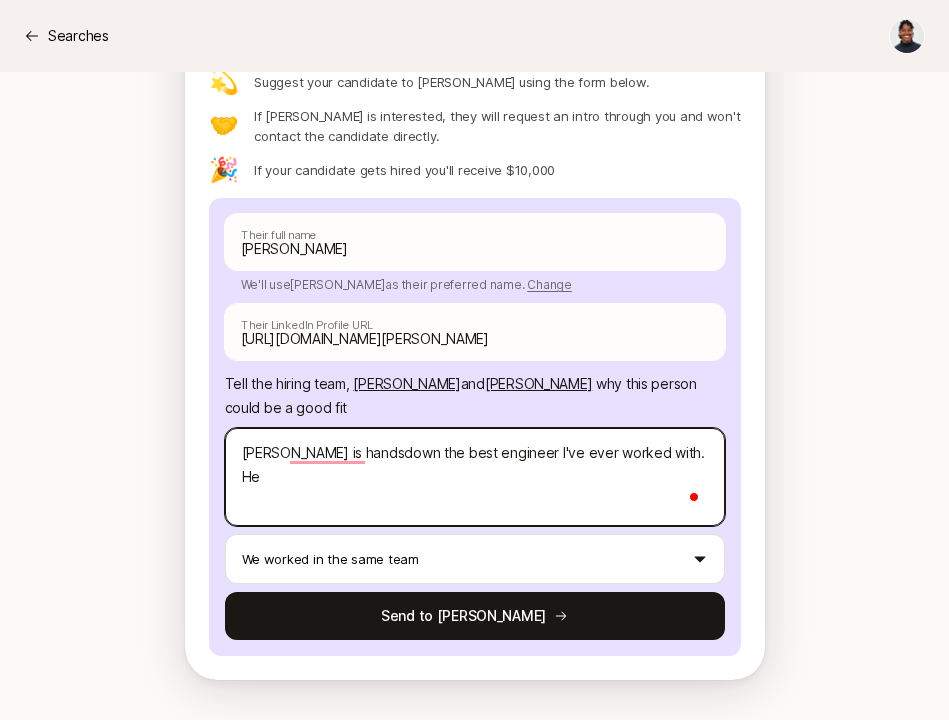 type on "x" 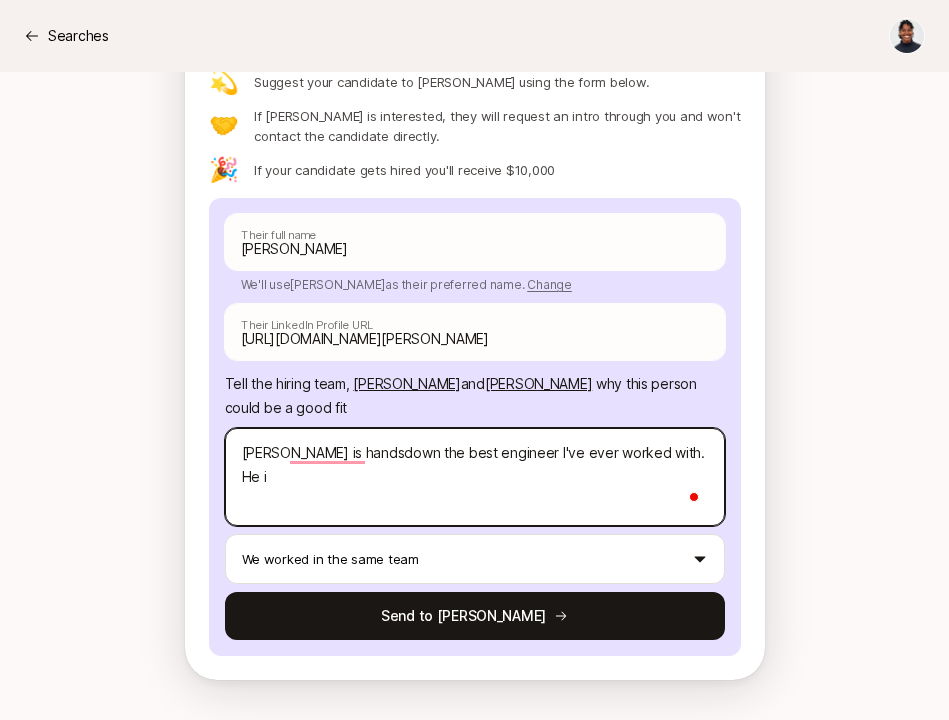 type on "x" 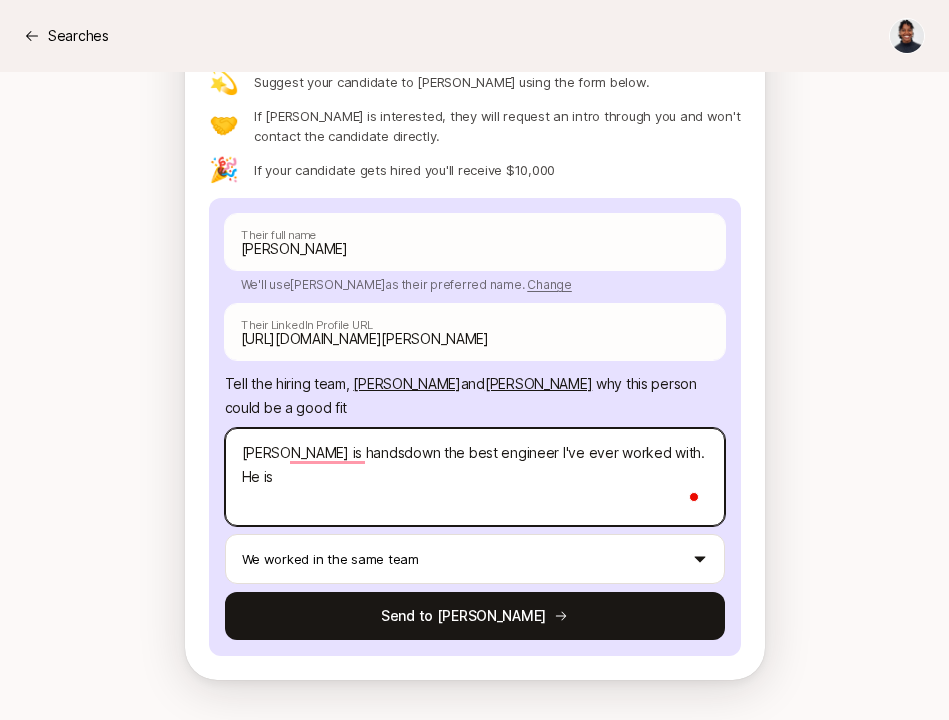type on "x" 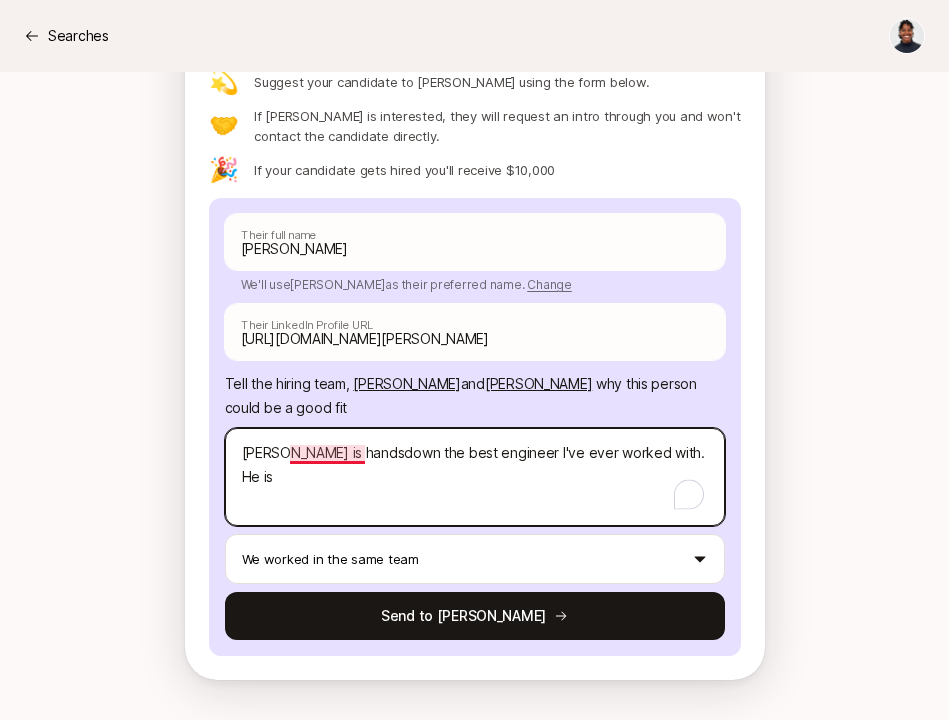 click on "[PERSON_NAME] is handsdown the best engineer I've ever worked with.  He is" at bounding box center [475, 477] 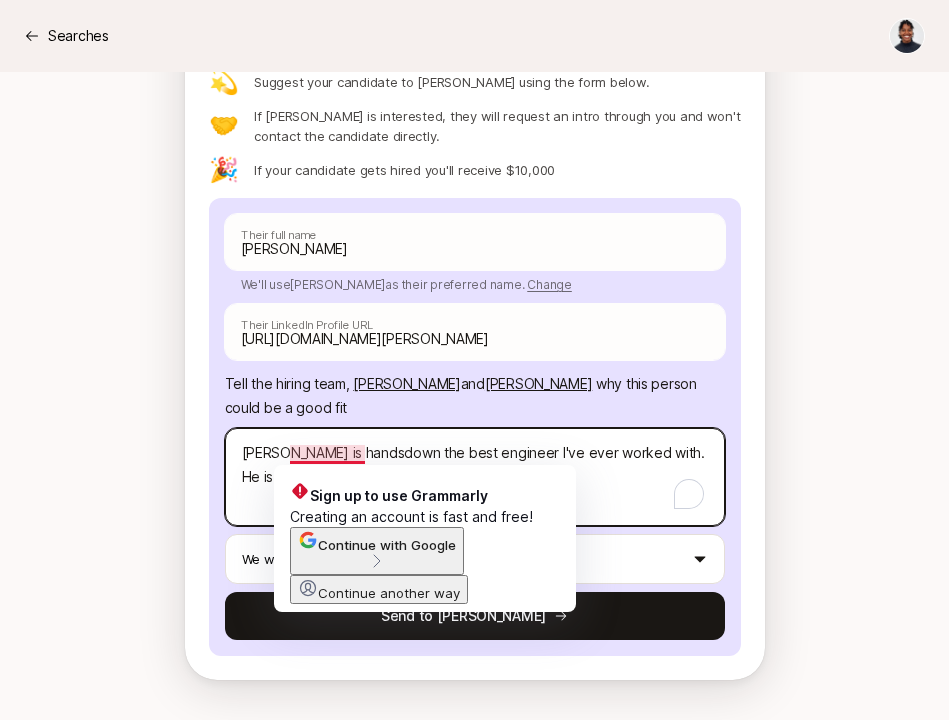 click on "[PERSON_NAME] is handsdown the best engineer I've ever worked with.  He is" at bounding box center (475, 477) 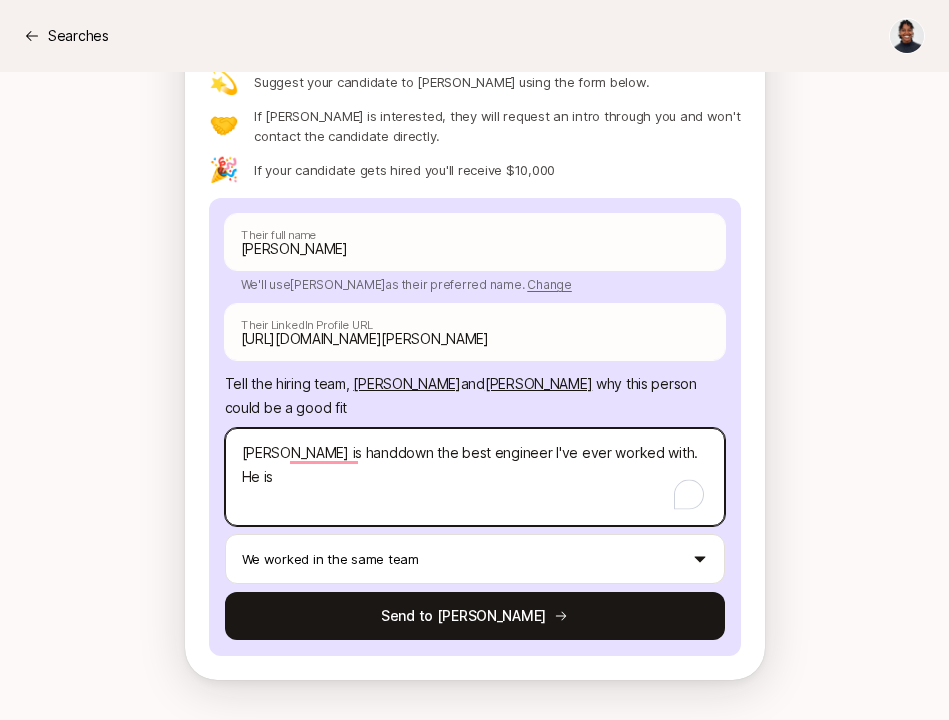 type on "x" 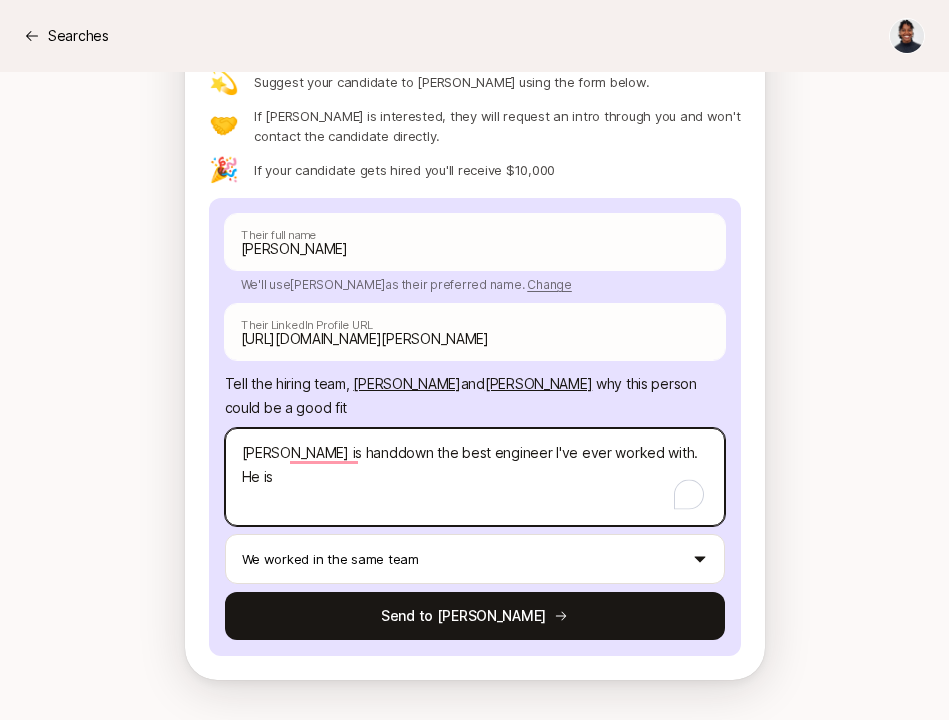 type on "[PERSON_NAME] is handsdown the best engineer I've ever worked with.  He is" 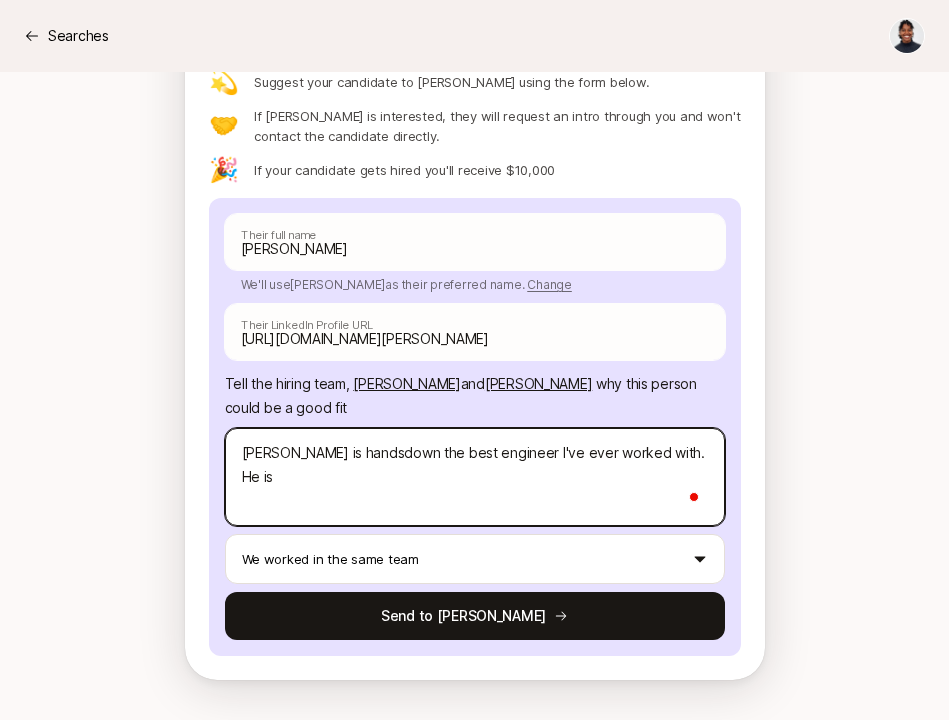 type on "x" 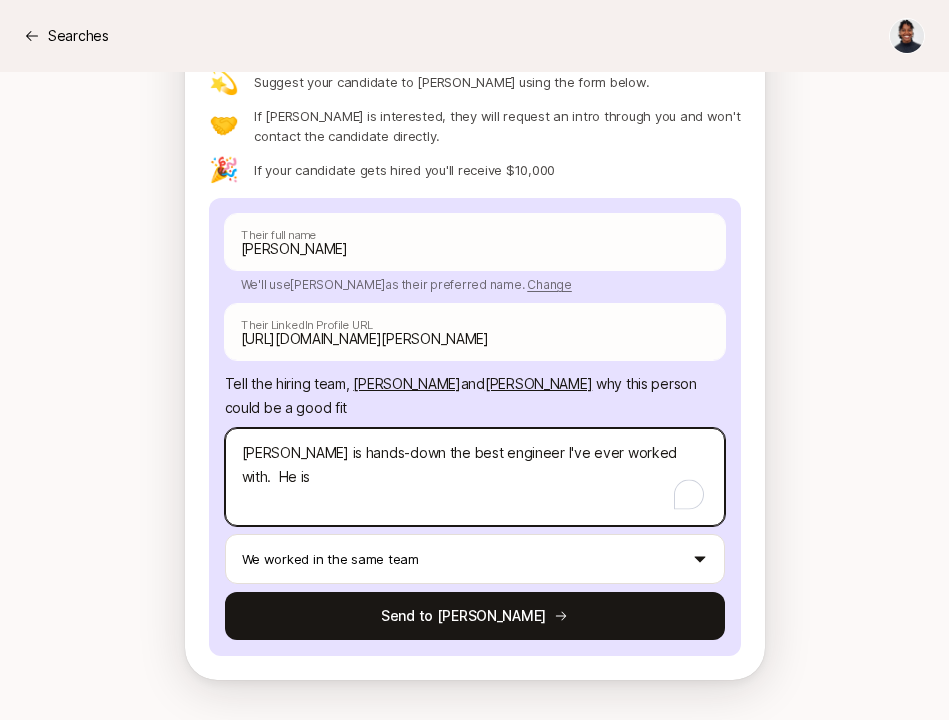 click on "[PERSON_NAME] is hands-down the best engineer I've ever worked with.  He is" at bounding box center [475, 477] 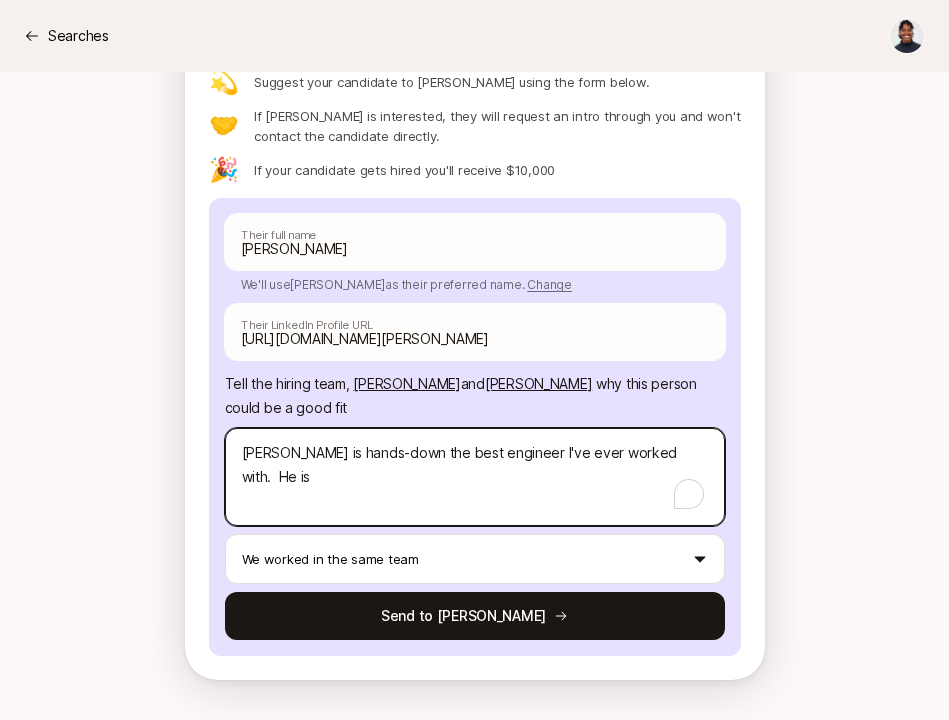 type on "x" 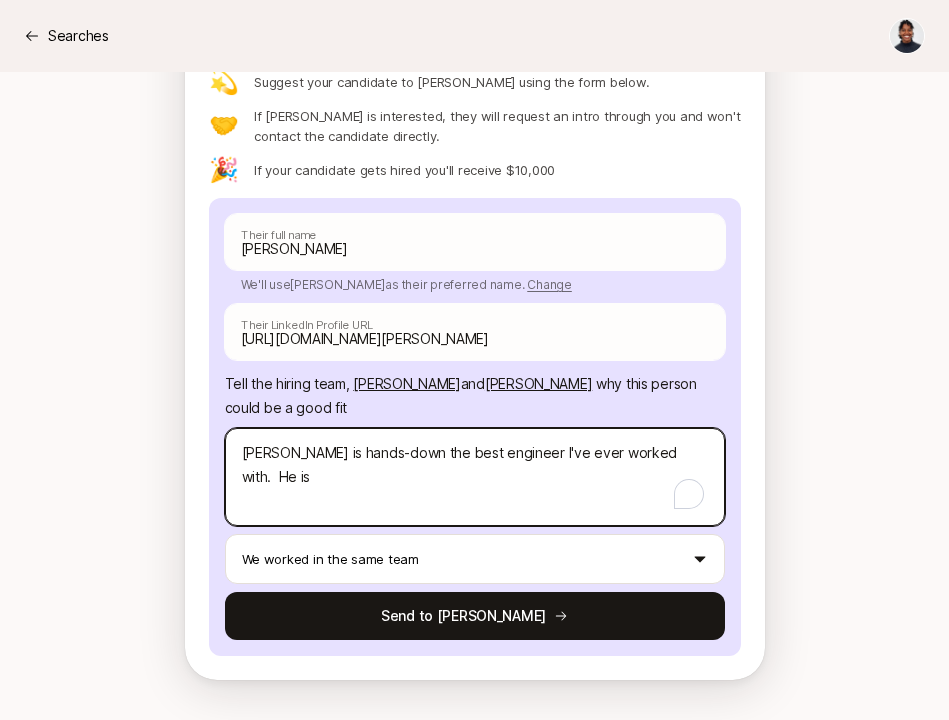 type on "[PERSON_NAME] is hands-down the best engineer I've ever worked with.  He is" 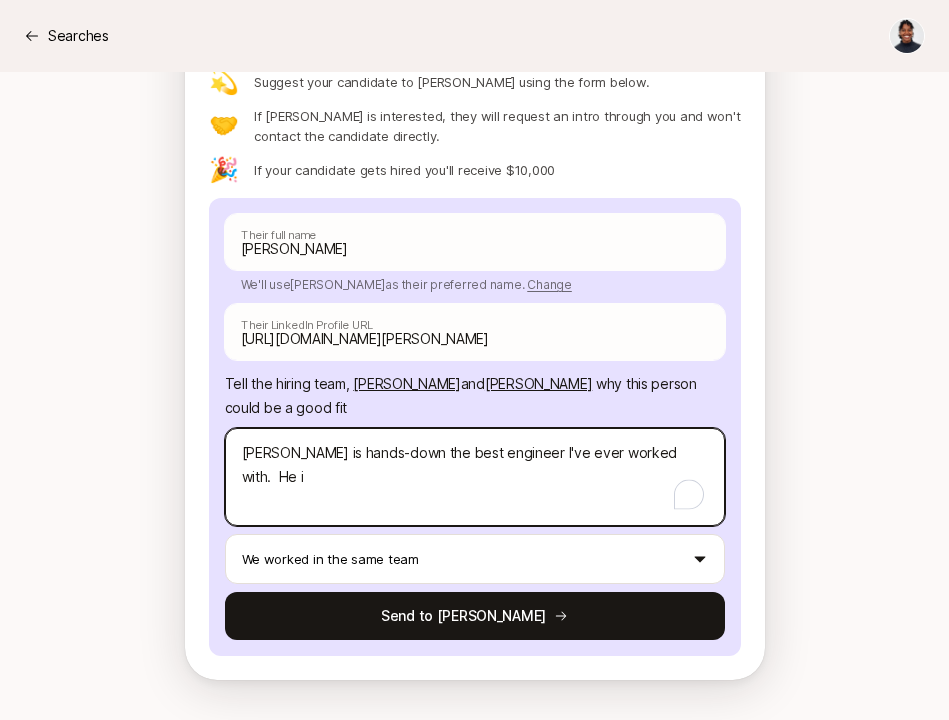 type on "x" 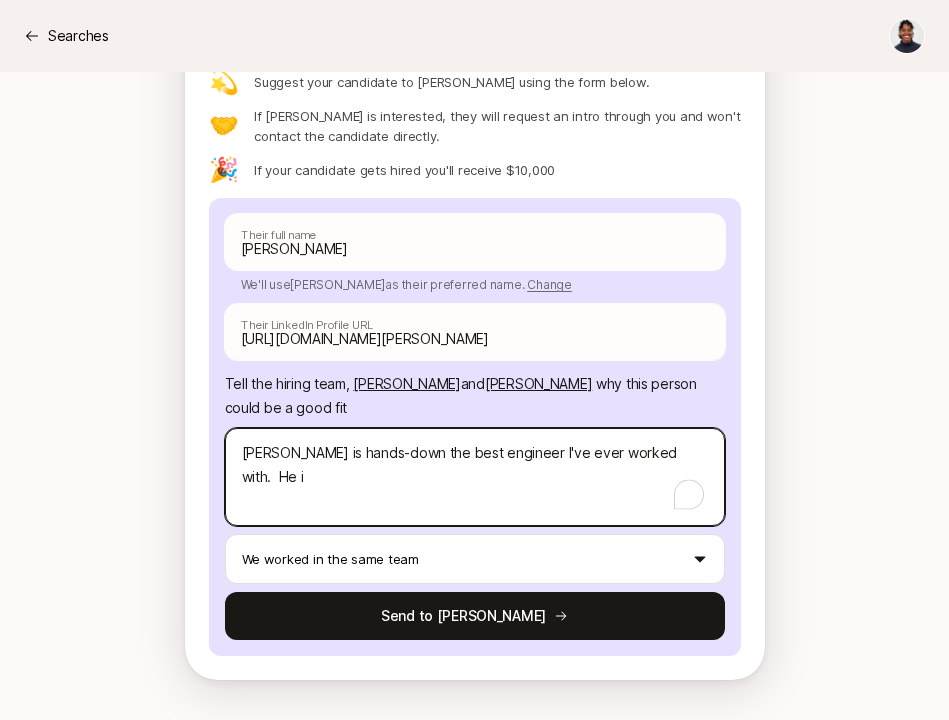 type on "[PERSON_NAME] is hands-down the best engineer I've ever worked with.  He is" 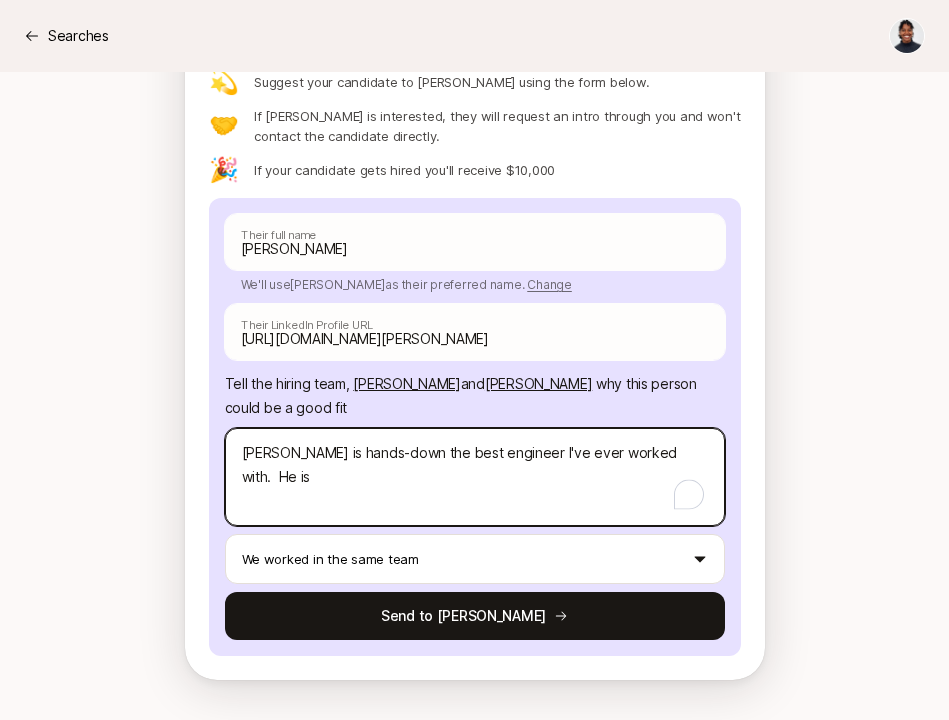 type on "x" 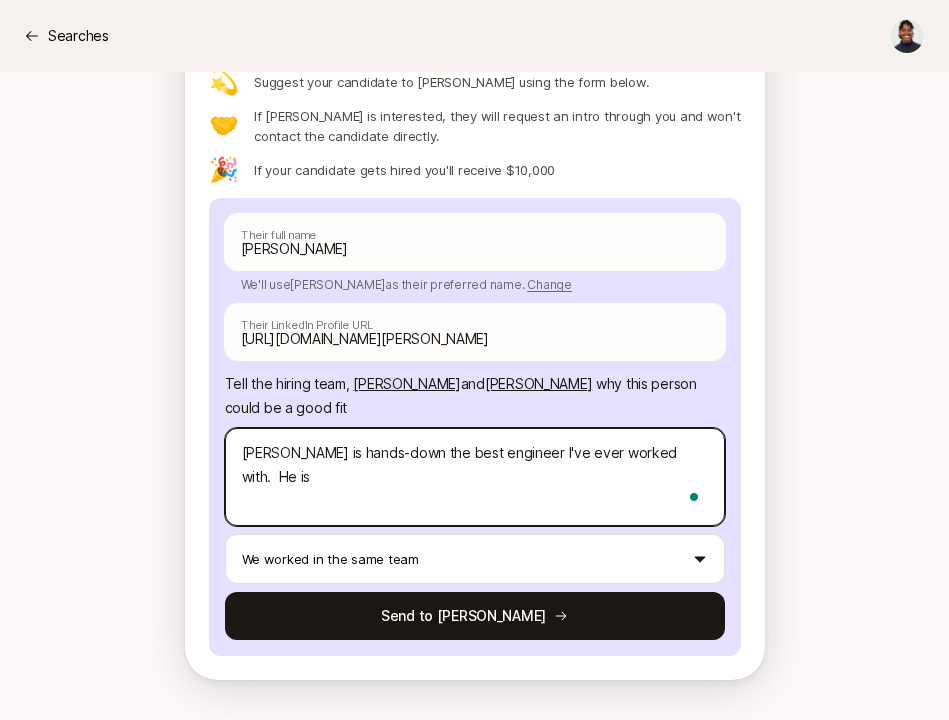 type on "x" 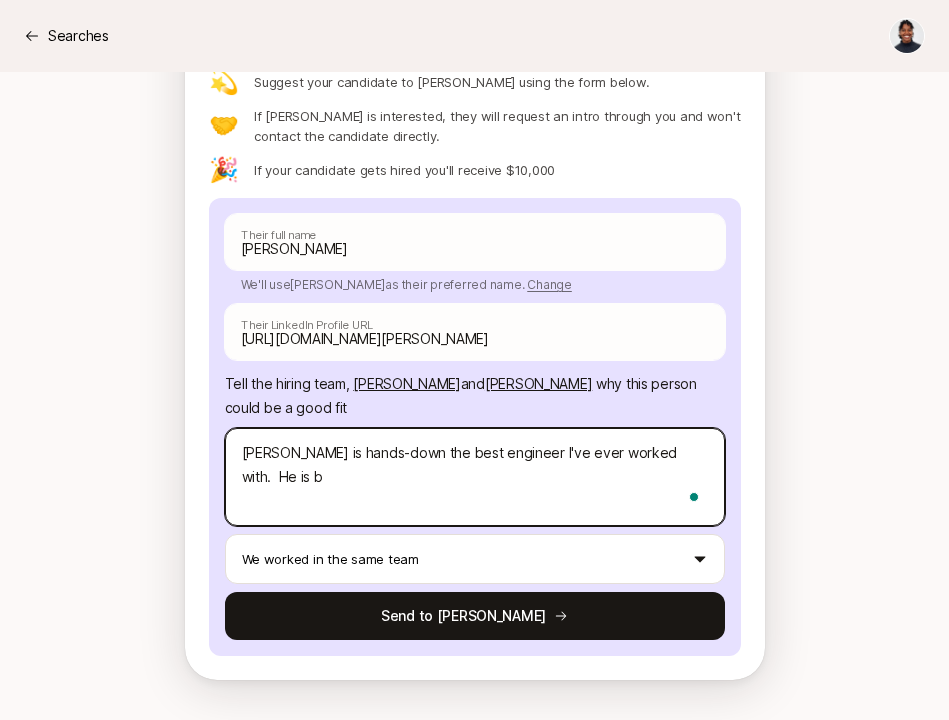 type on "[PERSON_NAME] is hands-down the best engineer I've ever worked with.  He is bo" 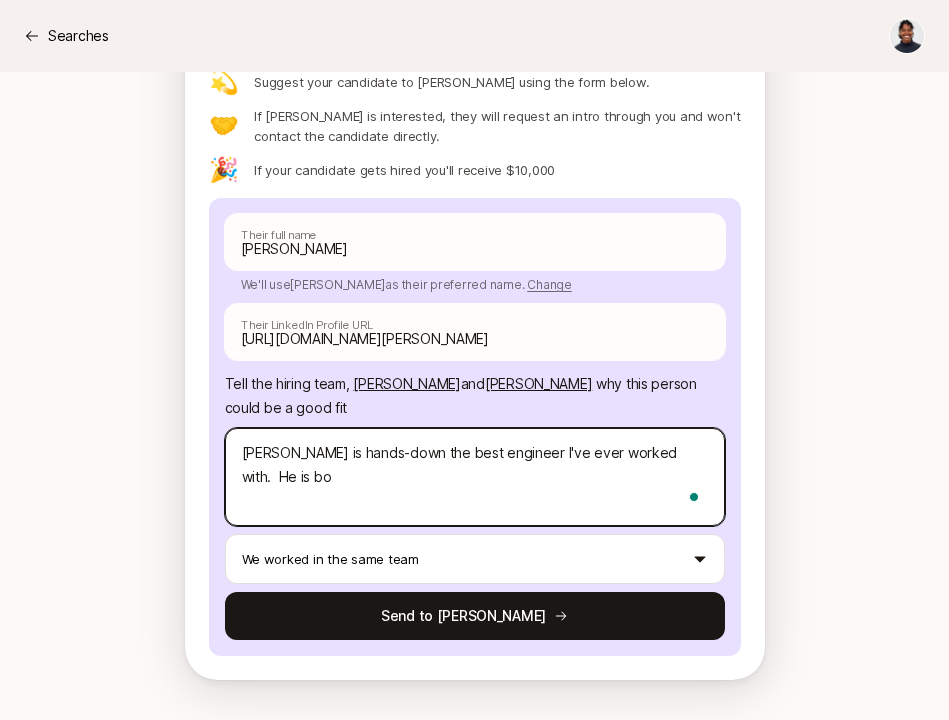 type on "x" 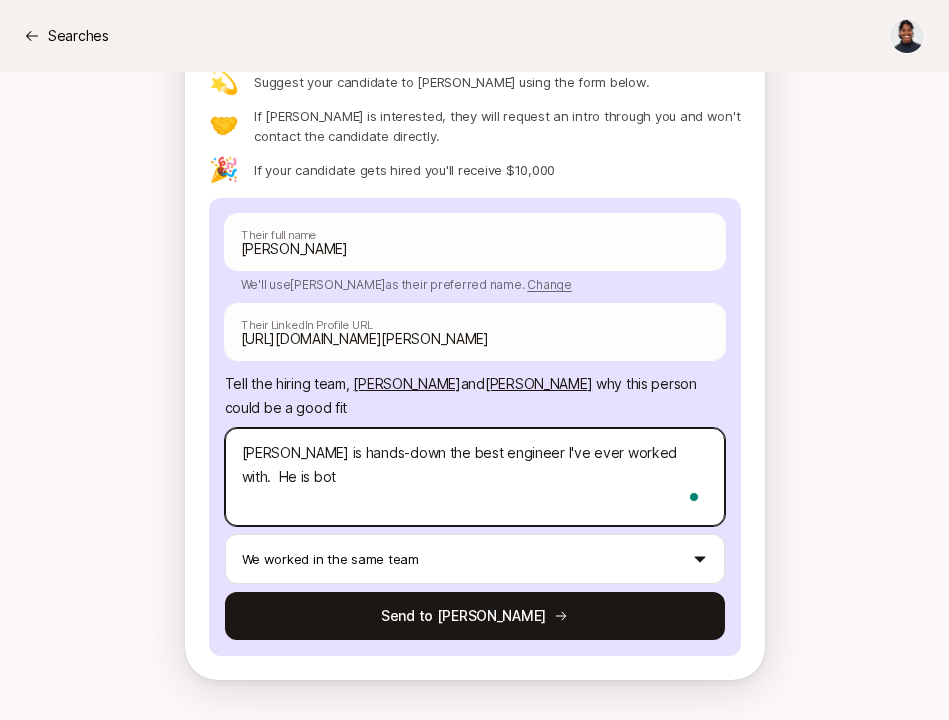 type on "[PERSON_NAME] is hands-down the best engineer I've ever worked with.  He is both" 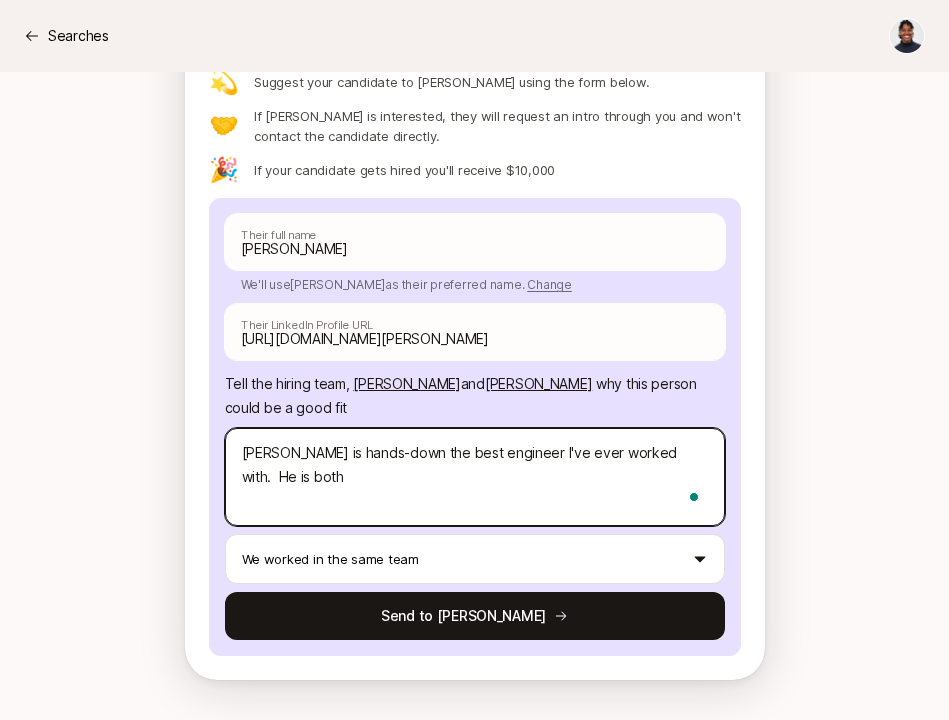 type on "x" 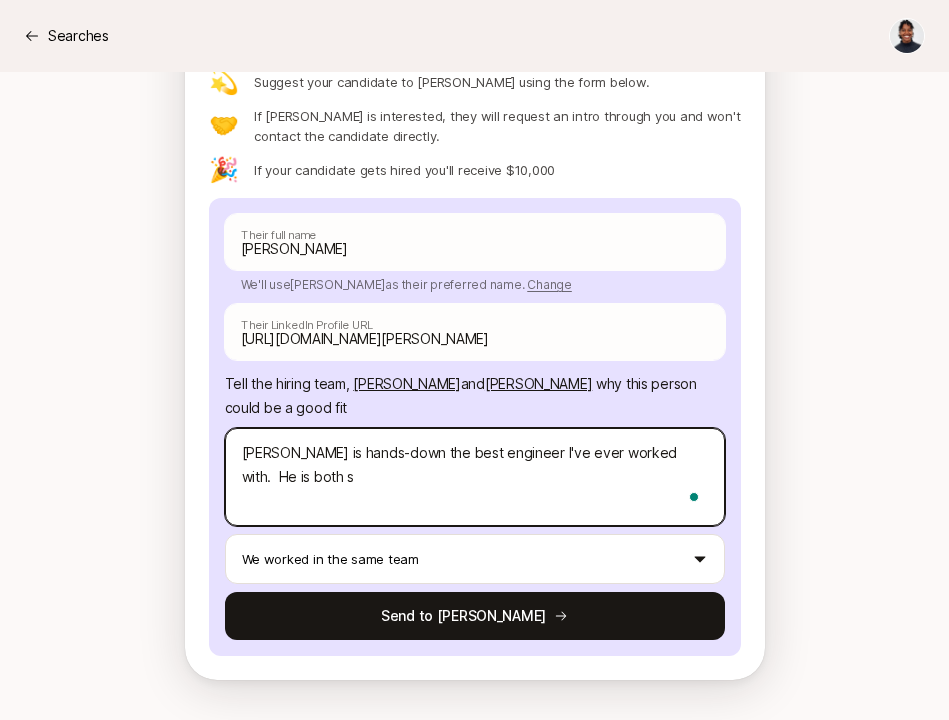 type on "x" 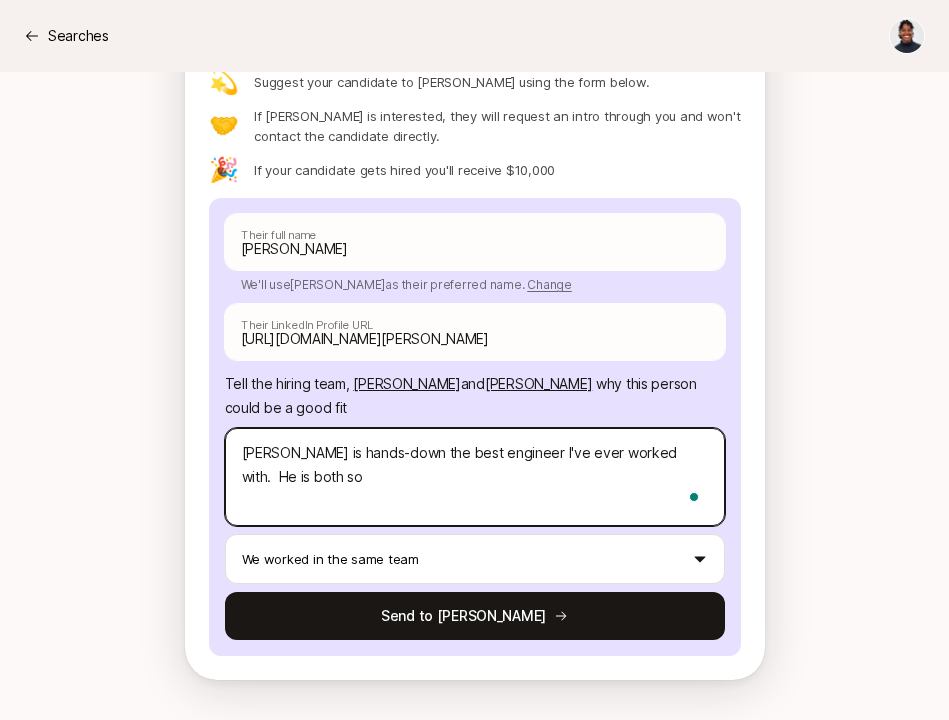 type on "x" 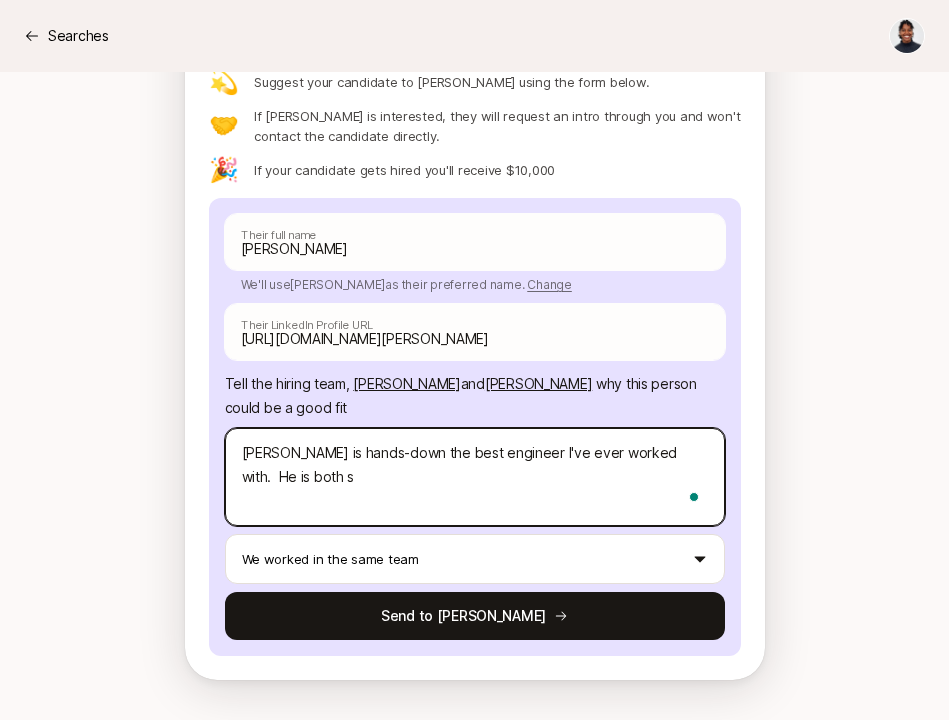 type on "x" 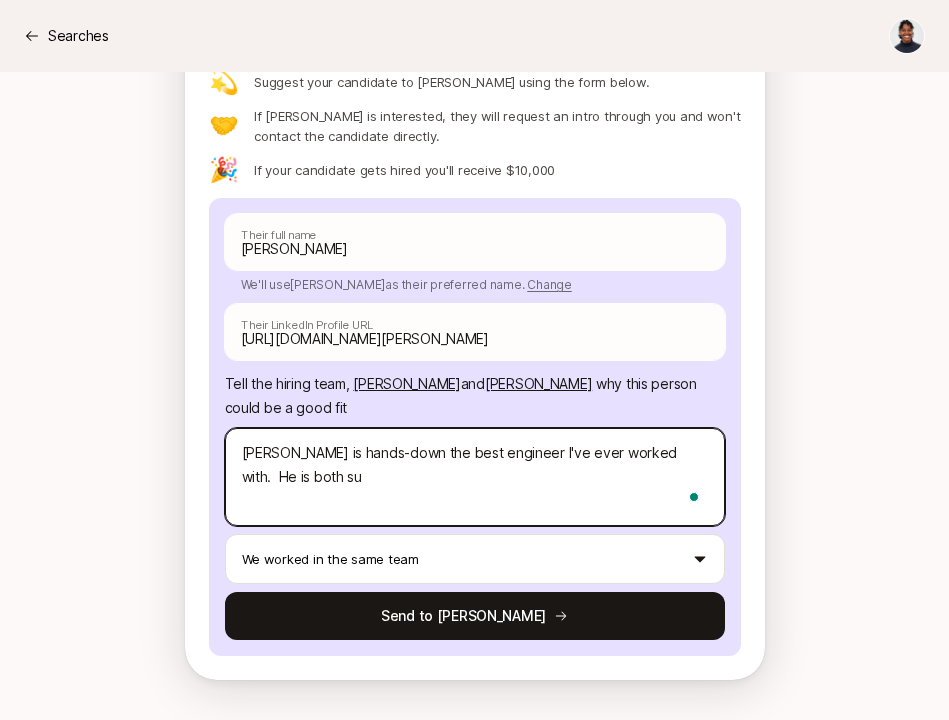 type on "x" 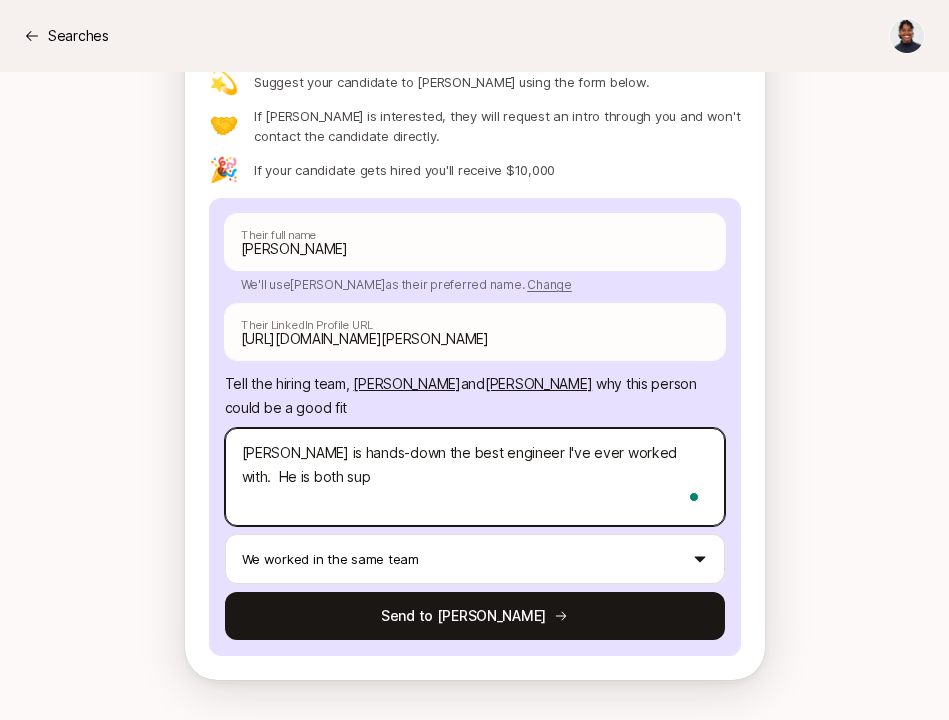 type 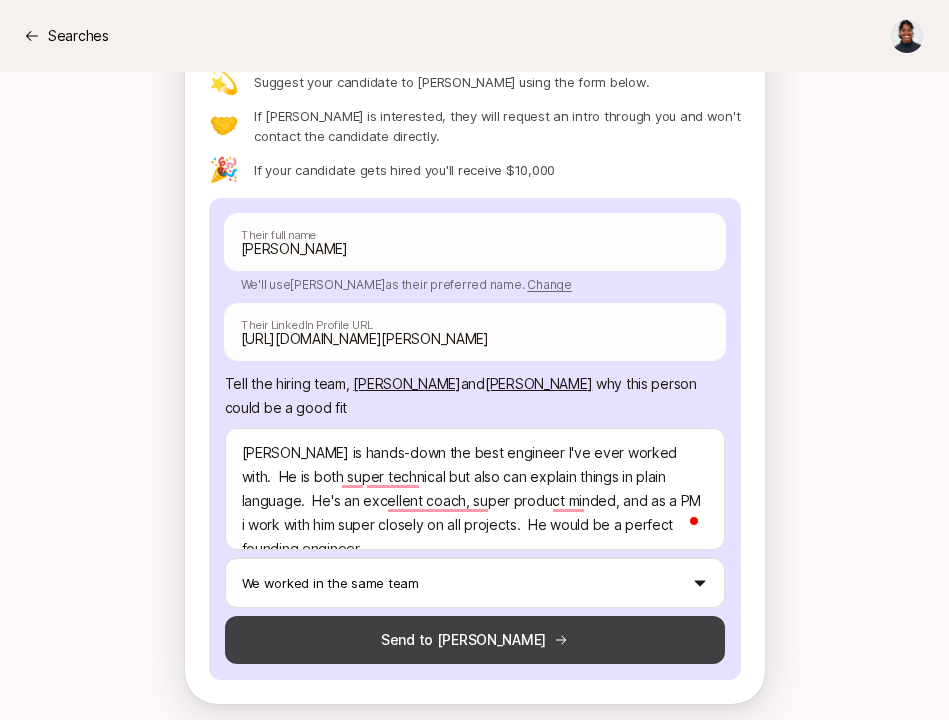 click on "Send to [PERSON_NAME]" at bounding box center [475, 640] 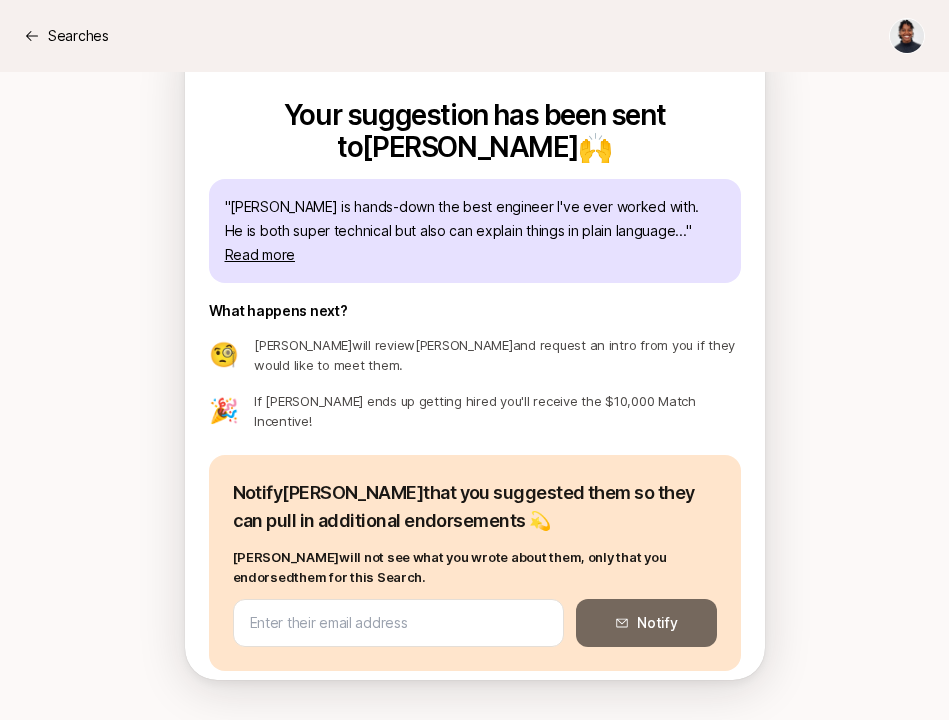 scroll, scrollTop: 1788, scrollLeft: 0, axis: vertical 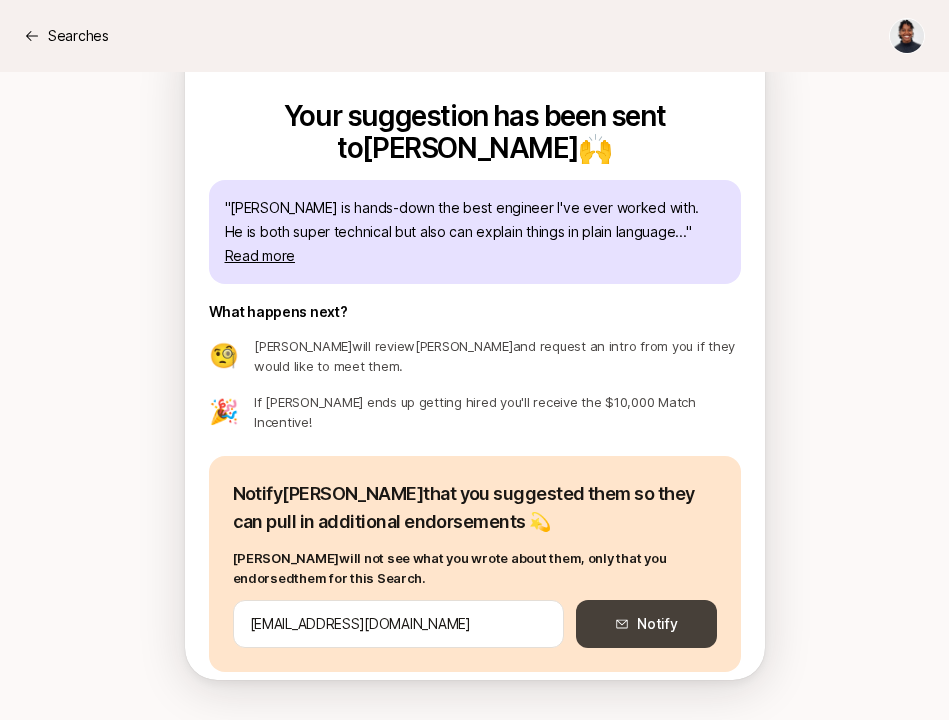 click on "Notify" at bounding box center [646, 624] 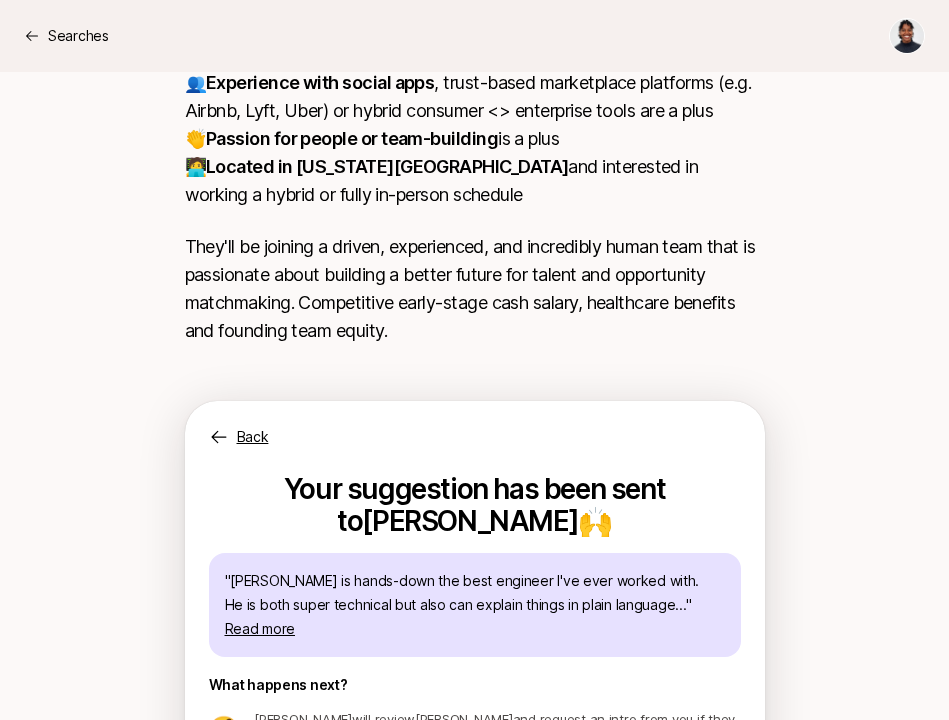scroll, scrollTop: 1388, scrollLeft: 0, axis: vertical 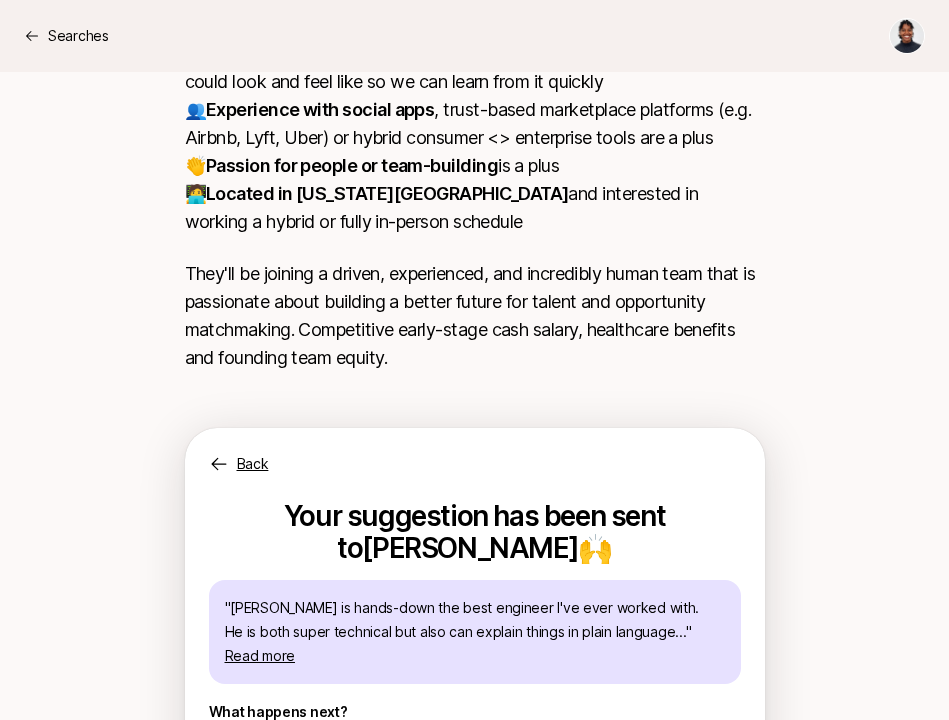 click on "Back" at bounding box center (253, 464) 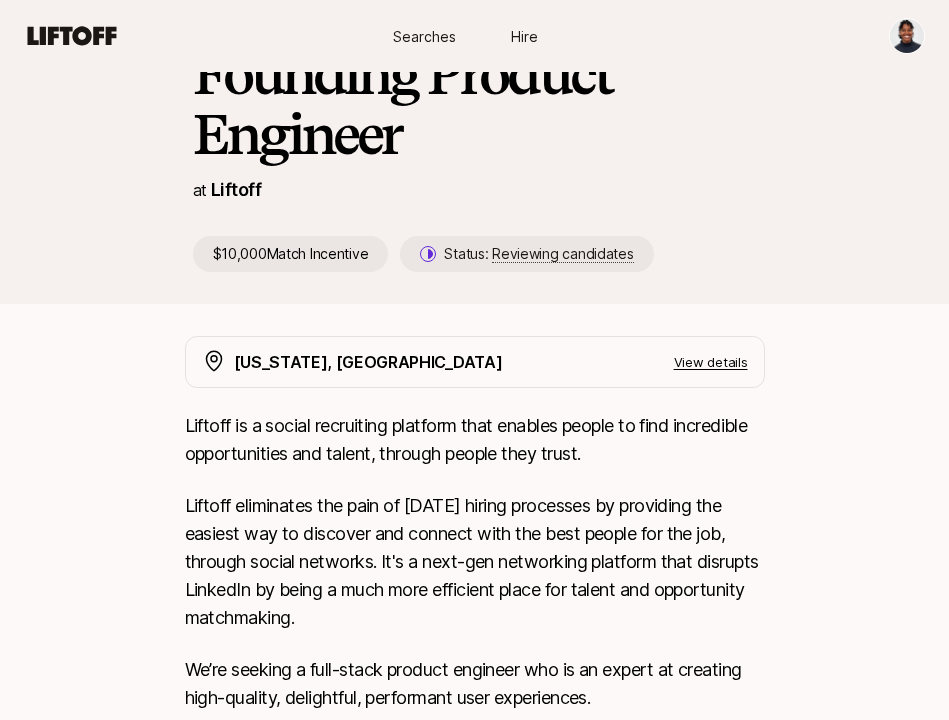 scroll, scrollTop: 0, scrollLeft: 0, axis: both 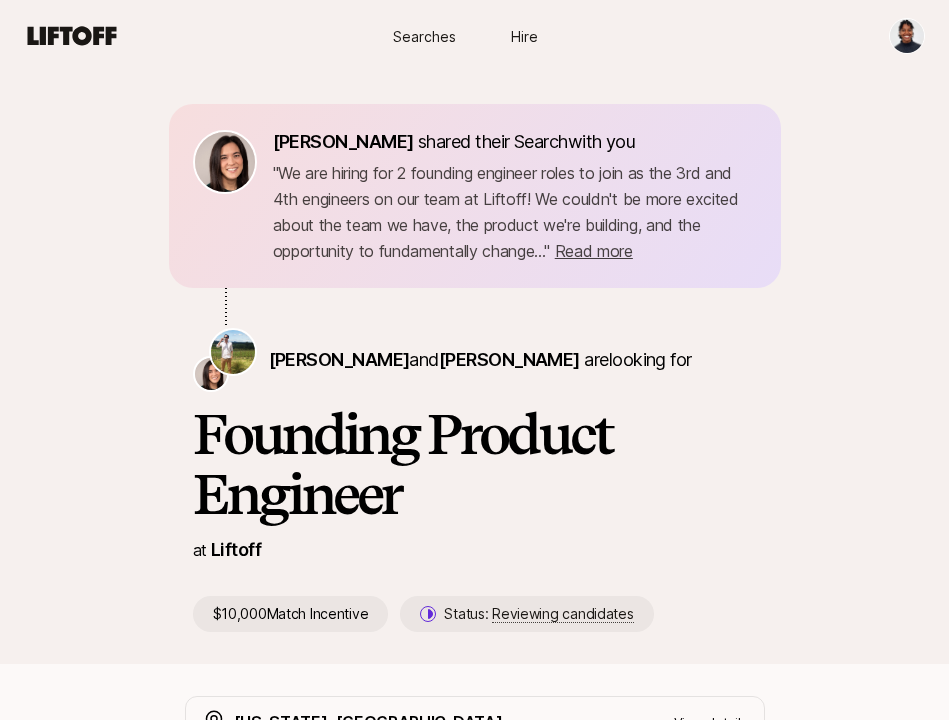 click on "Searches" at bounding box center (424, 36) 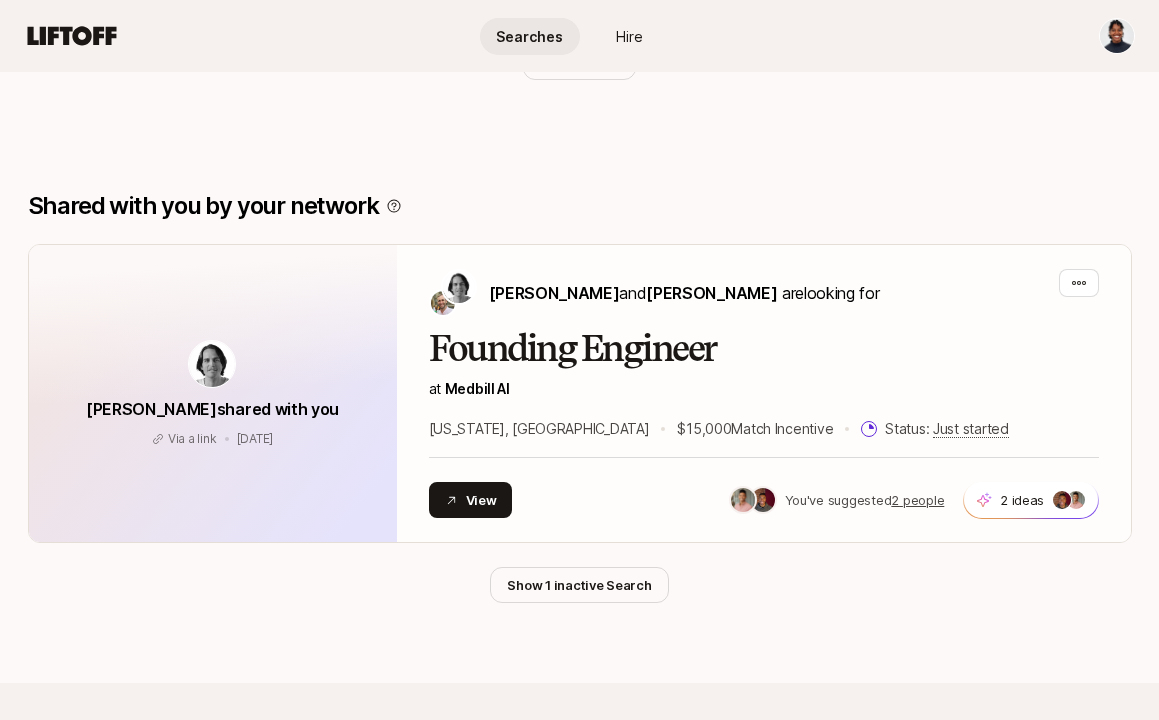 scroll, scrollTop: 1188, scrollLeft: 0, axis: vertical 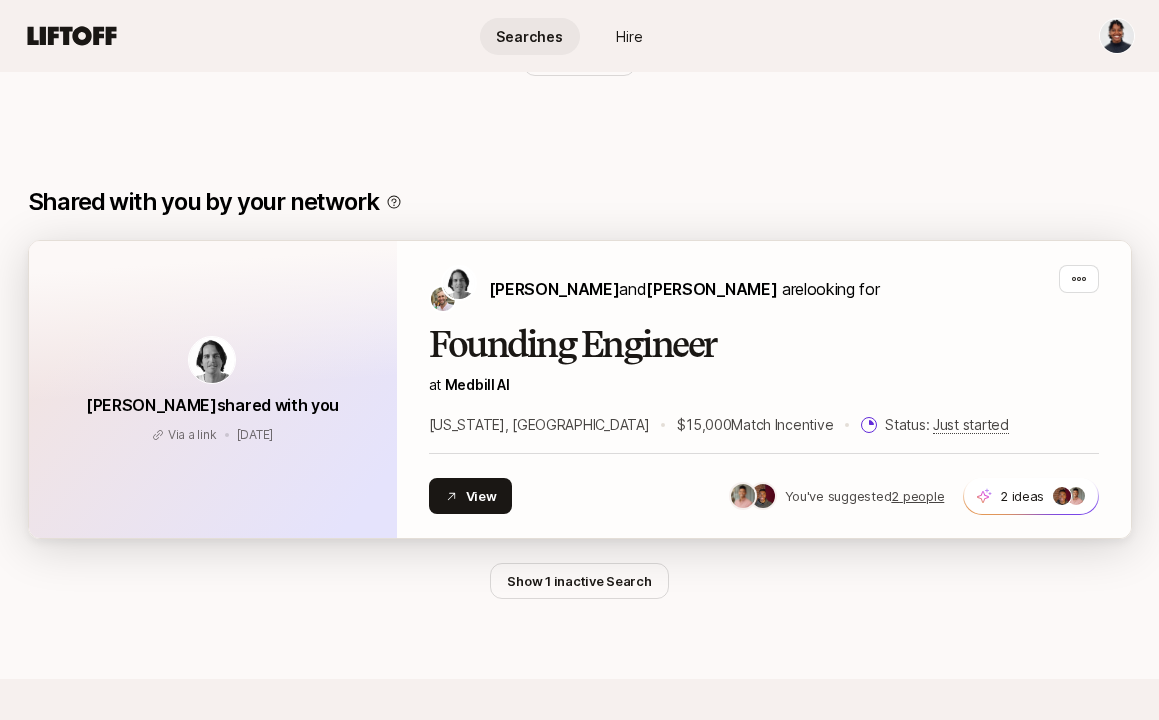 click on "Founding Engineer" at bounding box center [764, 345] 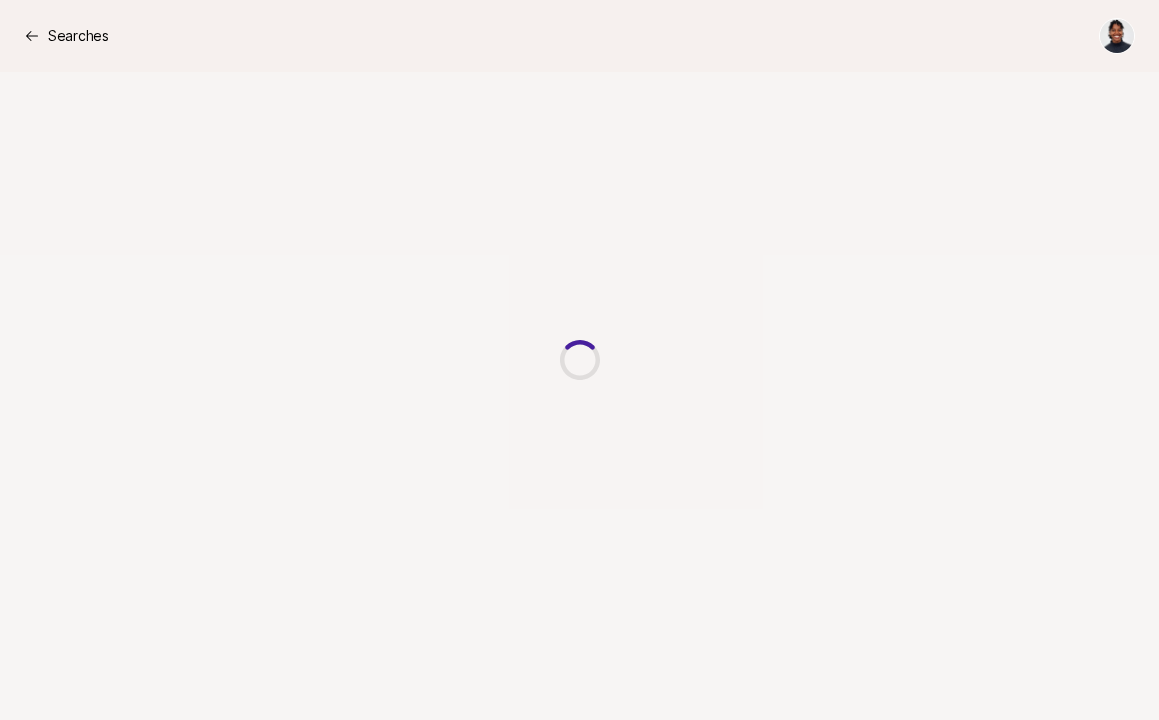 scroll, scrollTop: 0, scrollLeft: 0, axis: both 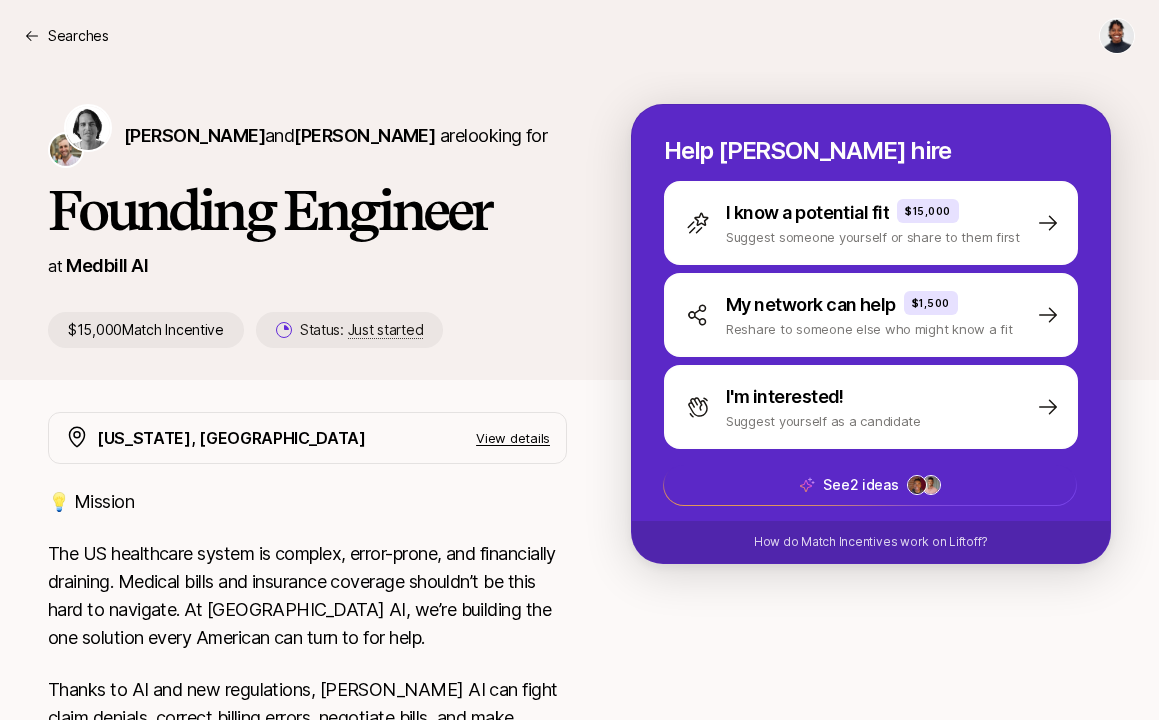 click on "💡 Mission
The US healthcare system is complex, error-prone, and financially draining. Medical bills and insurance coverage shouldn’t be this hard to navigate. At [GEOGRAPHIC_DATA] AI, we’re building the one solution every American can turn to for help.
Thanks to AI and new regulations, [PERSON_NAME] AI can fight claim denials, correct billing errors, negotiate bills, and make coverage easier to understand—saving people time, money, and stress. Our goal is simple: to be the #1 platform that empowers all [DEMOGRAPHIC_DATA] to take charge of their healthcare.
🔎 About the Role
We’re seeking multiple founding engineers, either product, full-stack and backend, to join us in building the first AI-powered service to help people save time and money on health insurance, bills and benefits." at bounding box center (307, 758) 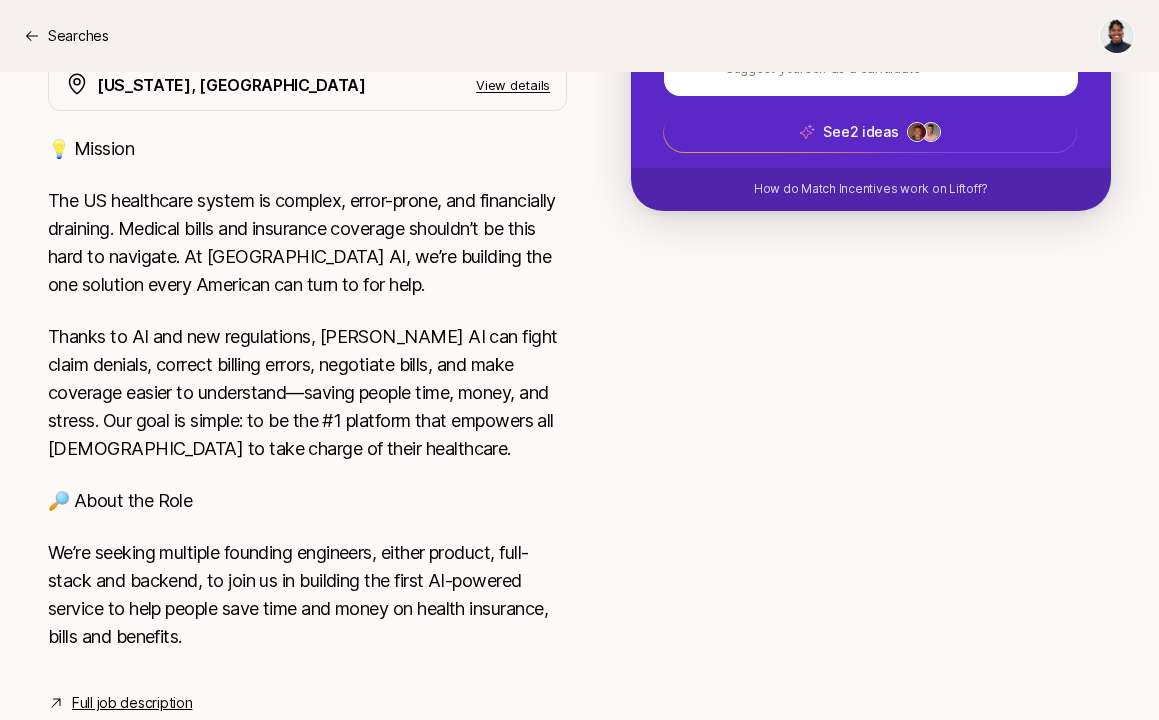 scroll, scrollTop: 420, scrollLeft: 0, axis: vertical 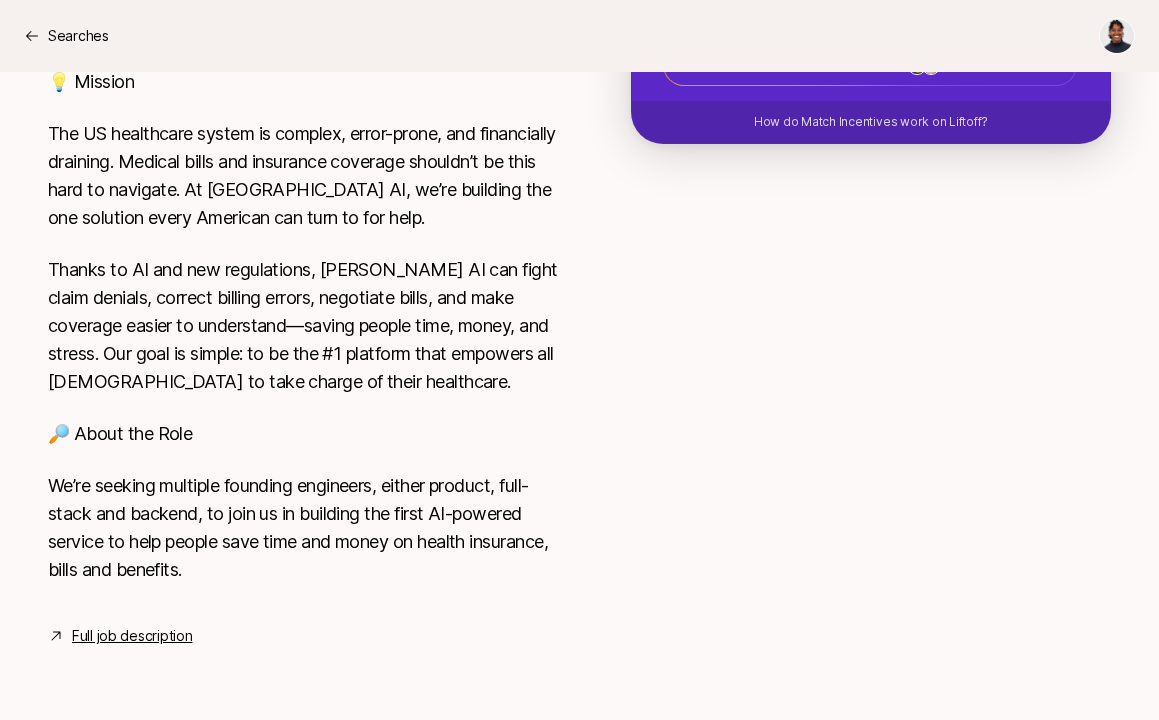 click on "The US healthcare system is complex, error-prone, and financially draining. Medical bills and insurance coverage shouldn’t be this hard to navigate. At [GEOGRAPHIC_DATA] AI, we’re building the one solution every American can turn to for help." at bounding box center [307, 176] 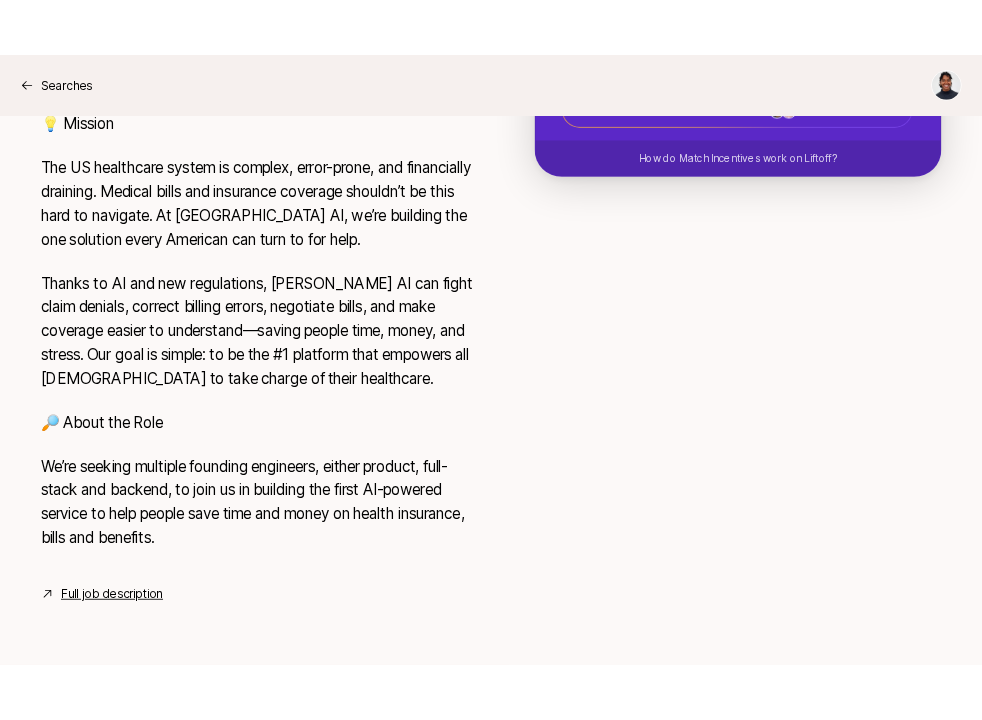 scroll, scrollTop: 0, scrollLeft: 0, axis: both 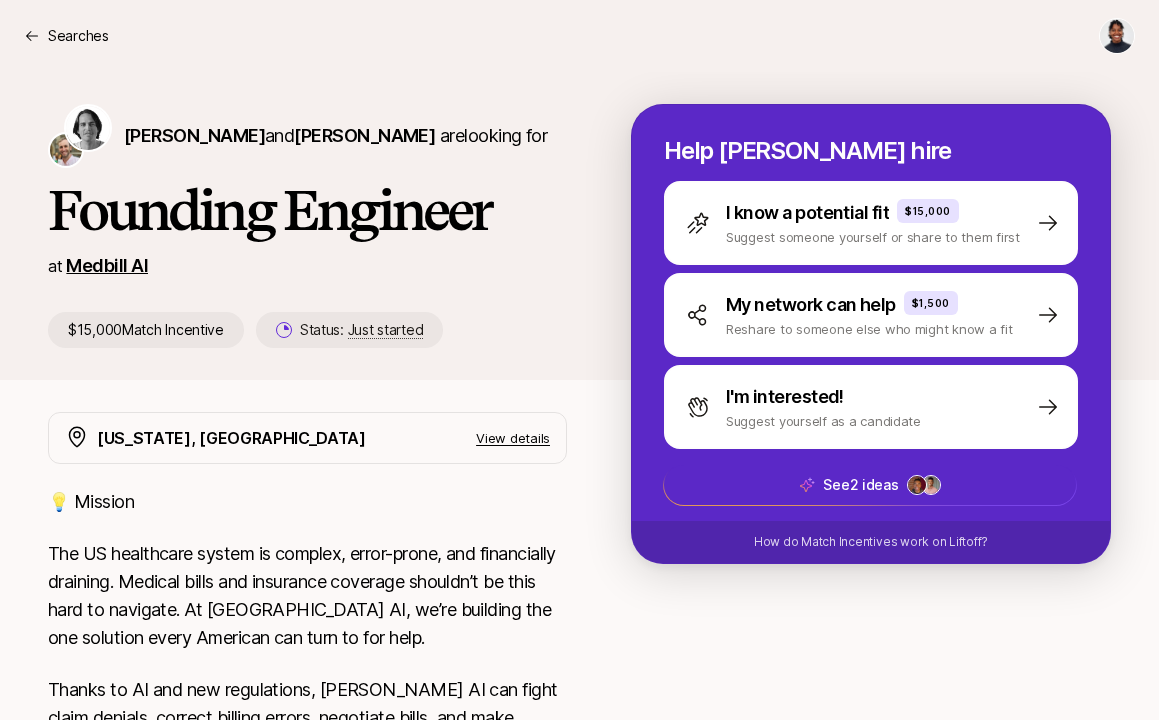 click on "Medbill AI" at bounding box center [107, 265] 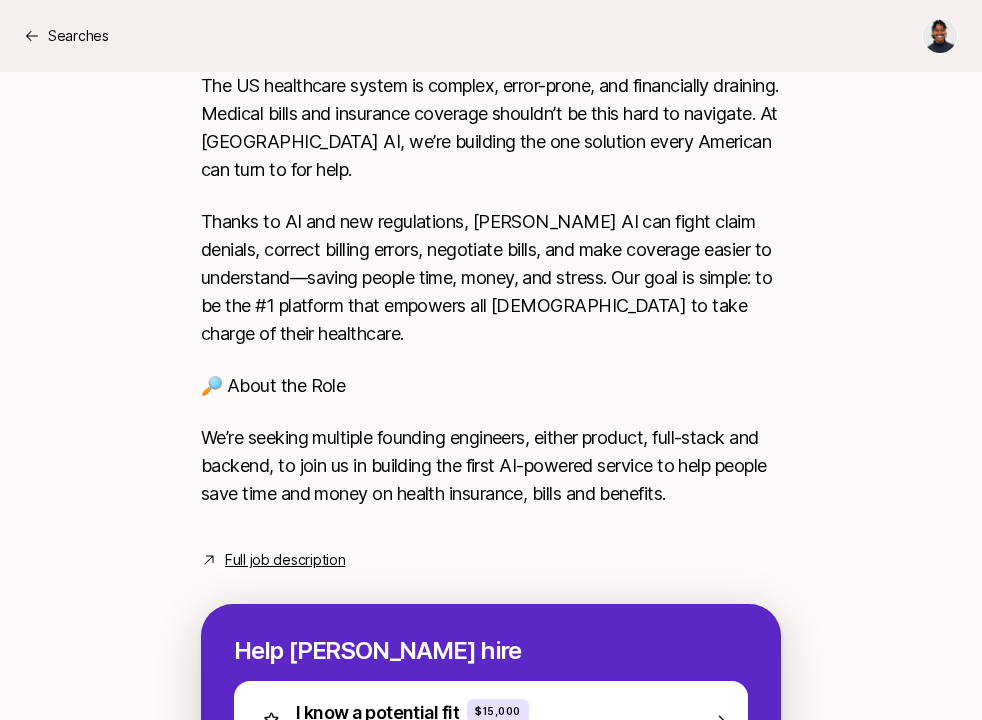 scroll, scrollTop: 852, scrollLeft: 0, axis: vertical 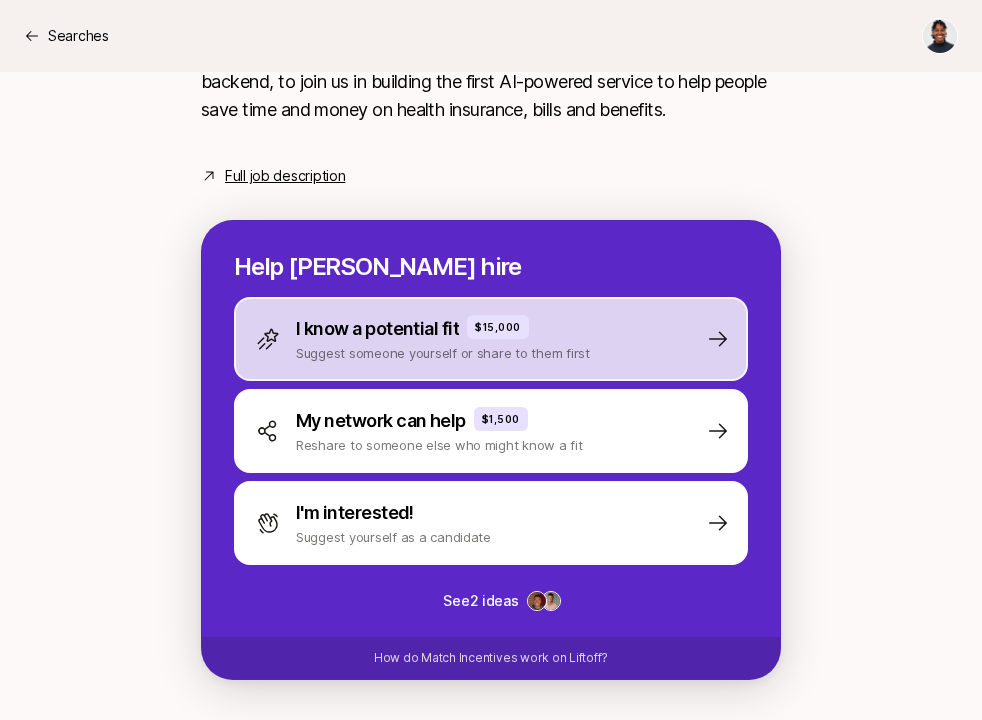 click on "I know a potential fit $15,000" at bounding box center [443, 329] 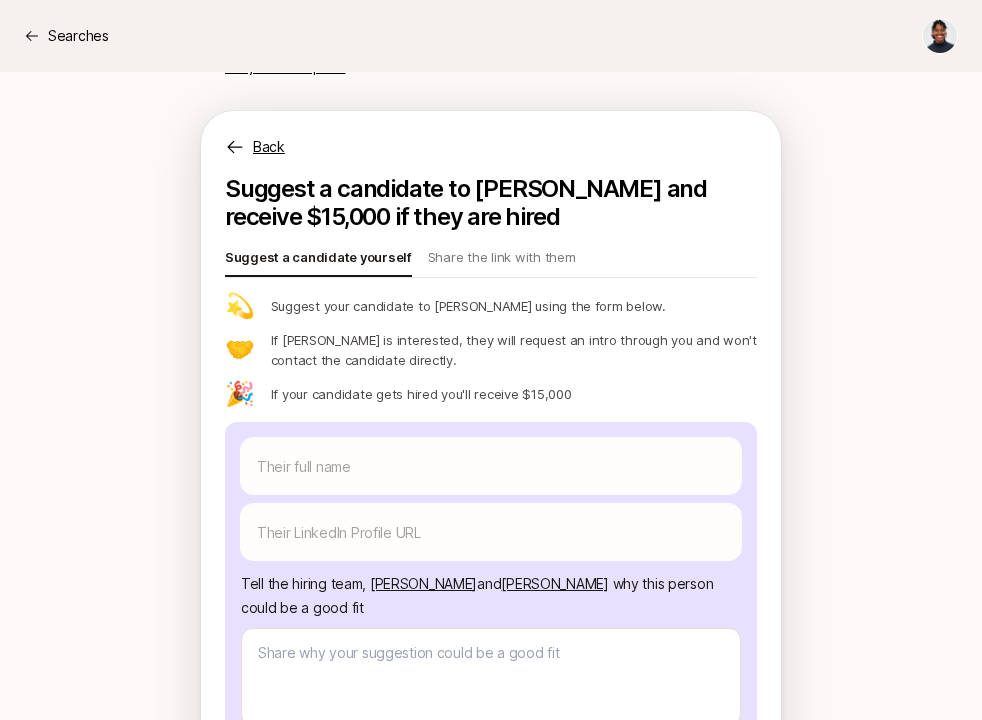 scroll, scrollTop: 990, scrollLeft: 0, axis: vertical 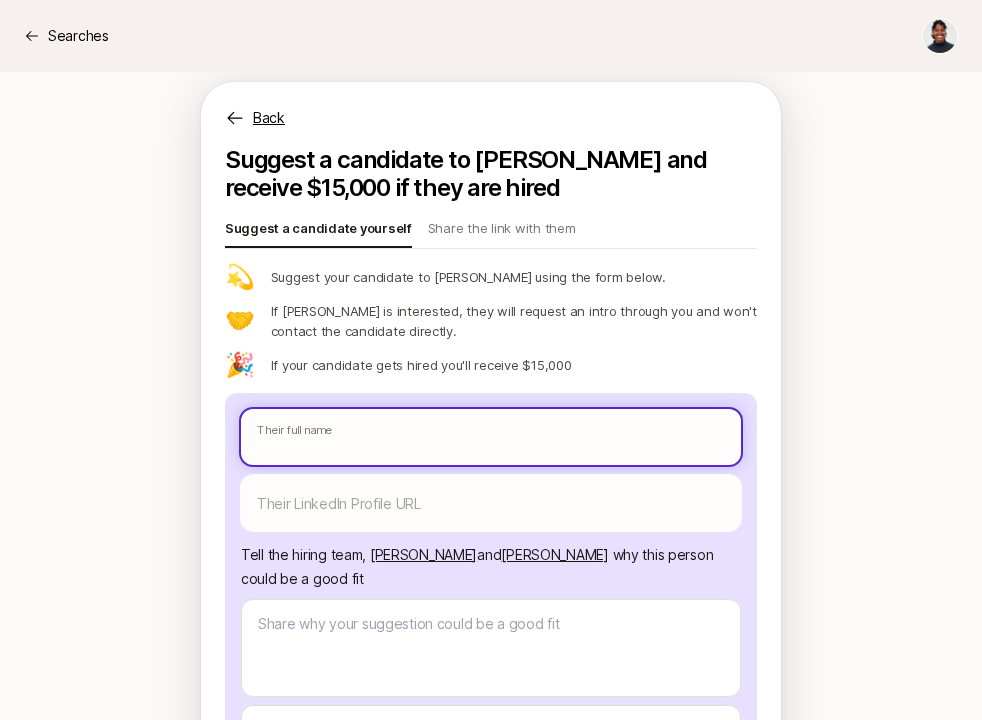 click at bounding box center (491, 437) 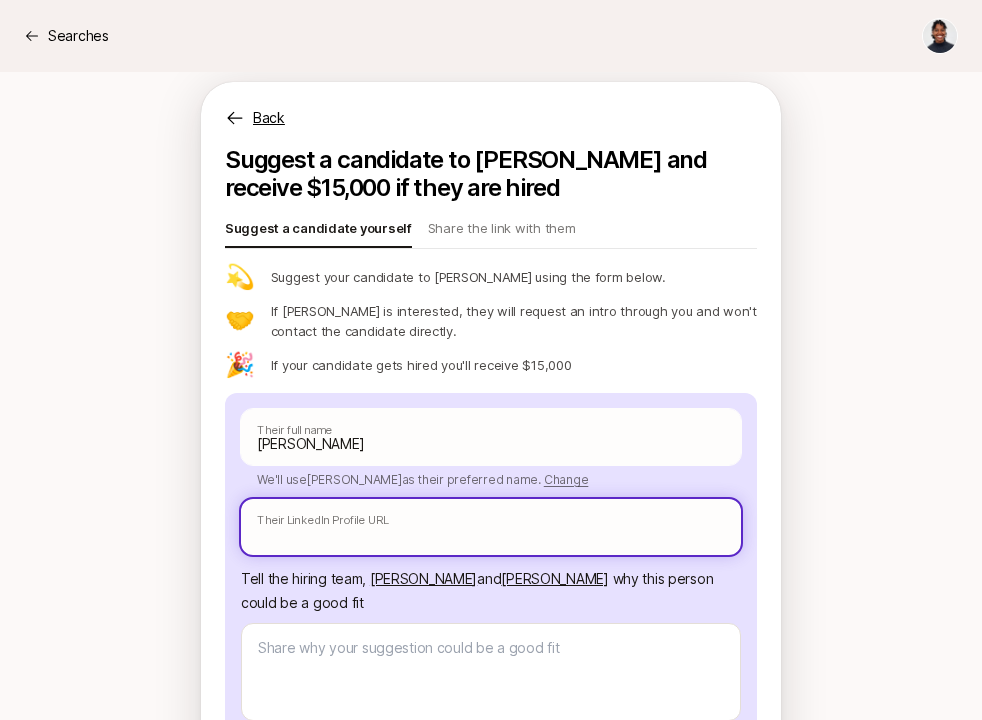 click at bounding box center [491, 527] 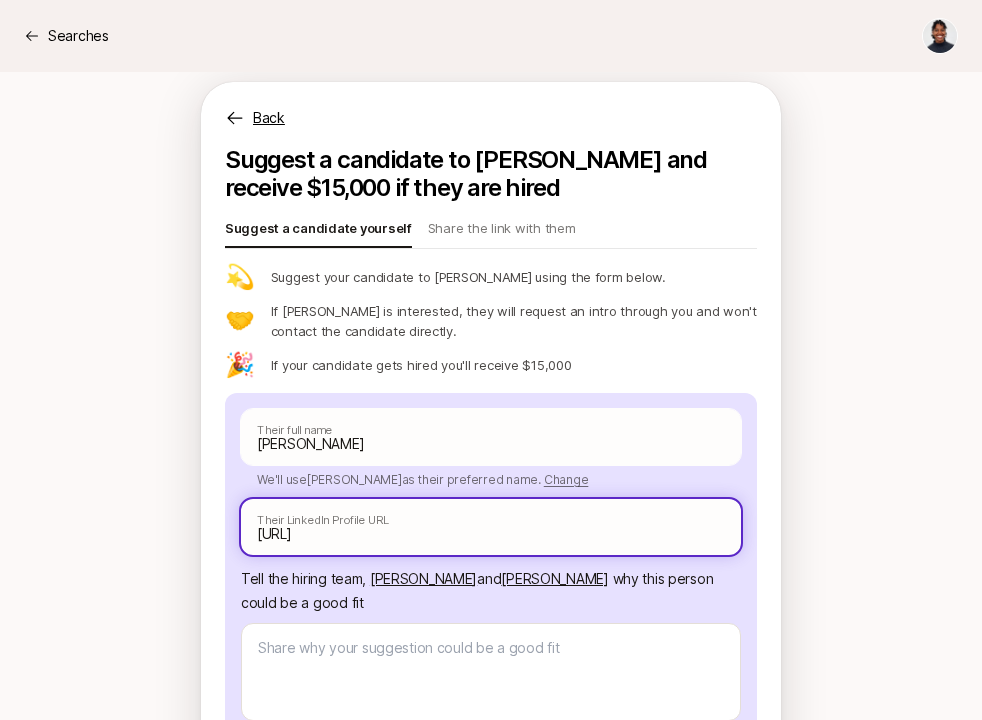 click on "[URL]" at bounding box center [491, 527] 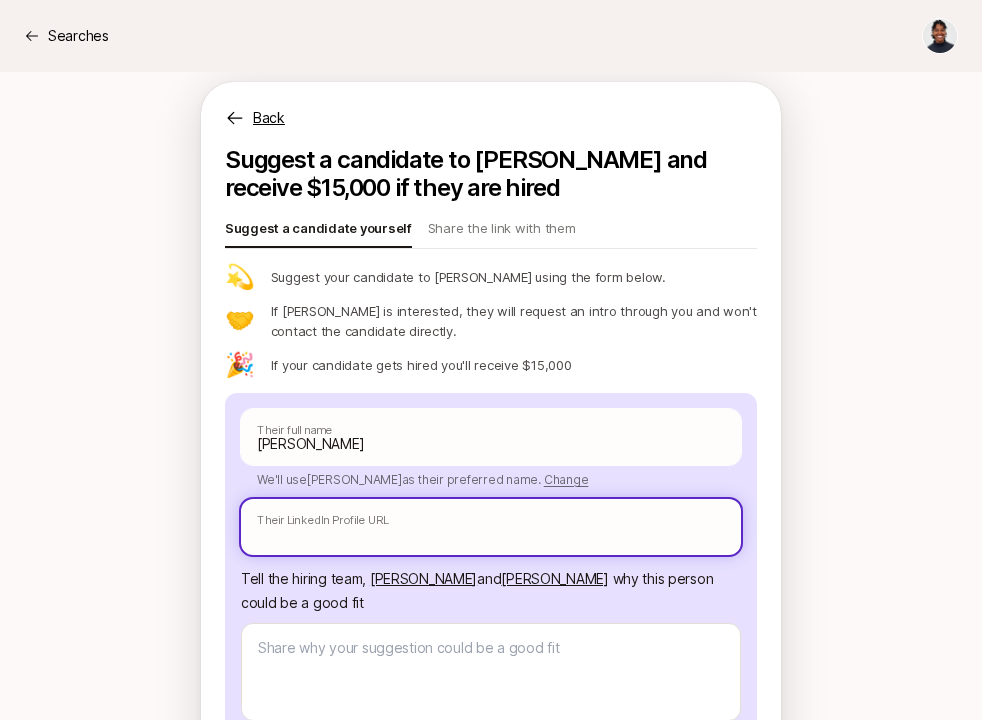 paste on "[URL][DOMAIN_NAME][PERSON_NAME]" 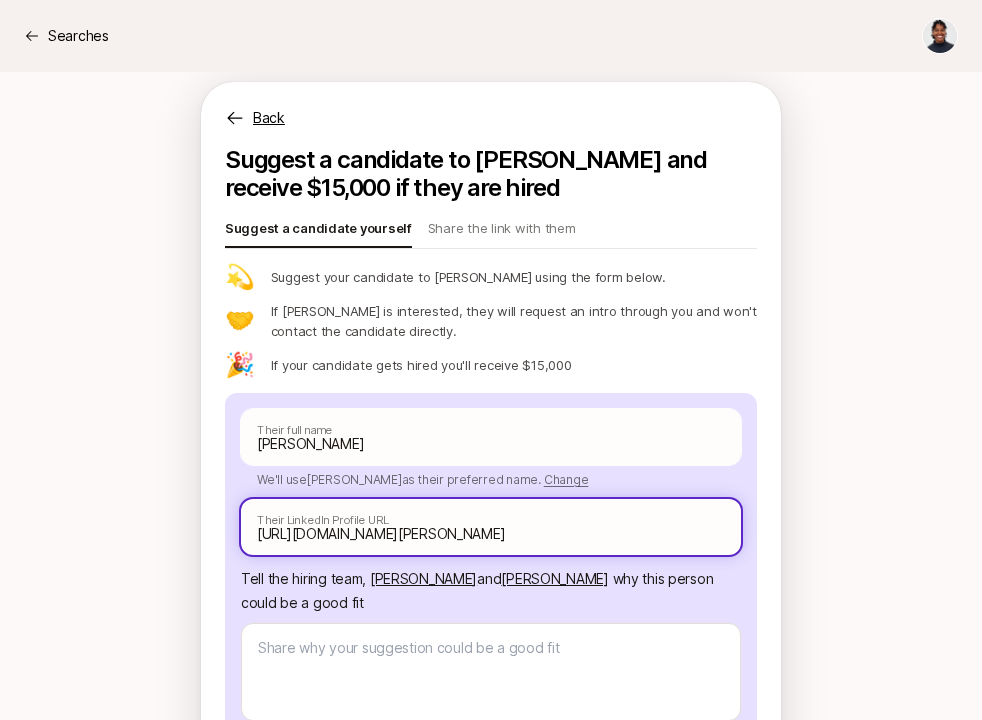 click on "[URL][DOMAIN_NAME][PERSON_NAME]" at bounding box center (491, 527) 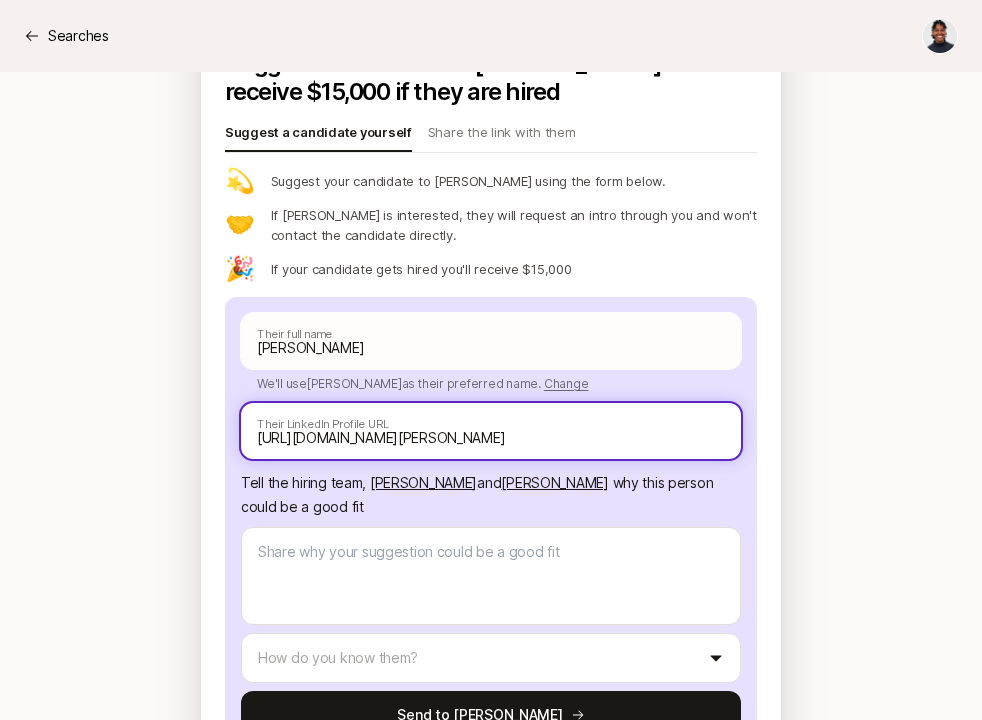 scroll, scrollTop: 1092, scrollLeft: 0, axis: vertical 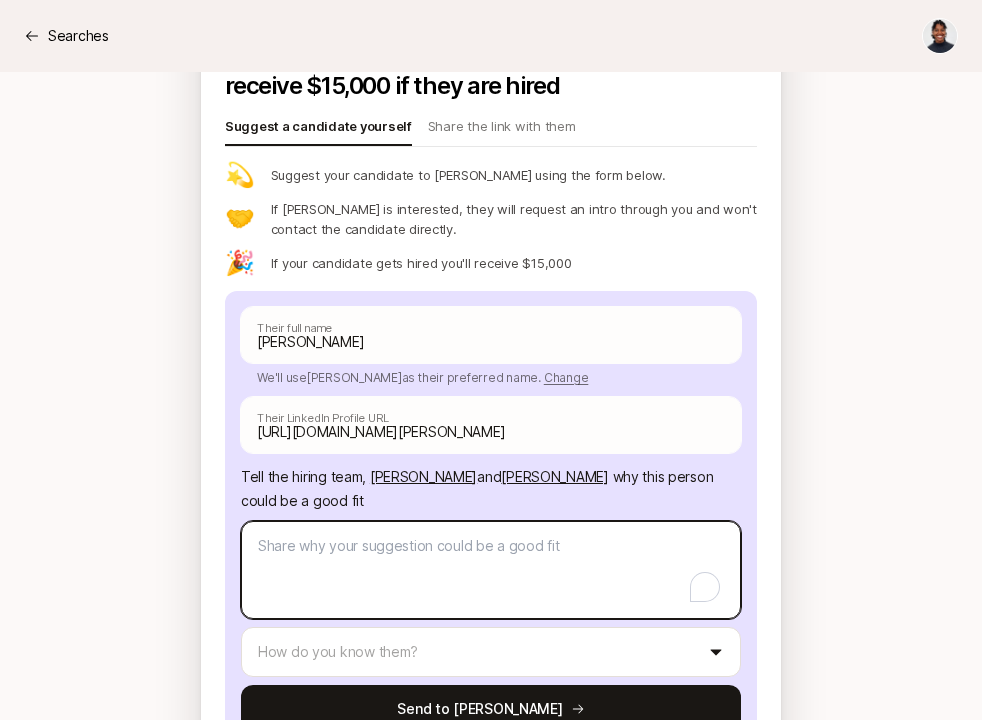 click at bounding box center (491, 570) 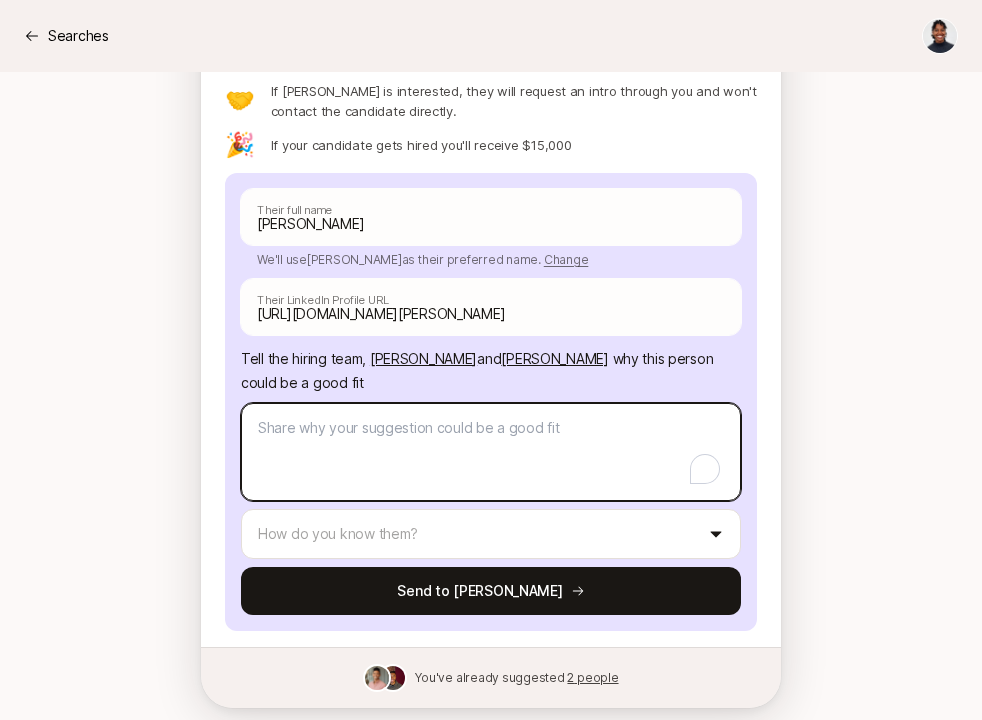 scroll, scrollTop: 1235, scrollLeft: 0, axis: vertical 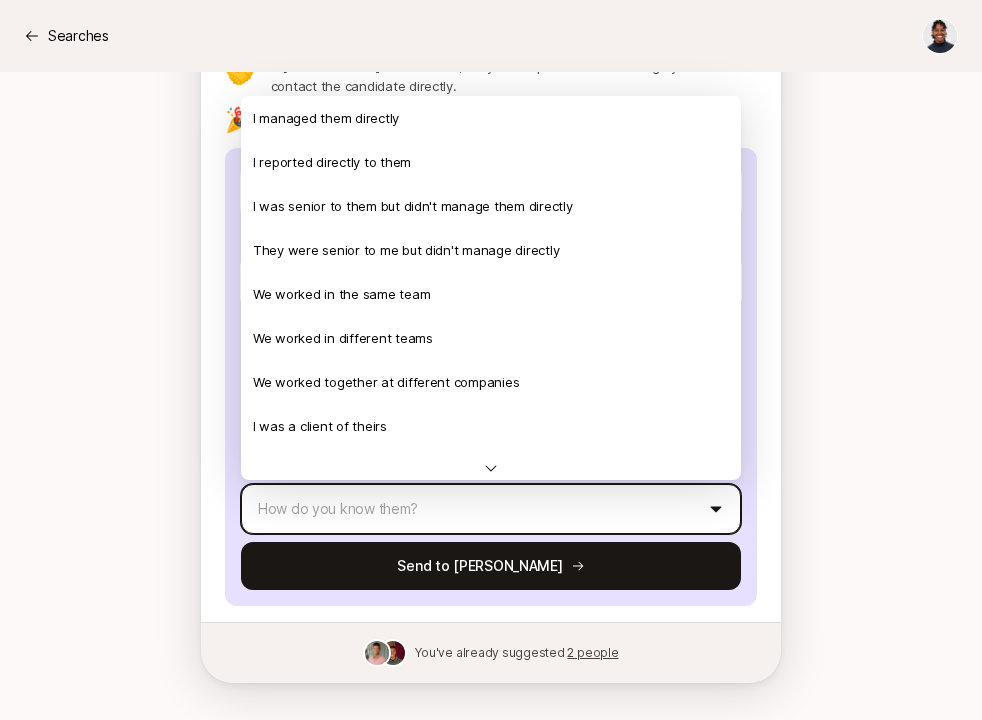 click on "Searches Searches [PERSON_NAME]  and  [PERSON_NAME]   are  looking for Founding Engineer at Medbill AI $15,000  Match Incentive Status:   Just started Help [PERSON_NAME] hire I know a potential fit $15,000 Suggest someone yourself or share to them first My network can help $1,500 Reshare to someone else who might know a fit I'm interested! Suggest yourself as a candidate See  2   ideas How do Match Incentives work on Liftoff? [US_STATE], [GEOGRAPHIC_DATA] View details 💡 Mission
The US healthcare system is complex, error-prone, and financially draining. Medical bills and insurance coverage shouldn’t be this hard to navigate. At [GEOGRAPHIC_DATA] AI, we’re building the one solution every American can turn to for help.
Thanks to AI and new regulations, [PERSON_NAME] AI can fight claim denials, correct billing errors, negotiate bills, and make coverage easier to understand—saving people time, money, and stress. Our goal is simple: to be the #1 platform that empowers all [DEMOGRAPHIC_DATA] to take charge of their healthcare.
🔎 About the Role" at bounding box center (491, -875) 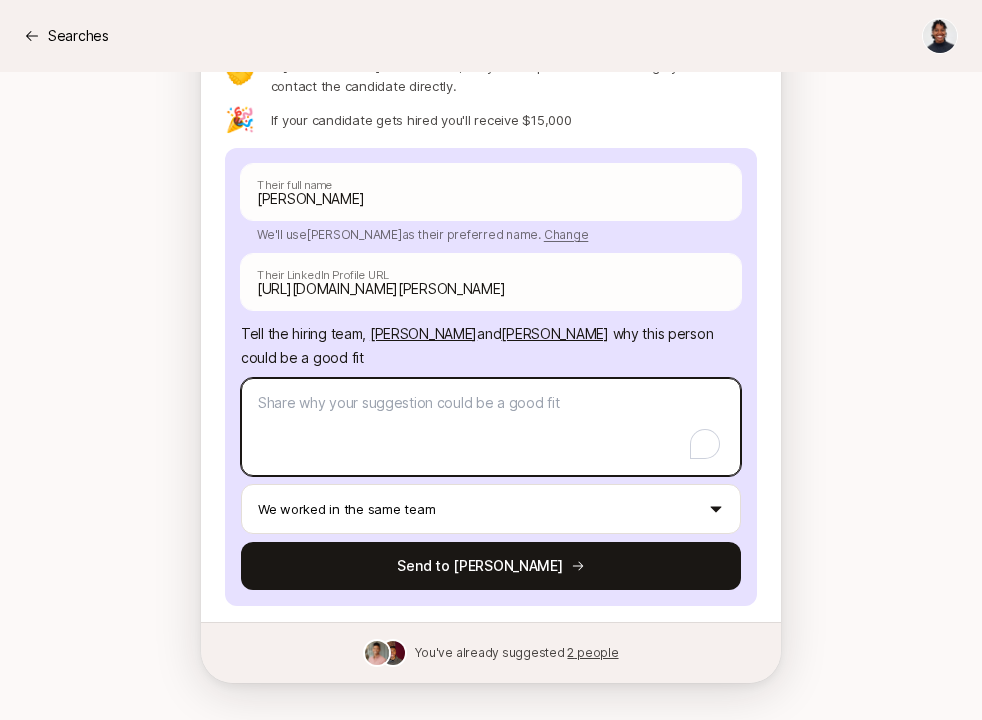 click at bounding box center [491, 427] 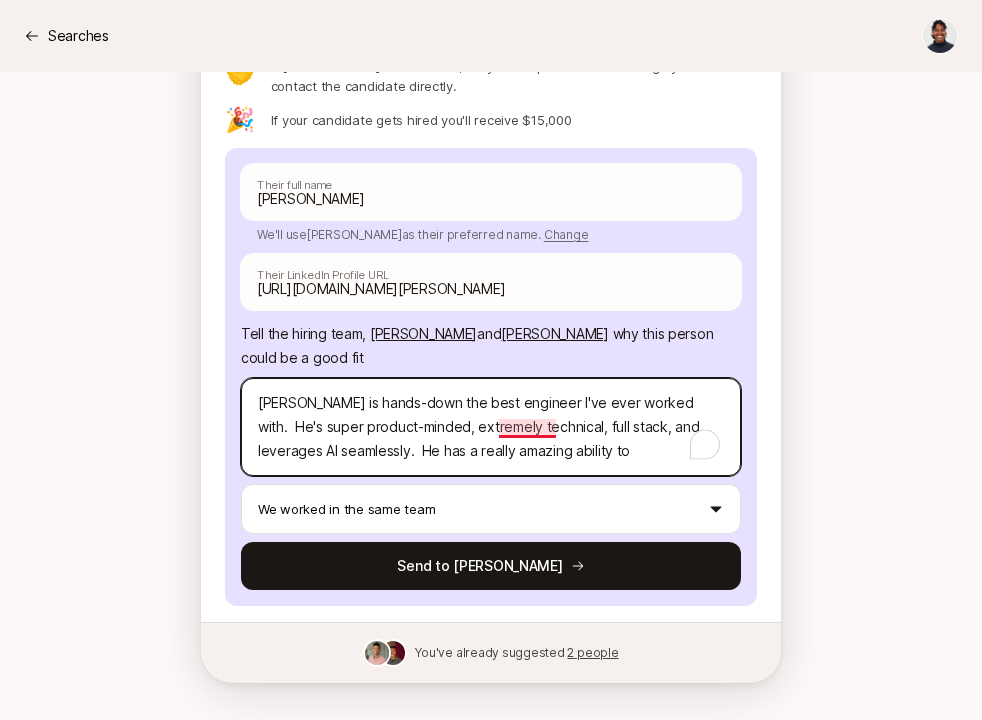 click on "[PERSON_NAME] is hands-down the best engineer I've ever worked with.  He's super product-minded, extremely technical, full stack, and leverages AI seamlessly.  He has a really amazing ability to" at bounding box center [491, 427] 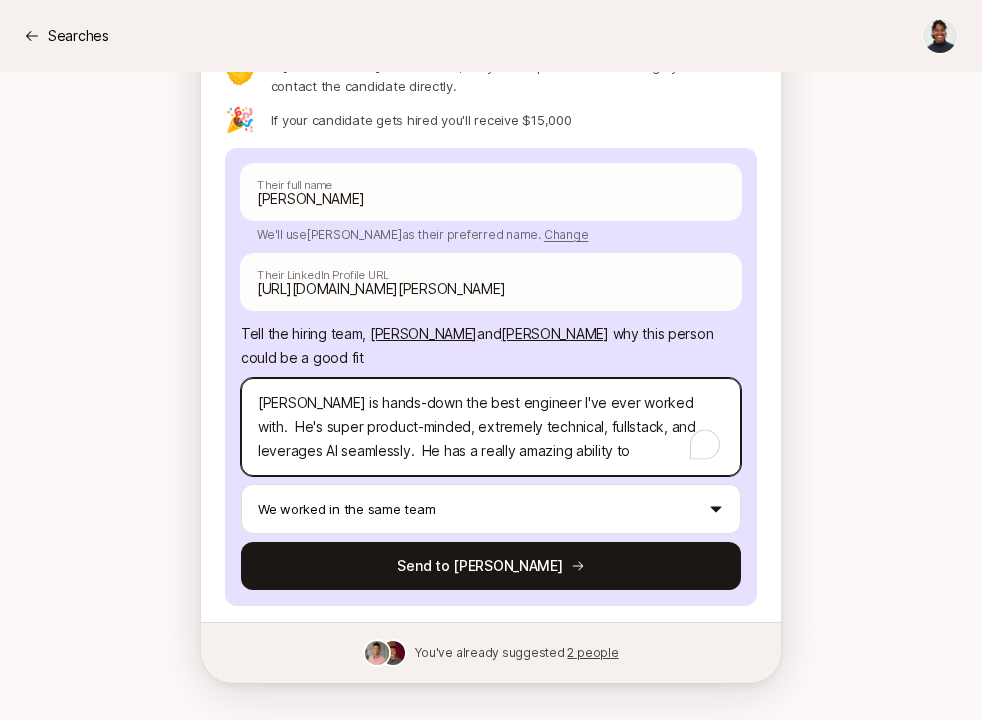 click on "[PERSON_NAME] is hands-down the best engineer I've ever worked with.  He's super product-minded, extremely technical, fullstack, and leverages AI seamlessly.  He has a really amazing ability to" at bounding box center (491, 427) 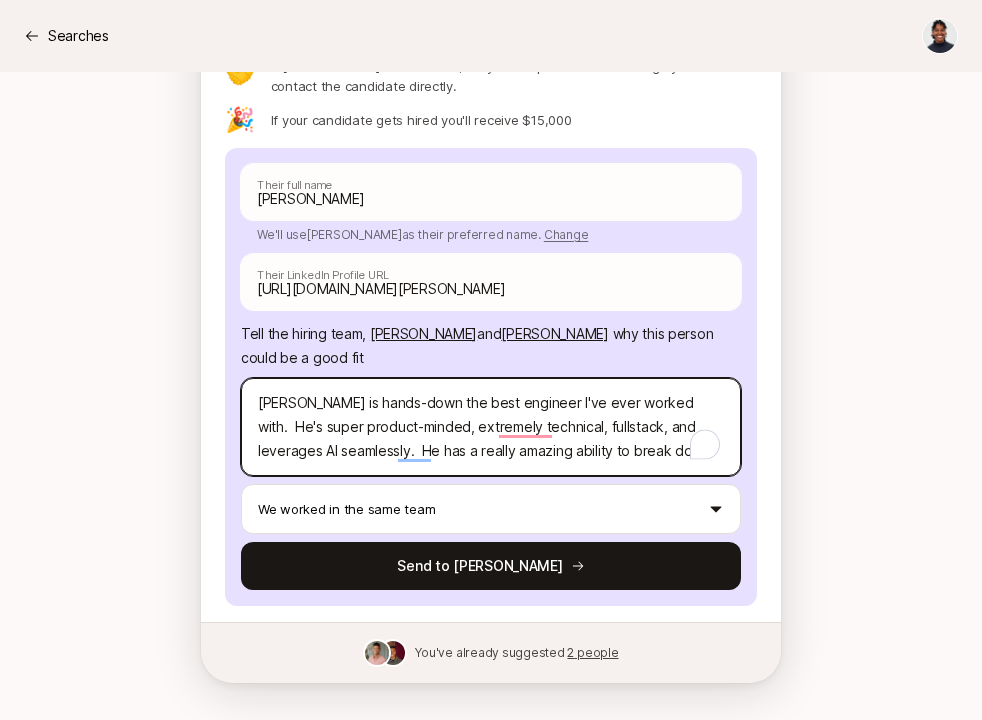 drag, startPoint x: 637, startPoint y: 456, endPoint x: 439, endPoint y: 446, distance: 198.25237 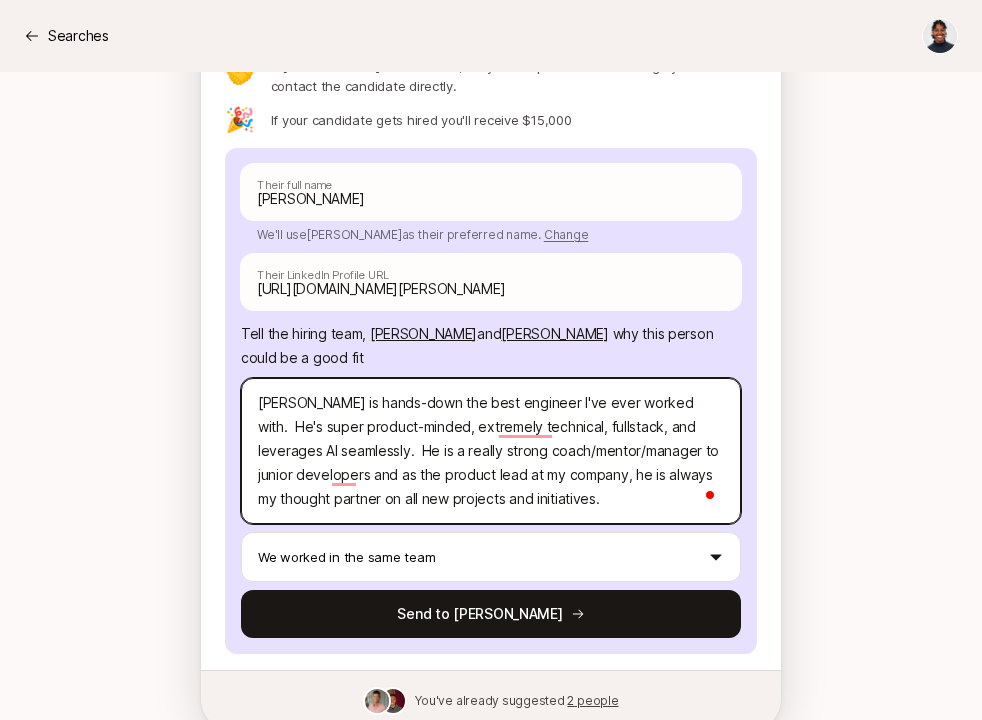click on "[PERSON_NAME] is hands-down the best engineer I've ever worked with.  He's super product-minded, extremely technical, fullstack, and leverages AI seamlessly.  He is a really strong coach/mentor/manager to junior developers and as the product lead at my company, he is always my thought partner on all new projects and initiatives." at bounding box center [491, 451] 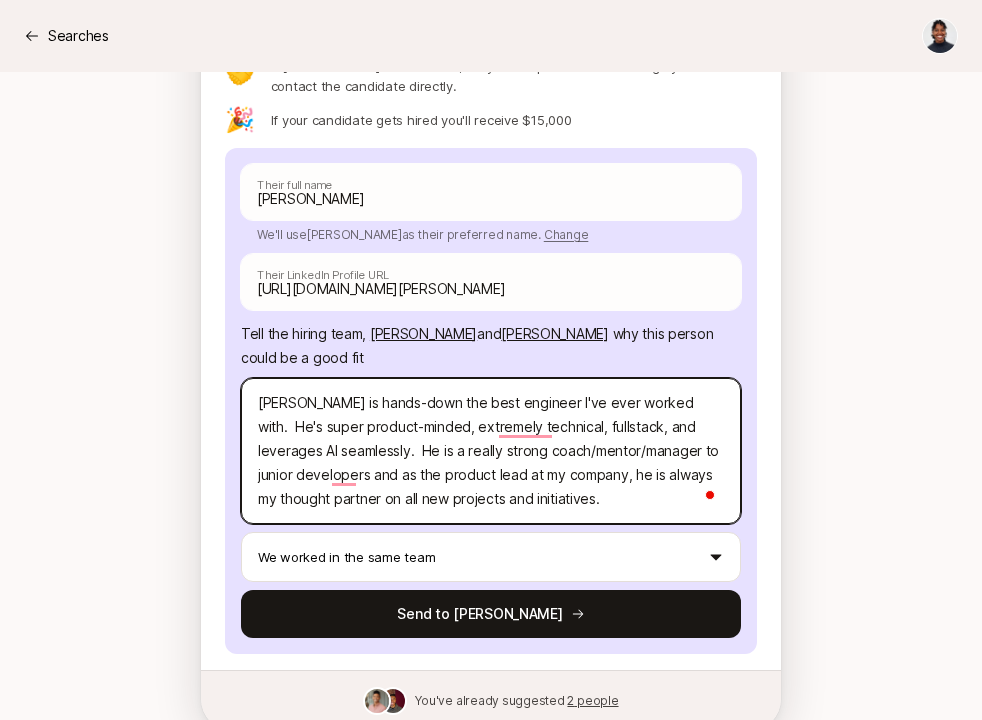 drag, startPoint x: 348, startPoint y: 458, endPoint x: 626, endPoint y: 446, distance: 278.25888 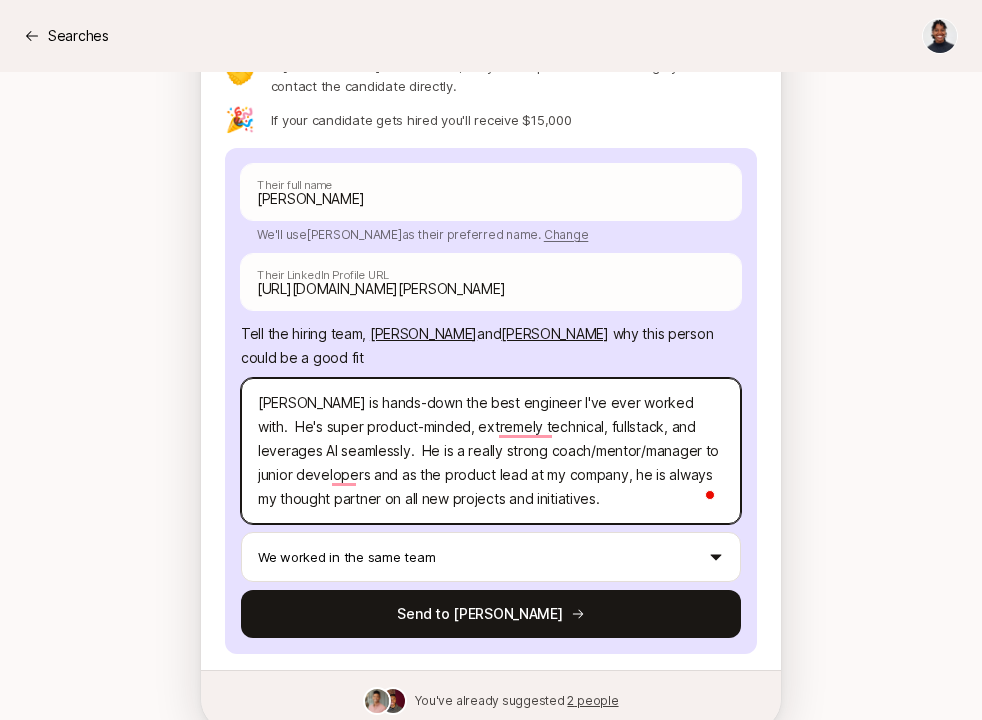 click on "[PERSON_NAME] is hands-down the best engineer I've ever worked with.  He's super product-minded, extremely technical, fullstack, and leverages AI seamlessly.  He is a really strong coach/mentor/manager to junior developers and as the product lead at my company, he is always my thought partner on all new projects and initiatives." at bounding box center [491, 451] 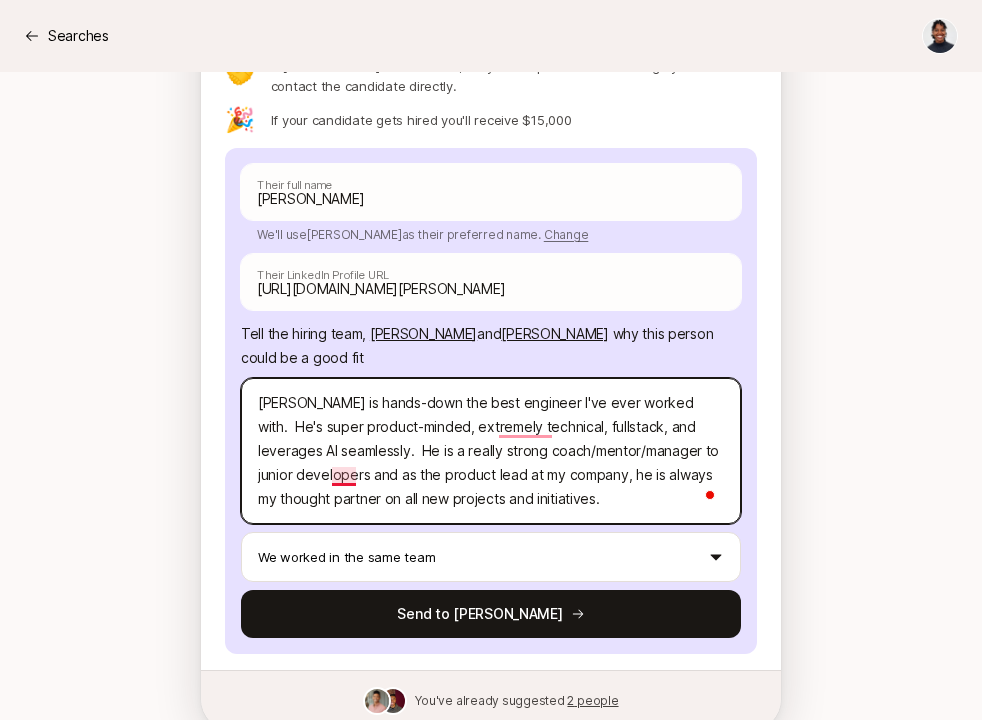 click on "[PERSON_NAME] is hands-down the best engineer I've ever worked with.  He's super product-minded, extremely technical, fullstack, and leverages AI seamlessly.  He is a really strong coach/mentor/manager to junior developers and as the product lead at my company, he is always my thought partner on all new projects and initiatives." at bounding box center [491, 451] 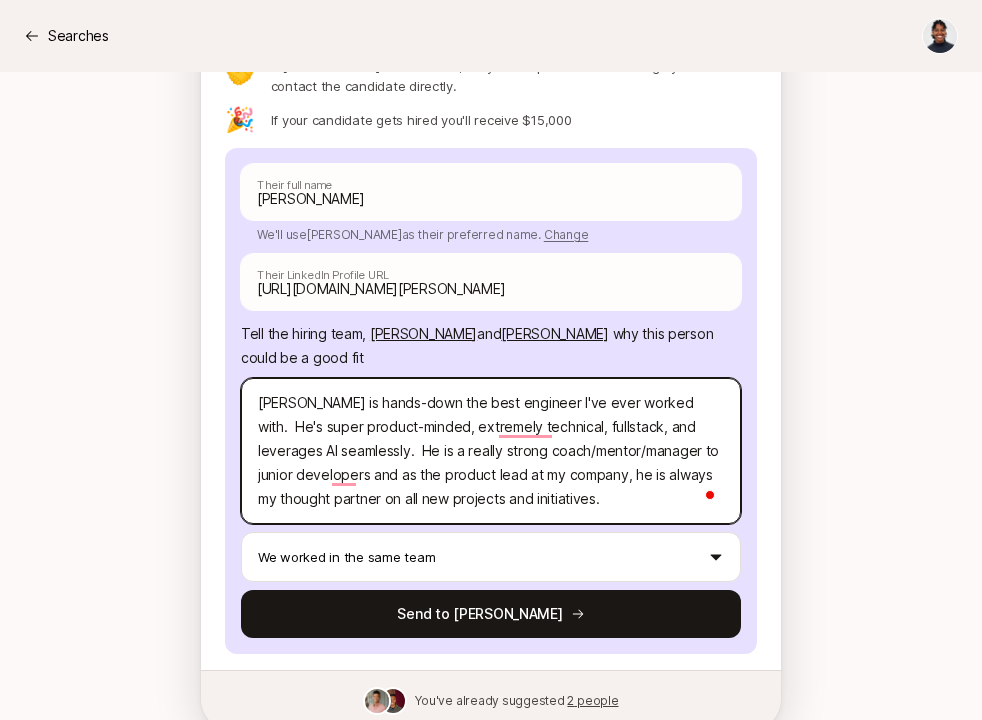 click on "[PERSON_NAME] is hands-down the best engineer I've ever worked with.  He's super product-minded, extremely technical, fullstack, and leverages AI seamlessly.  He is a really strong coach/mentor/manager to junior developers and as the product lead at my company, he is always my thought partner on all new projects and initiatives." at bounding box center (491, 451) 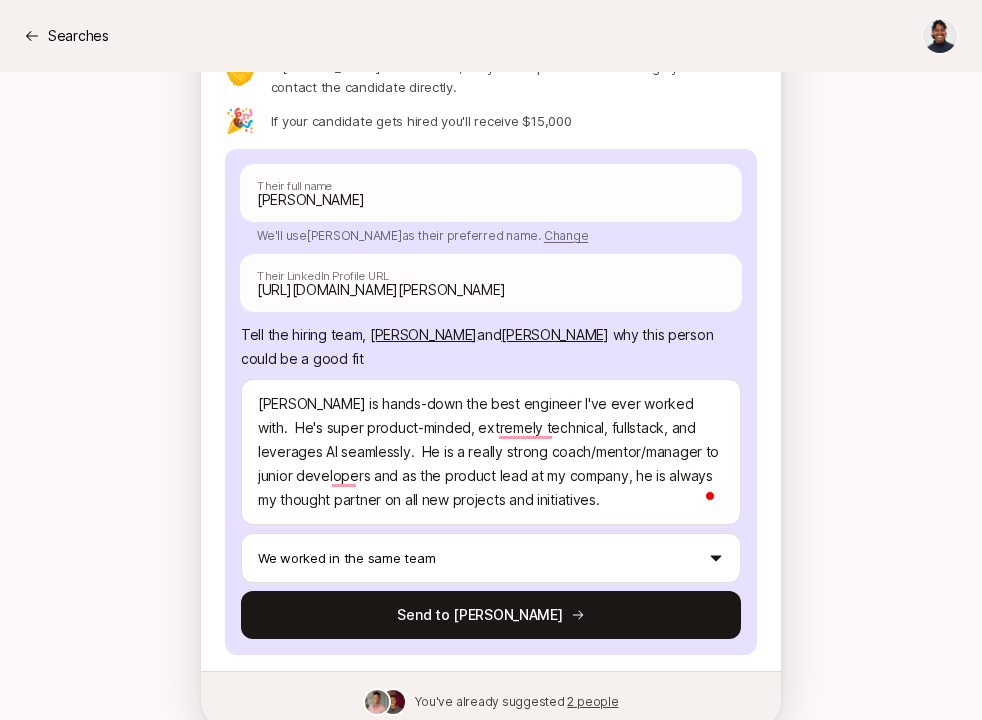 scroll, scrollTop: 1286, scrollLeft: 0, axis: vertical 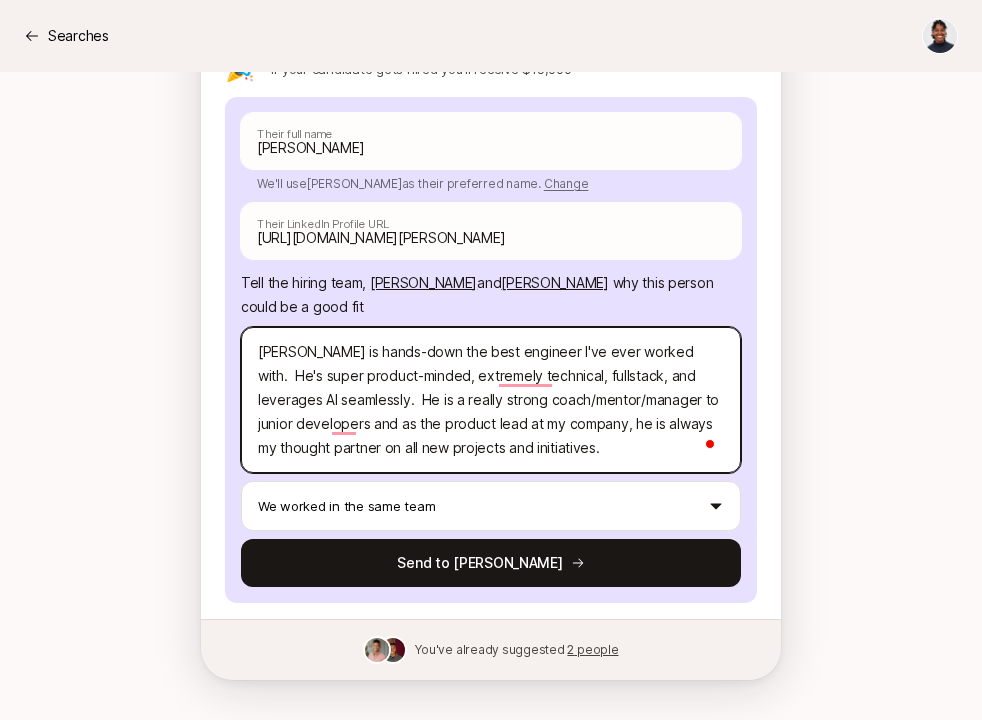 click on "[PERSON_NAME] is hands-down the best engineer I've ever worked with.  He's super product-minded, extremely technical, fullstack, and leverages AI seamlessly.  He is a really strong coach/mentor/manager to junior developers and as the product lead at my company, he is always my thought partner on all new projects and initiatives." at bounding box center (491, 400) 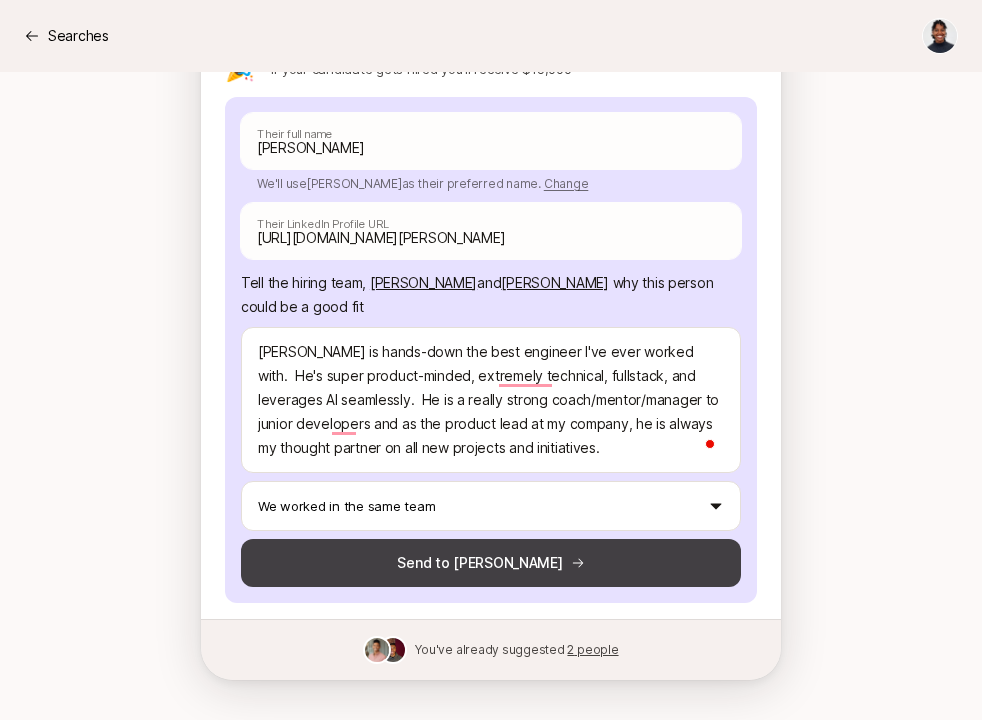 click on "Send to [PERSON_NAME]" at bounding box center (491, 563) 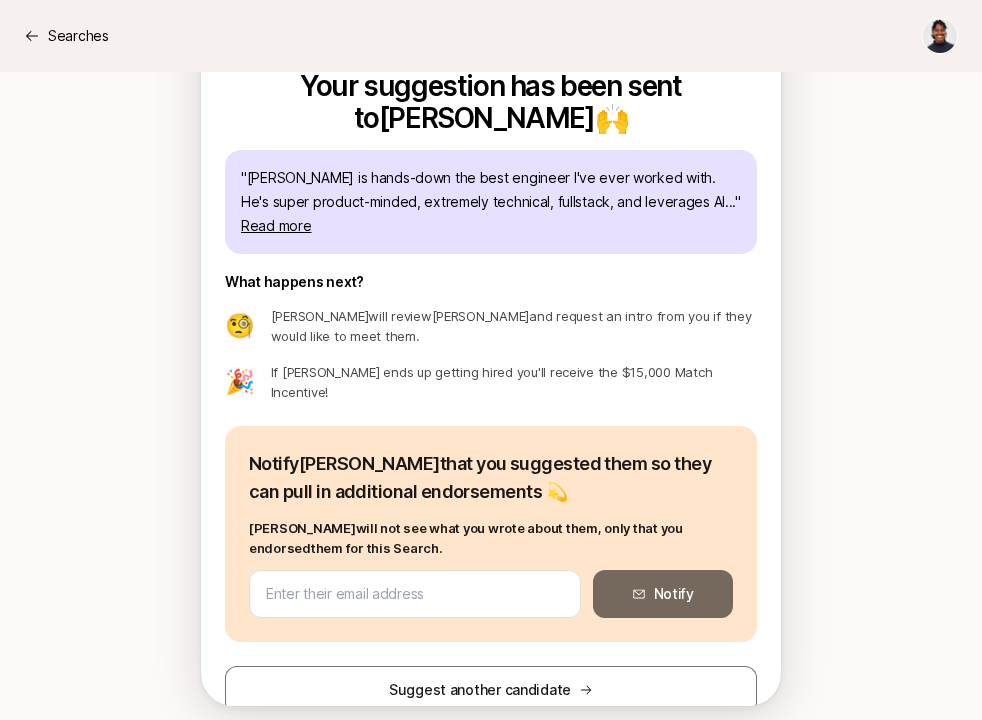 scroll, scrollTop: 1060, scrollLeft: 0, axis: vertical 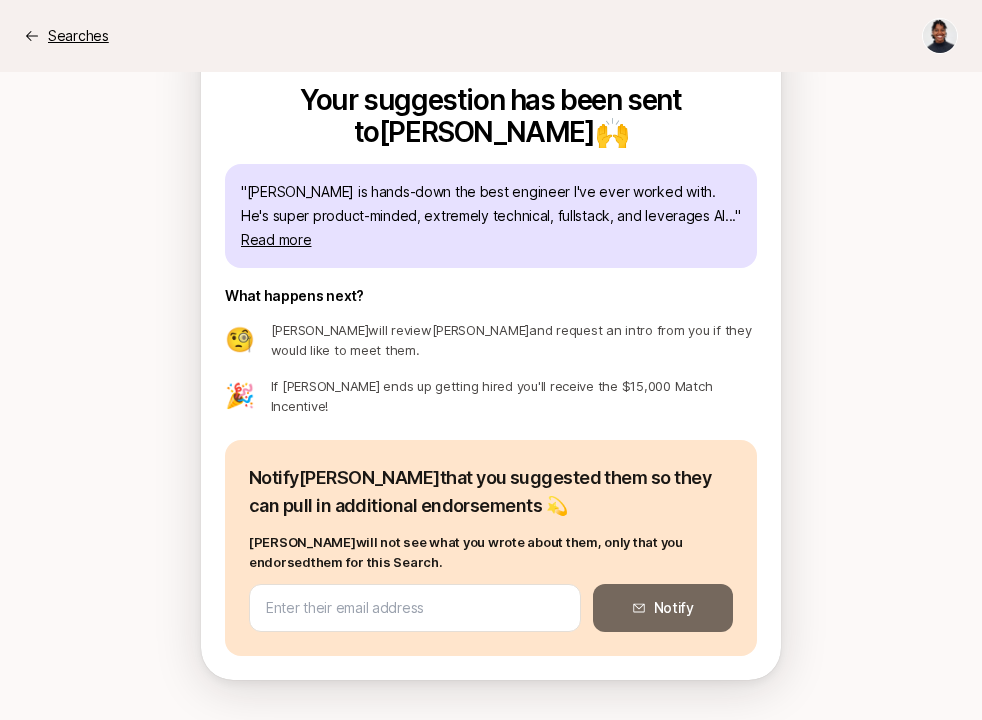 click on "Searches" at bounding box center [78, 36] 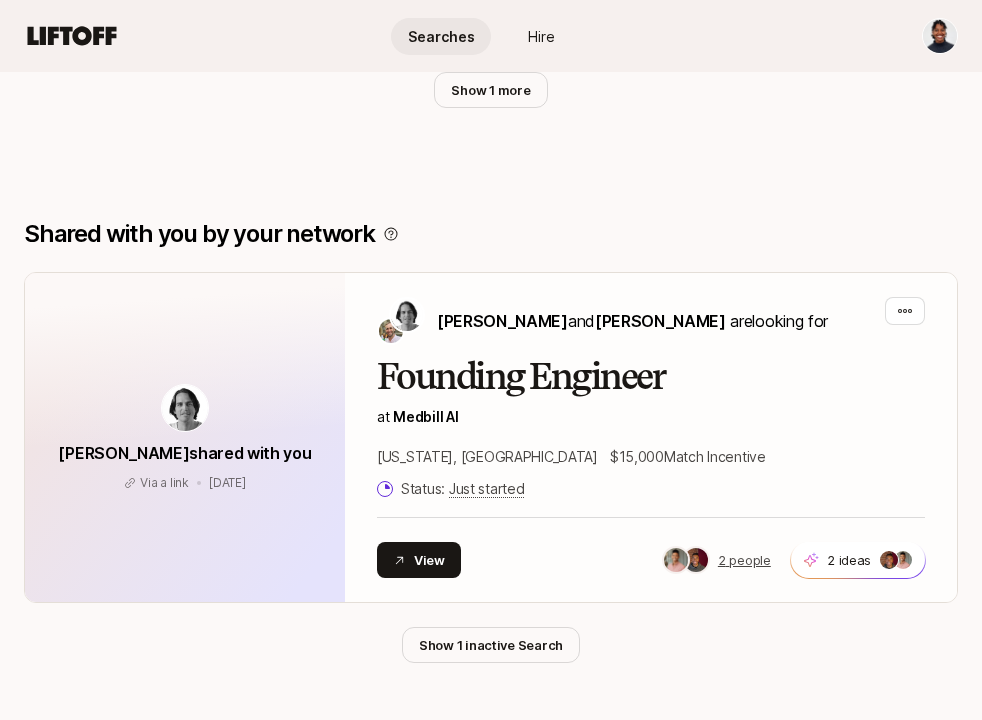 click on "Searches" at bounding box center [441, 36] 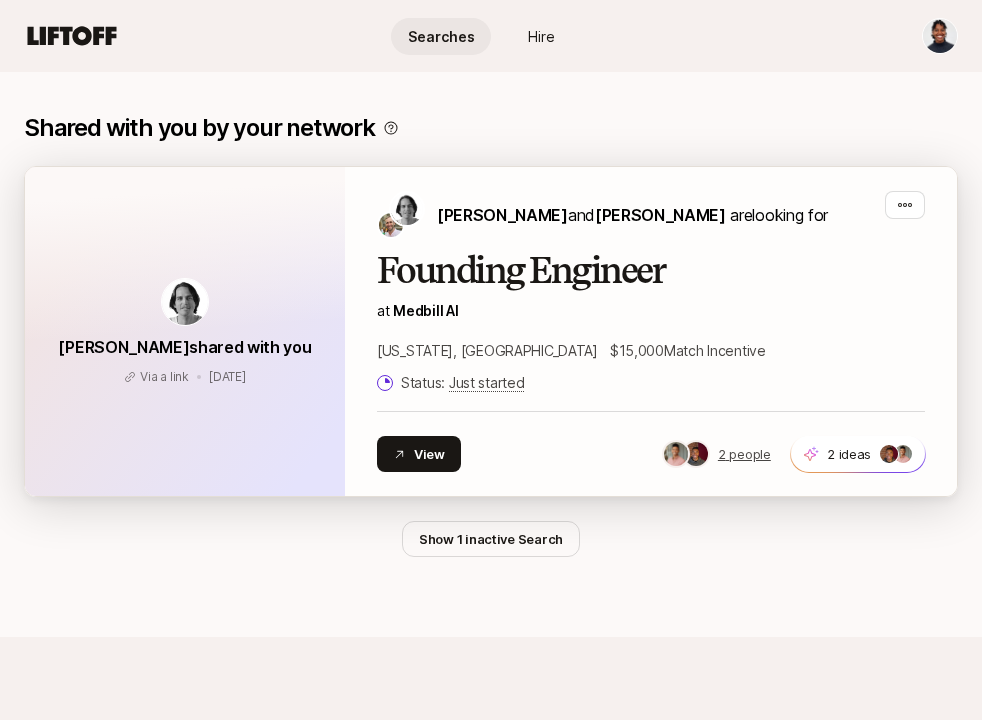 scroll, scrollTop: 1301, scrollLeft: 0, axis: vertical 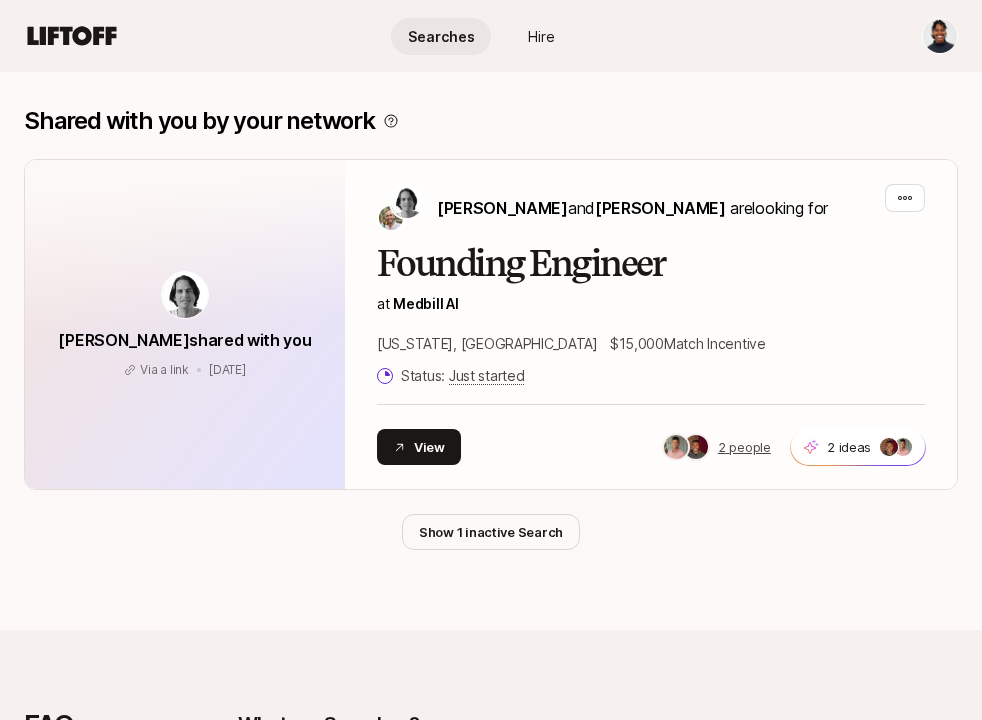 click on "Hire" at bounding box center (541, 36) 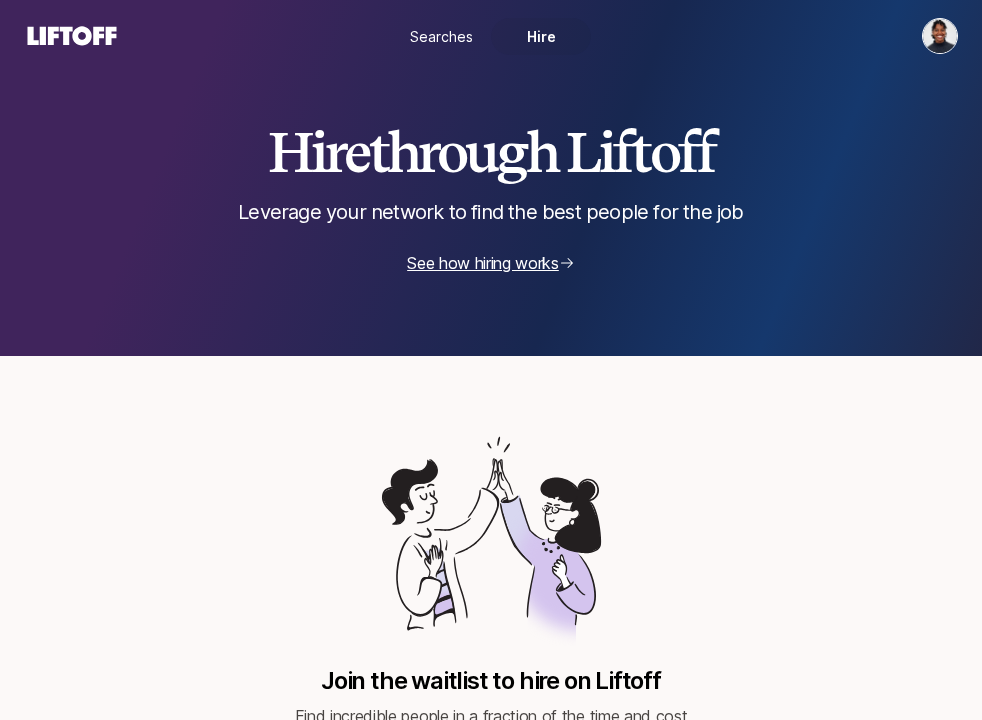 click on "Searches" at bounding box center [441, 36] 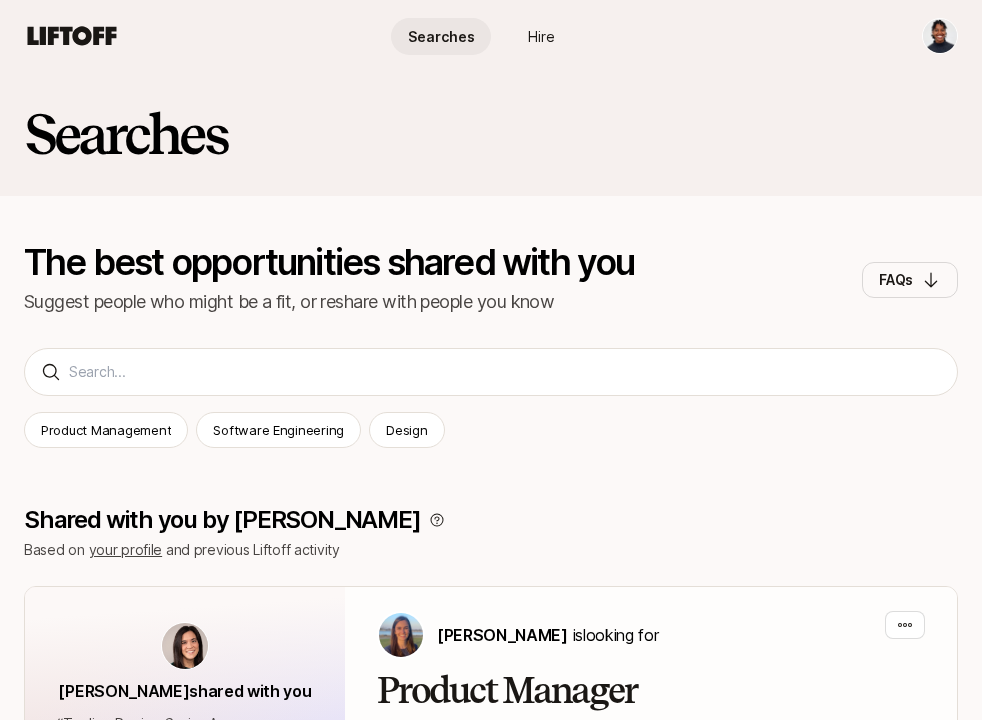 scroll, scrollTop: 1301, scrollLeft: 0, axis: vertical 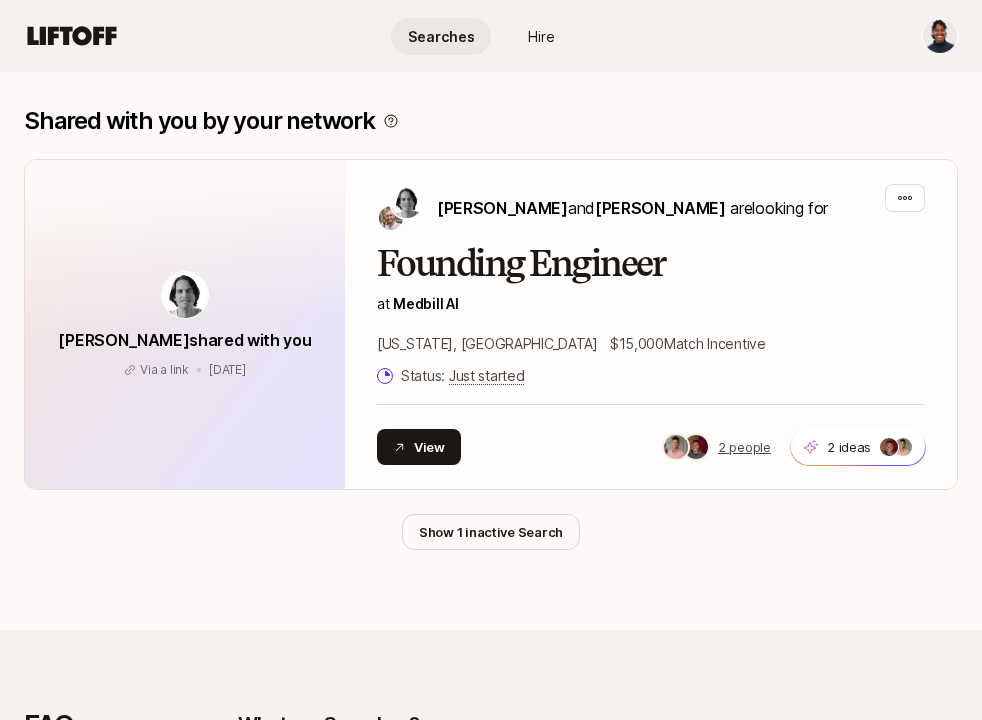 click 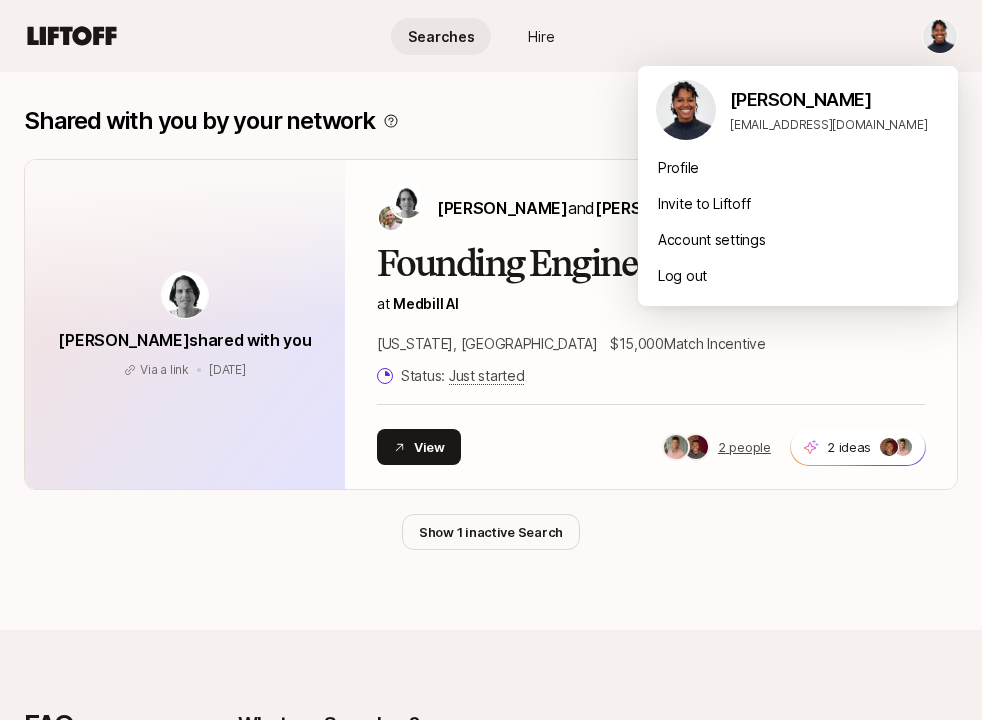 click on "Searches Hire Searches Hire Searches The best opportunities shared with you Suggest people who might be a fit, or reshare with people you know FAQs Product Management Software Engineering Design Product Management Software Engineering Design Shared with you by Liftoff Based on   your profile   and previous Liftoff activity [PERSON_NAME]  shared with you “ Topline Pro is a Series A company on a mission to enable the >5 million small home service businesses in the U.S. to succeed. They have a suite of AI-powered tools that enable businesses to build an online presence, offer online scheduling / payments, and maintain long-term relationships with customers. They're experiencing rapid growth, and seeking a Product Manager who is [GEOGRAPHIC_DATA]-based. They're happy to offer $5,000 for helping them to find a fit. ” [DATE] “ ” Read more More [DATE] [PERSON_NAME]   is  looking for Product Manager at   Topline Pro $5,000  Match Incentive Status:   Reviewing candidates View [PERSON_NAME]  shared with you “ ” [DATE]" at bounding box center [491, -941] 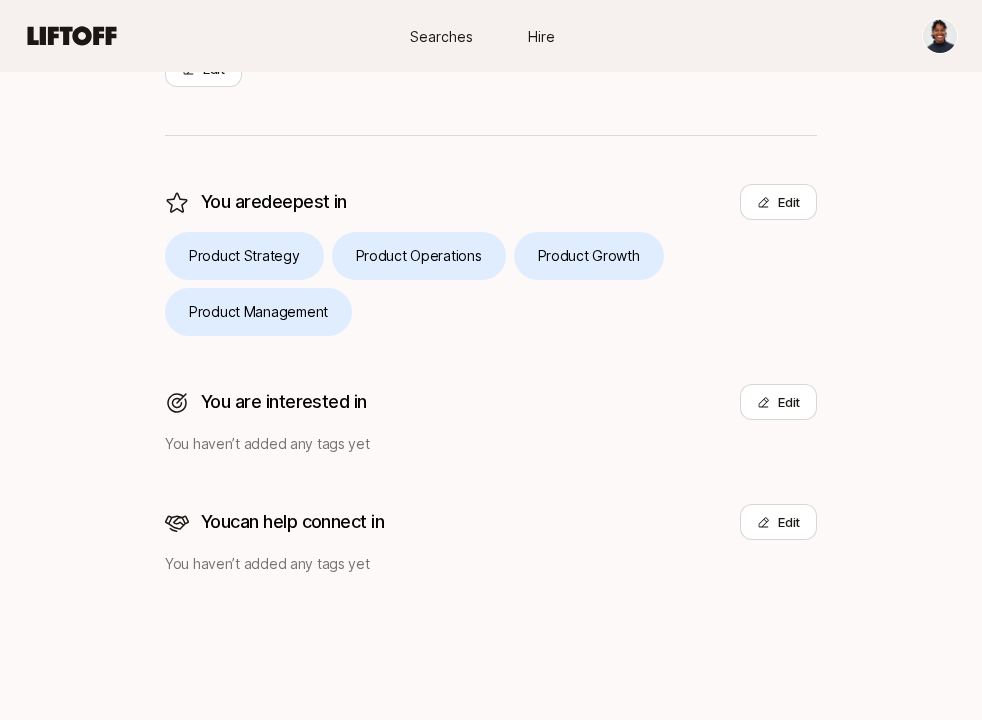 scroll, scrollTop: 0, scrollLeft: 0, axis: both 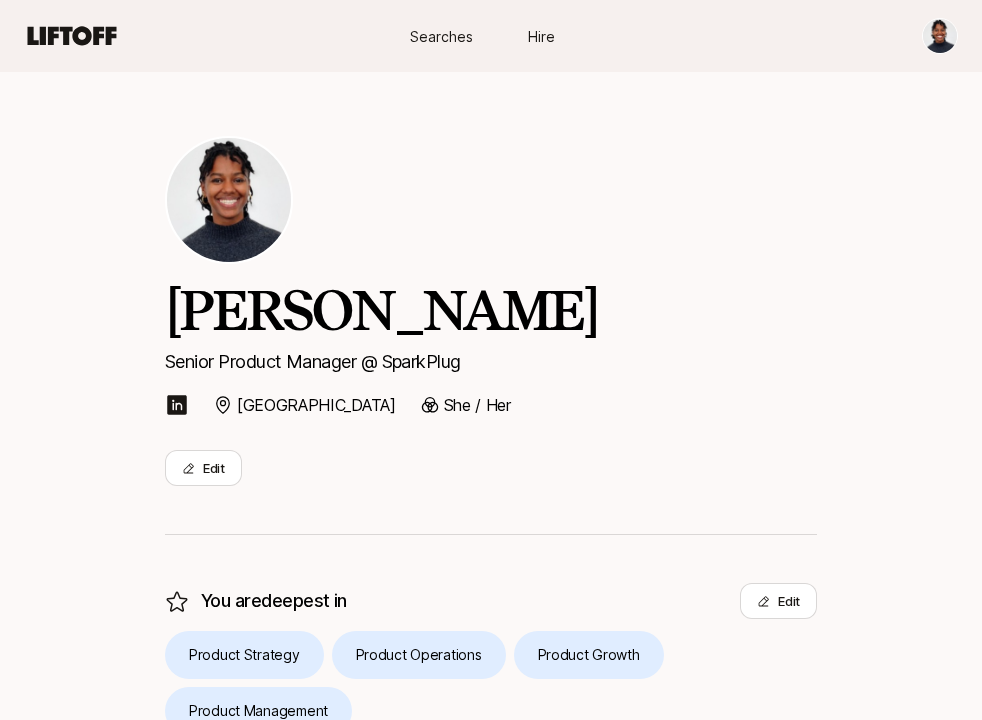 click 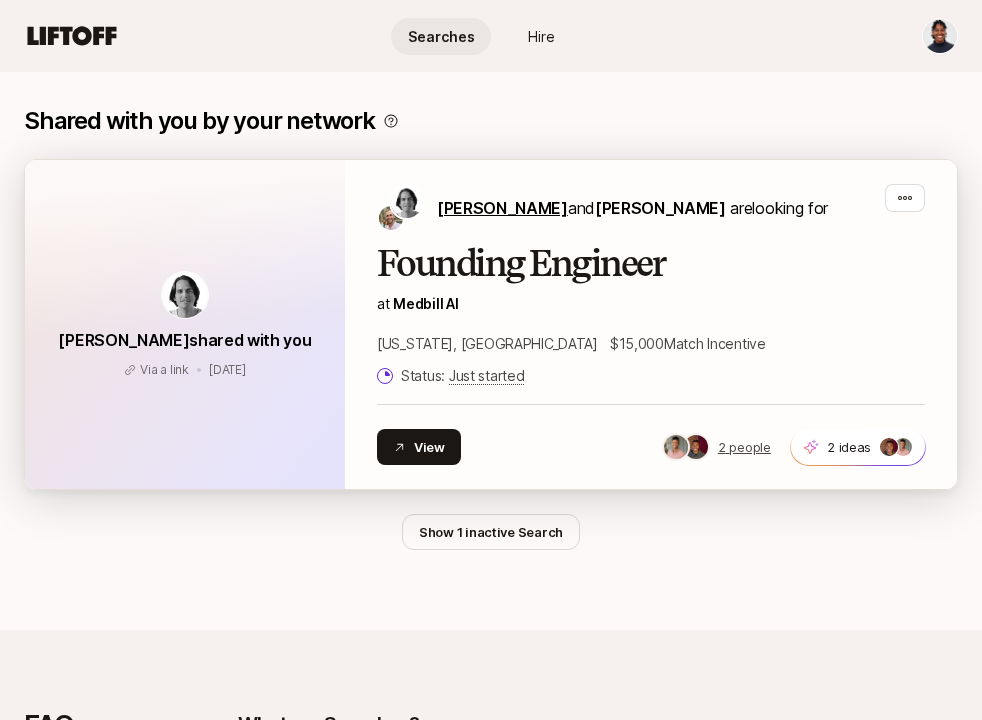 click on "[PERSON_NAME]" at bounding box center (502, 208) 